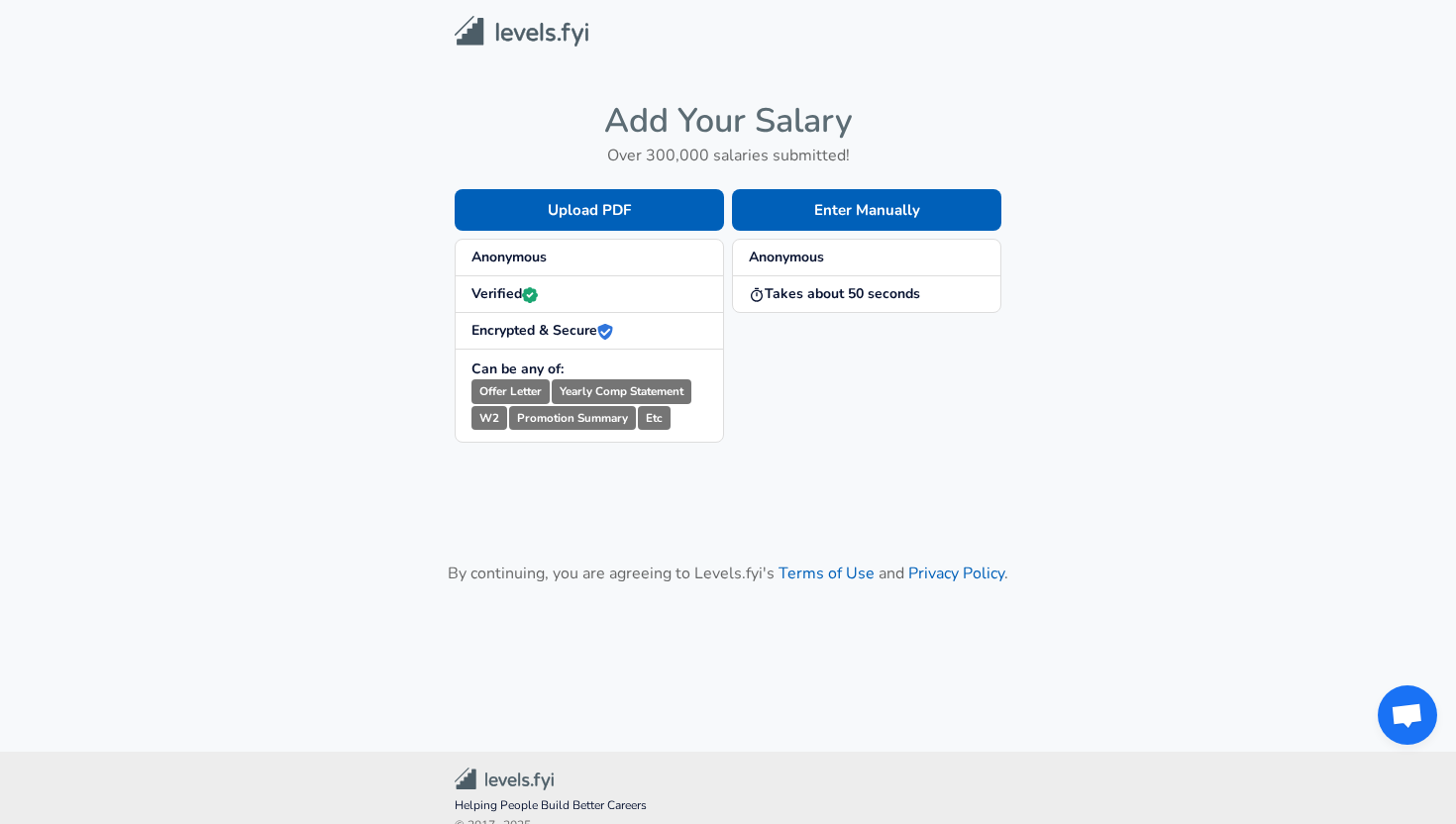 scroll, scrollTop: 0, scrollLeft: 0, axis: both 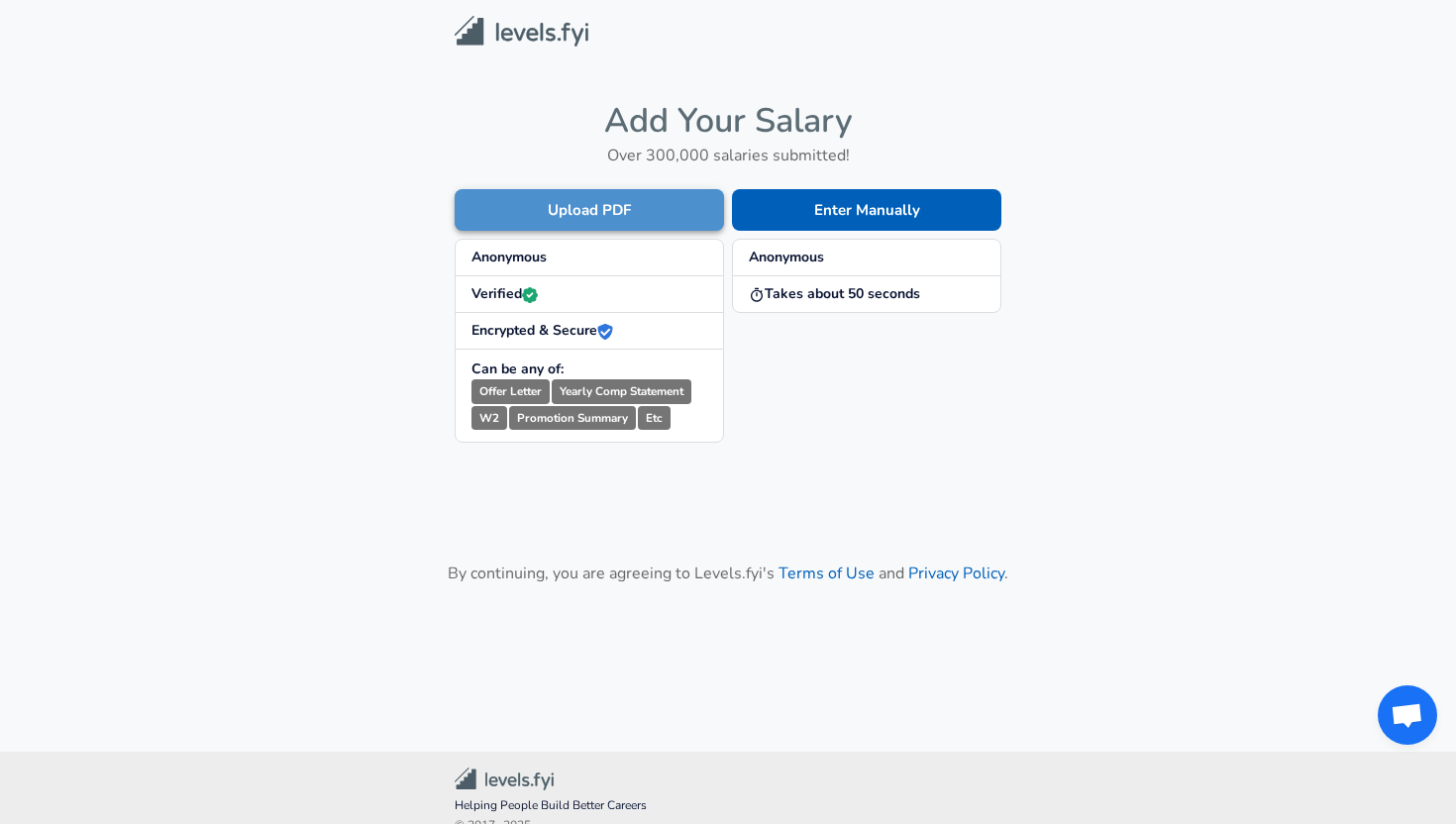click on "Upload PDF" at bounding box center [589, 210] 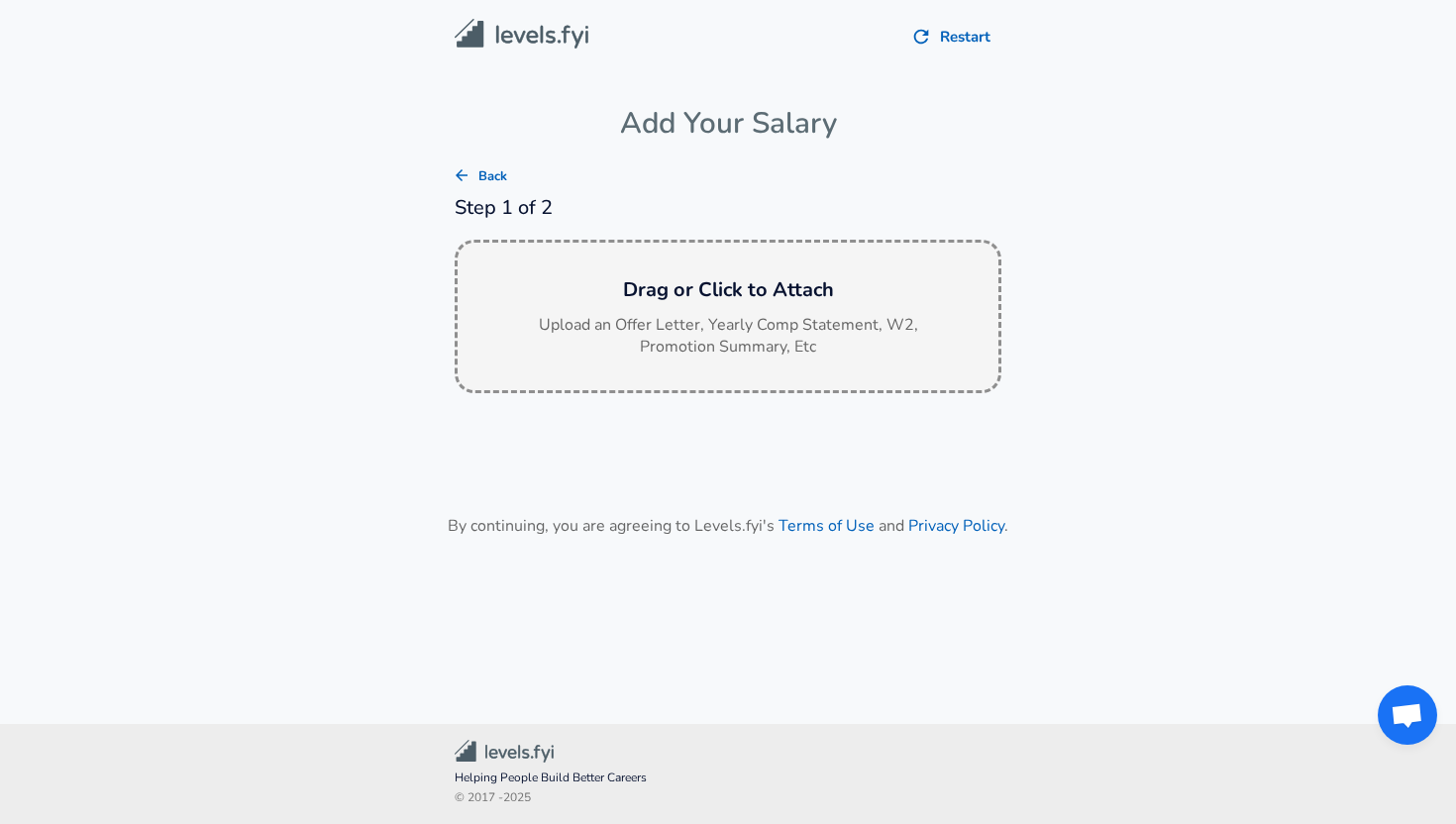 click on "Drag or Click to Attach Upload an Offer Letter, Yearly Comp Statement, W2, Promotion Summary, Etc" at bounding box center (728, 317) 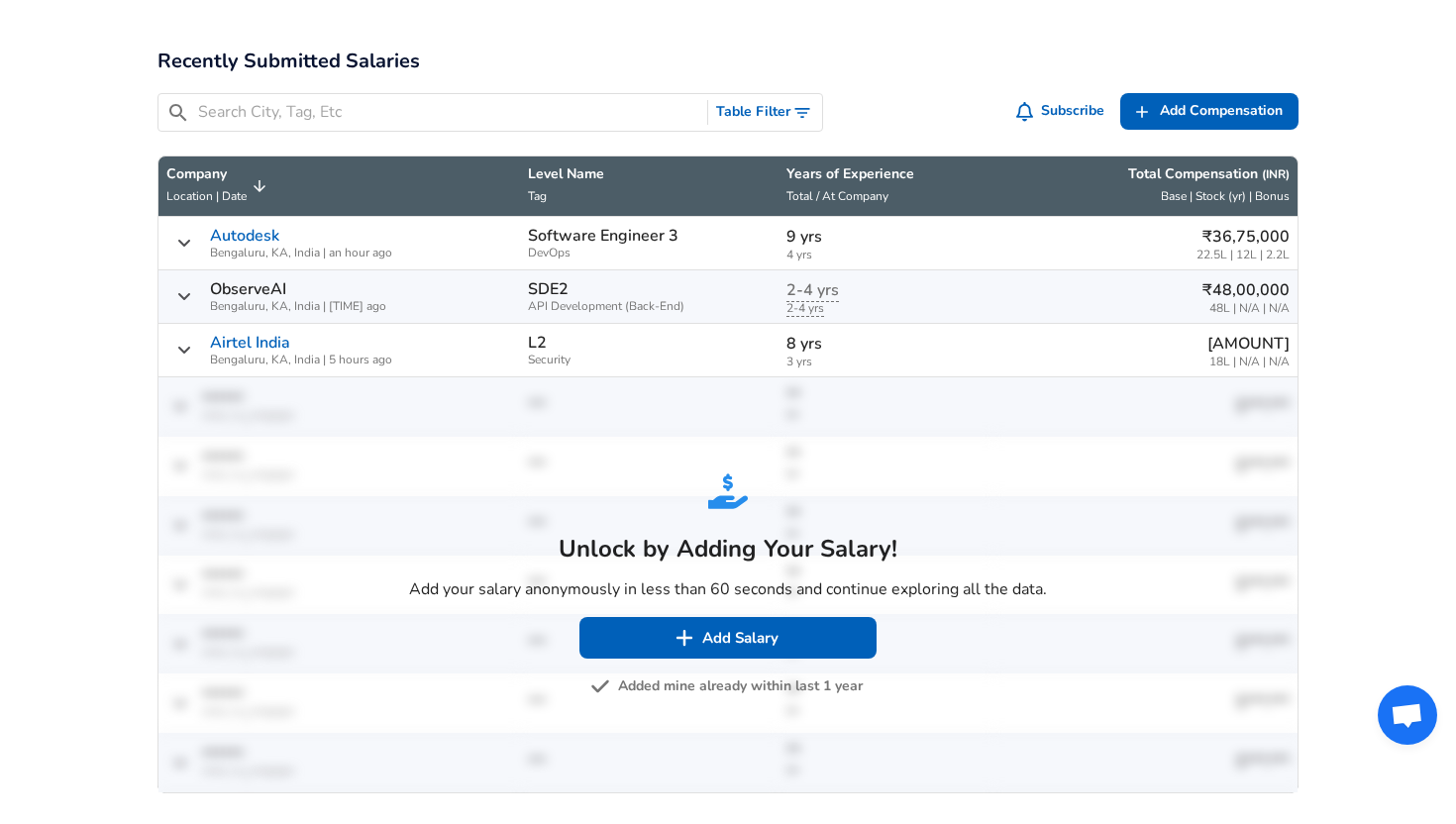 scroll, scrollTop: 977, scrollLeft: 0, axis: vertical 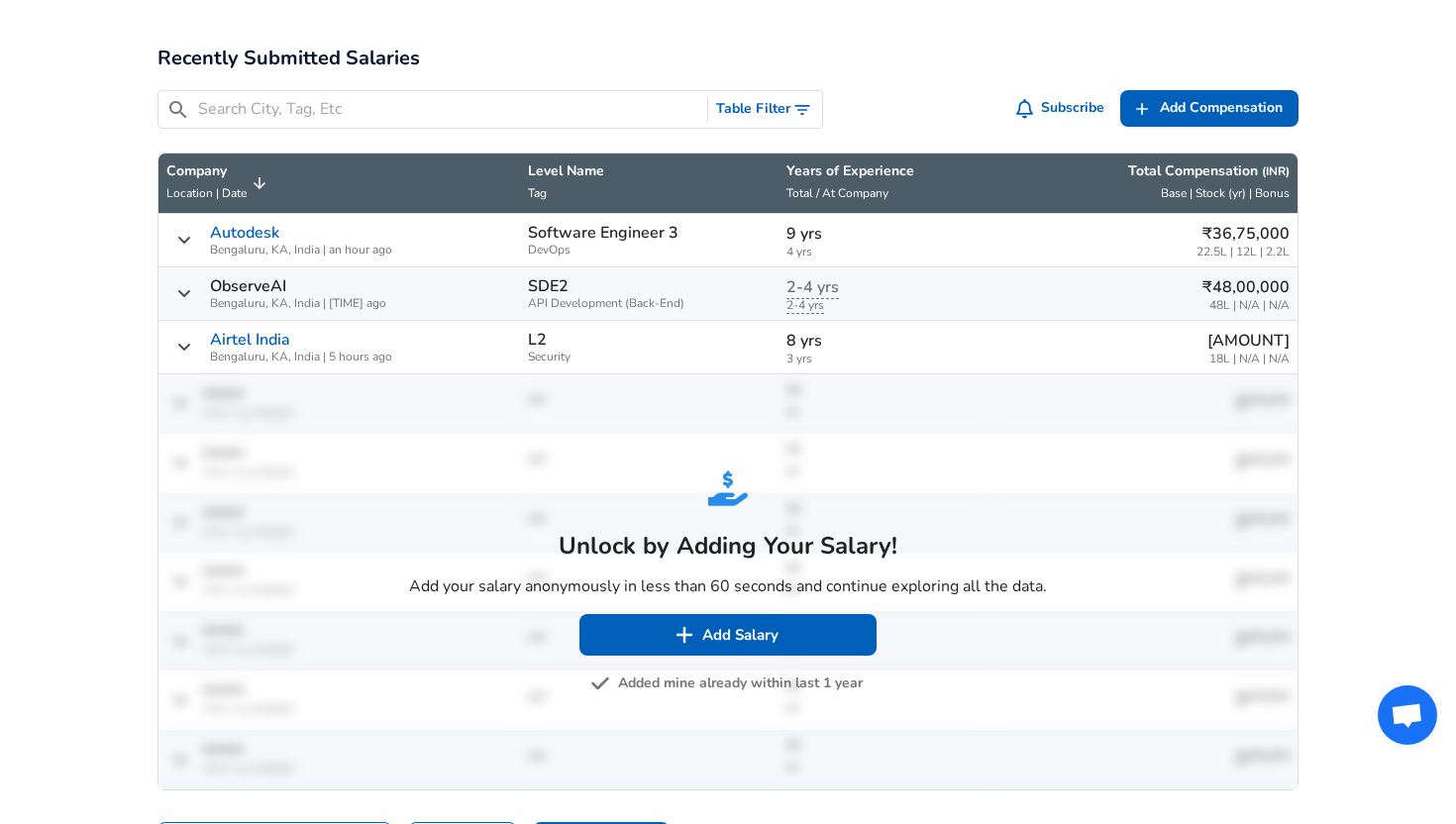 click on "ObserveAI" at bounding box center (248, 286) 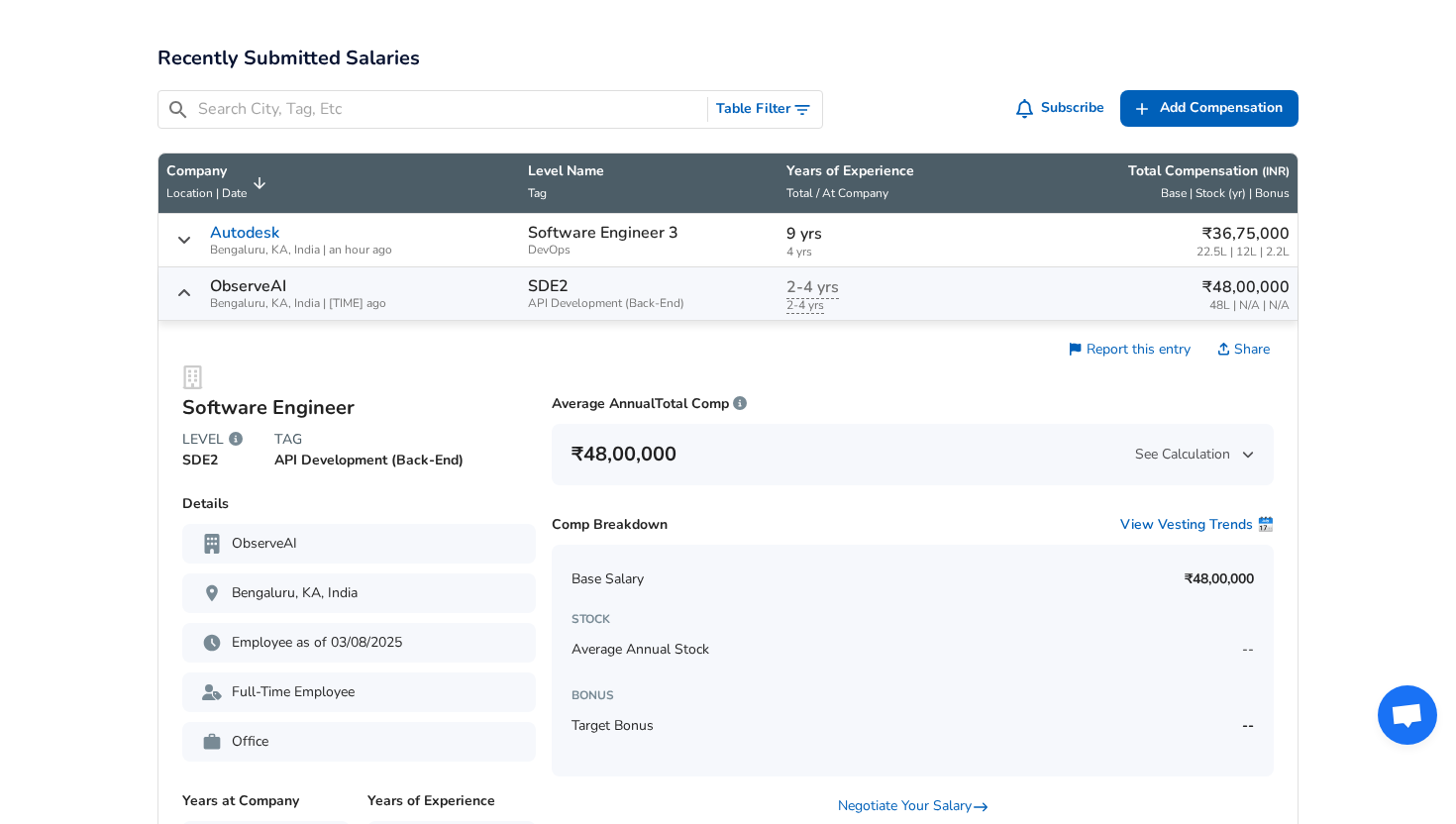 click on "See Calculation" at bounding box center [1195, 455] 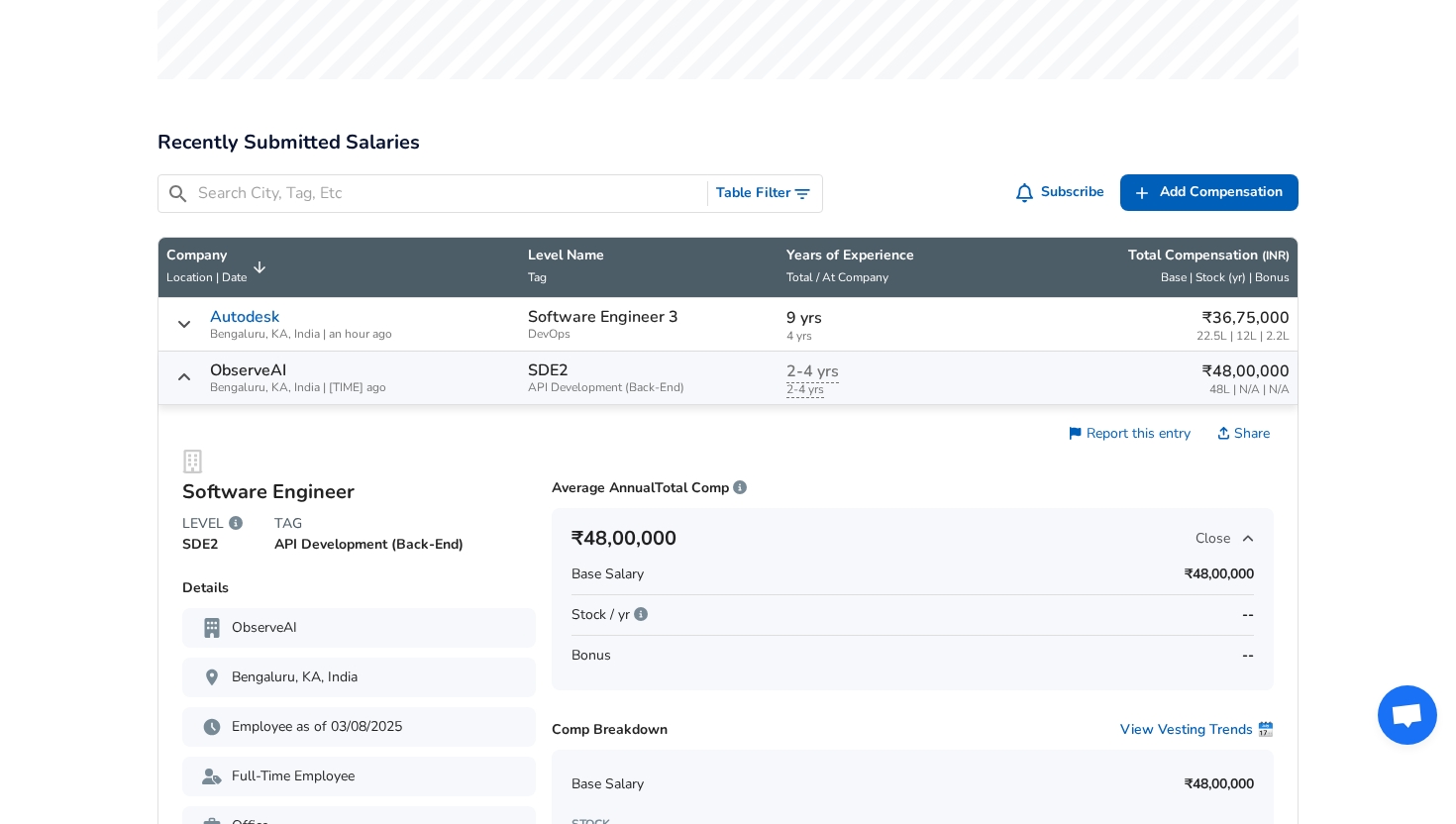 scroll, scrollTop: 895, scrollLeft: 0, axis: vertical 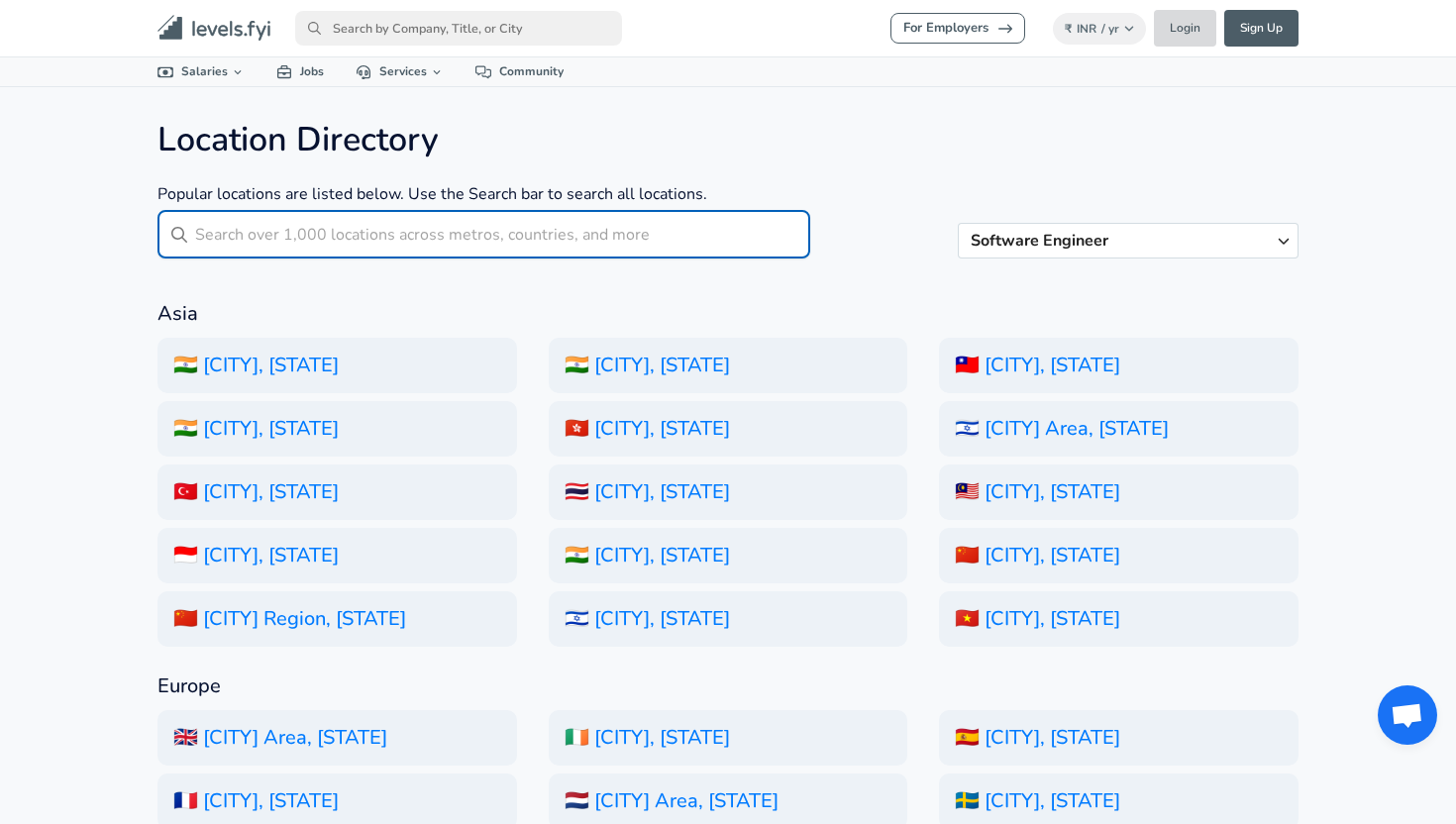 click on "Login" at bounding box center (1185, 28) 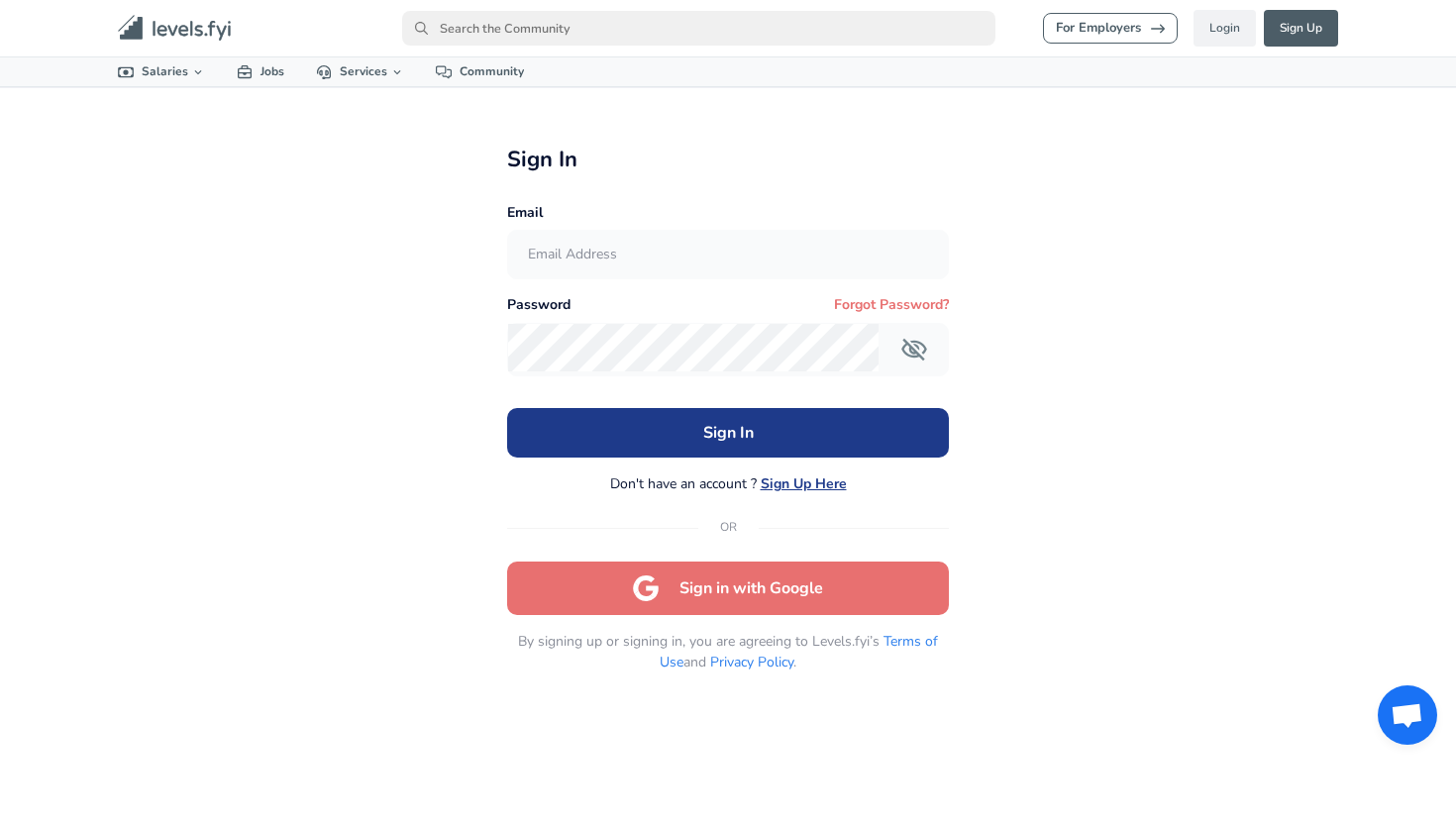click on "Sign in with Google" at bounding box center (727, 588) 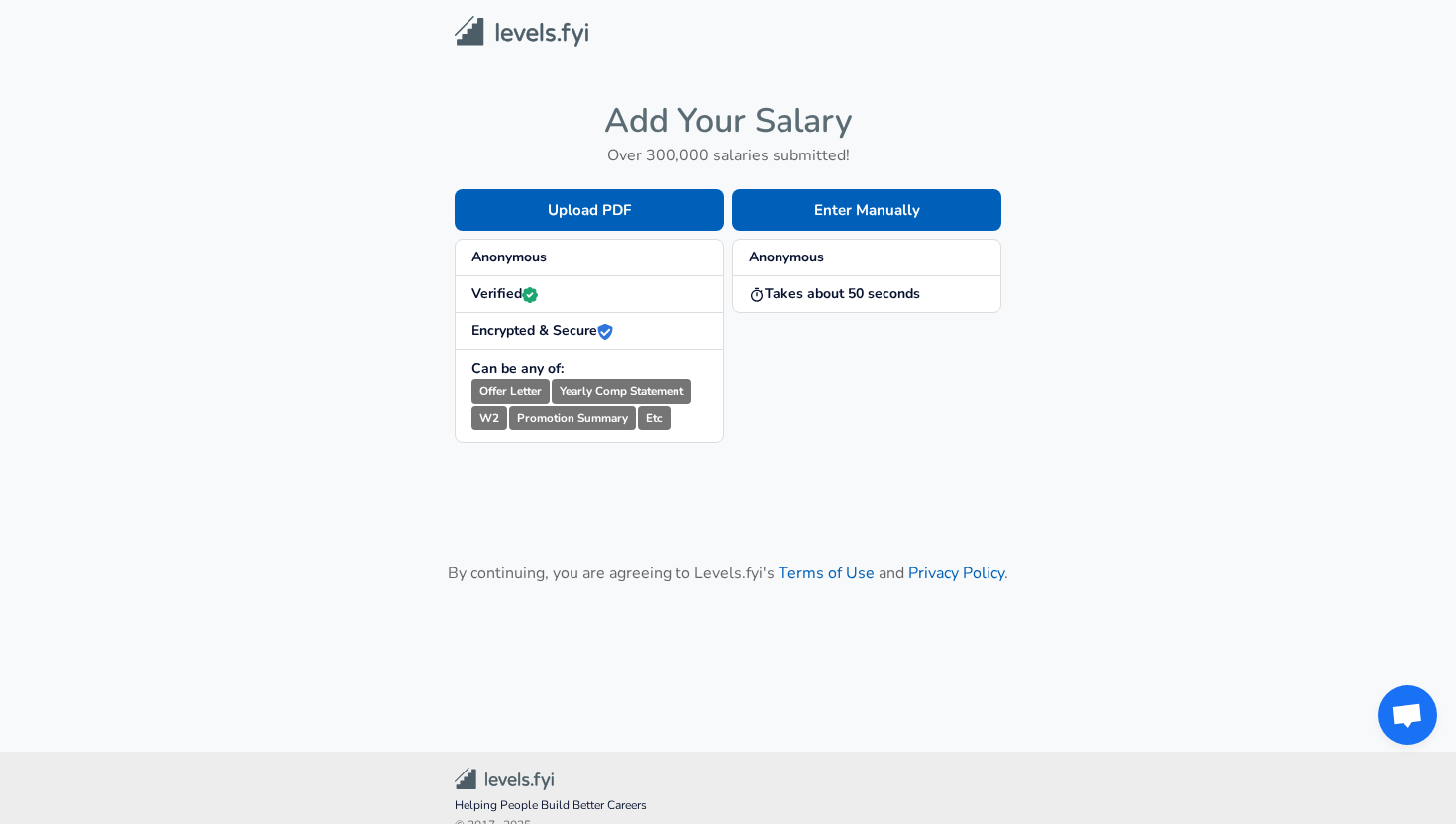 scroll, scrollTop: 0, scrollLeft: 0, axis: both 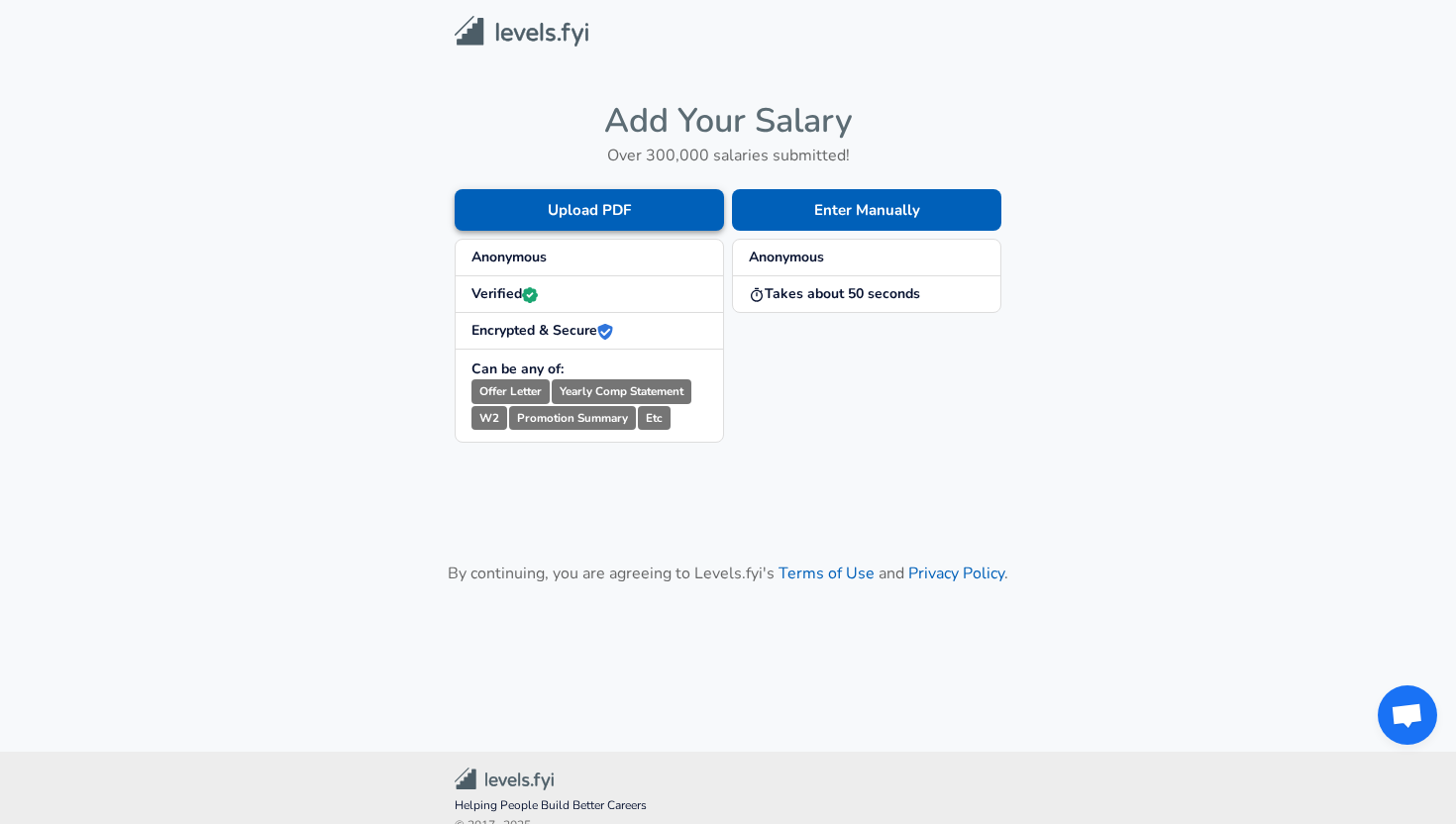 click on "Upload PDF" at bounding box center (589, 210) 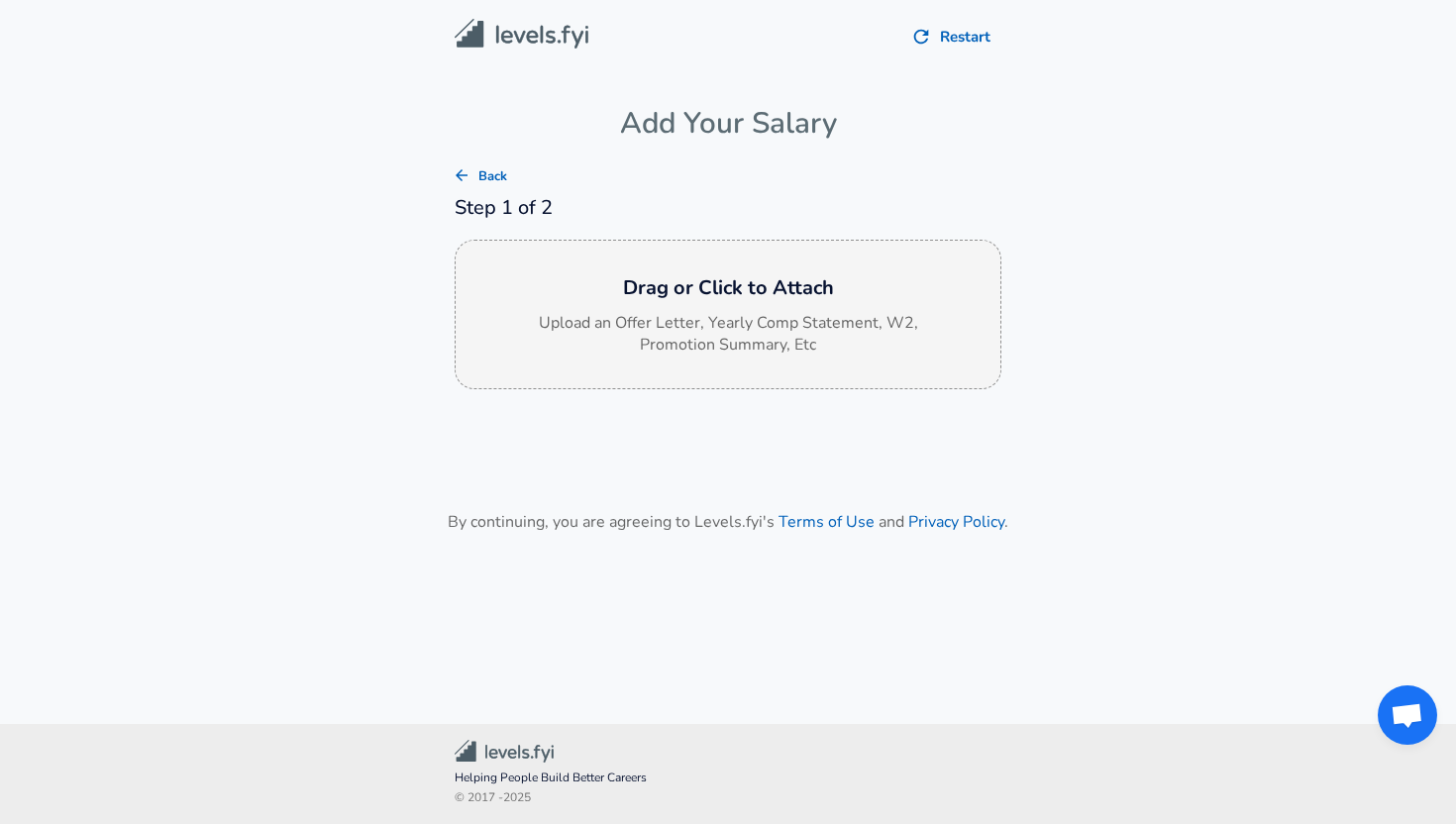 click on "Drag or Click to Attach" at bounding box center (728, 288) 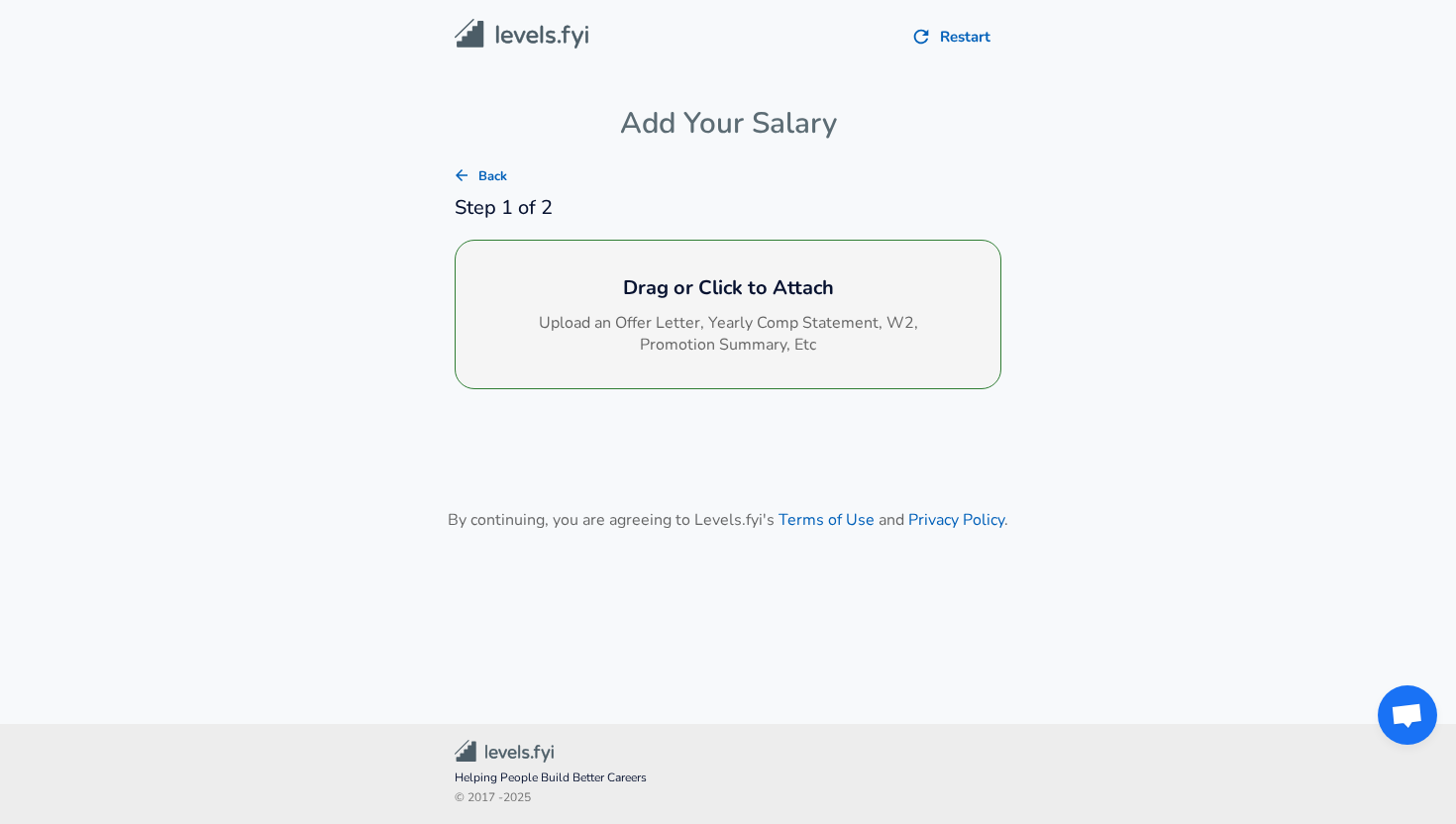 click on "Drag or Click to Attach Upload an Offer Letter, Yearly Comp Statement, W2, Promotion Summary, Etc" at bounding box center (728, 315) 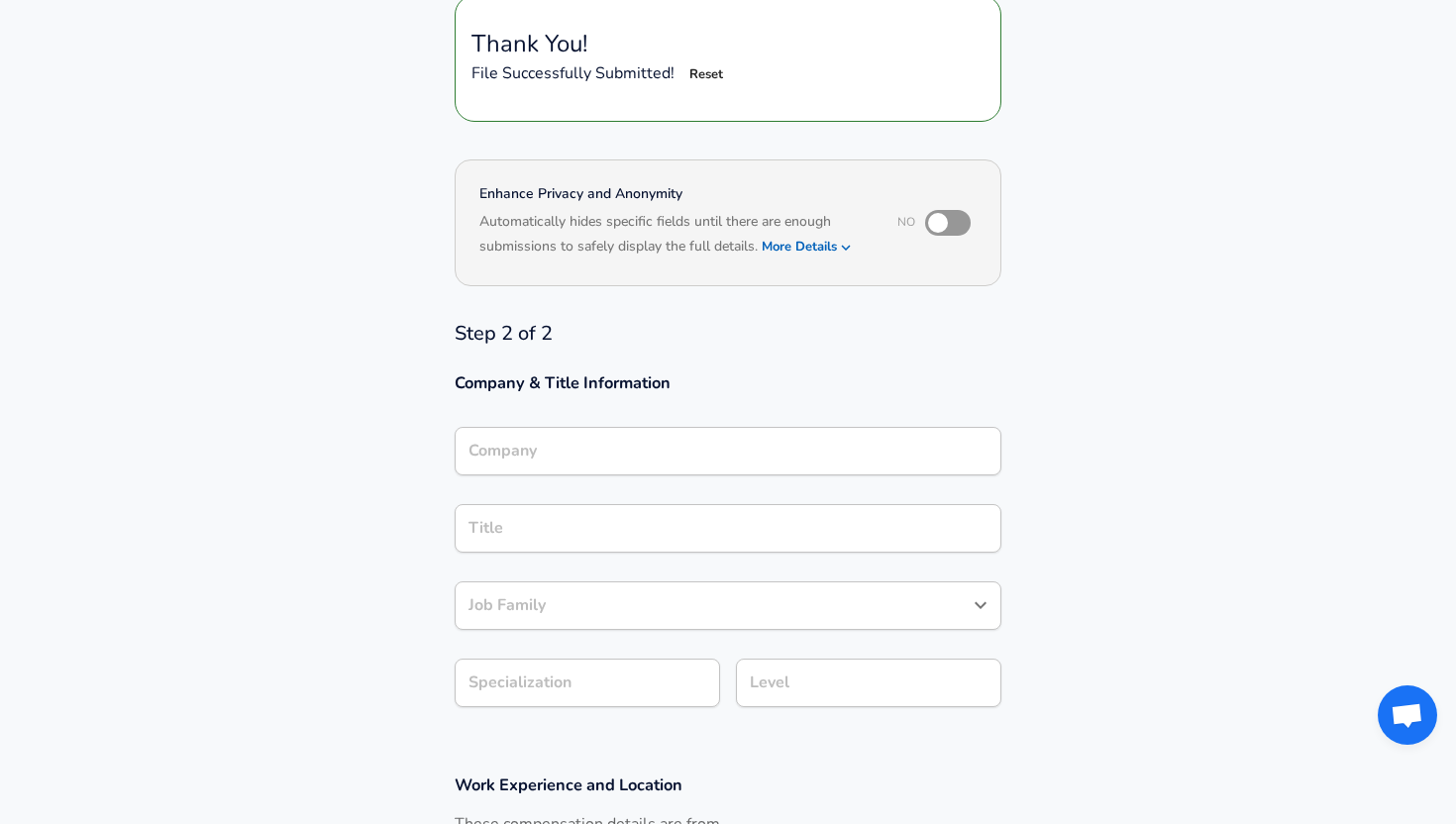 scroll, scrollTop: 264, scrollLeft: 0, axis: vertical 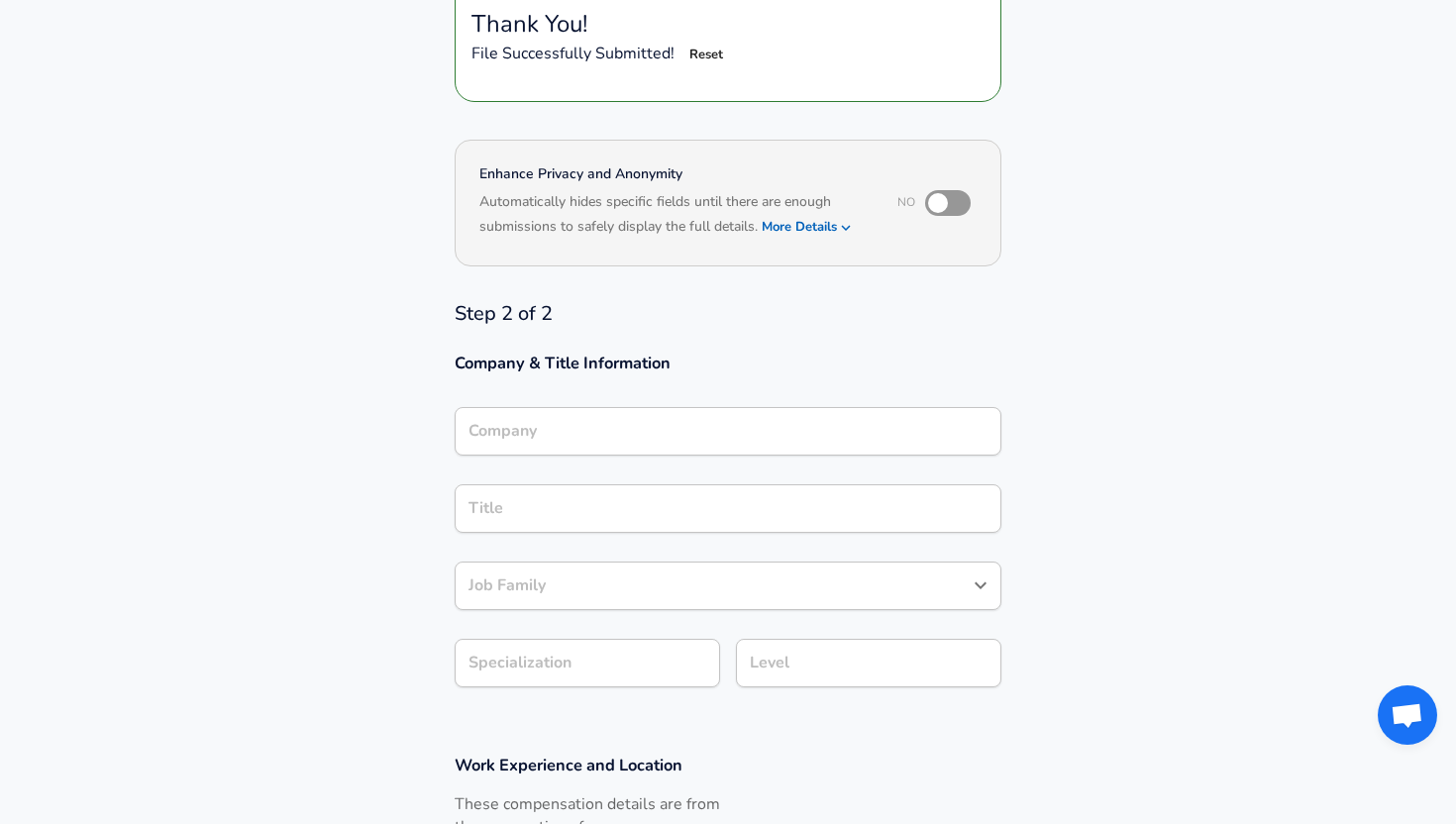 click on "Company" at bounding box center (728, 431) 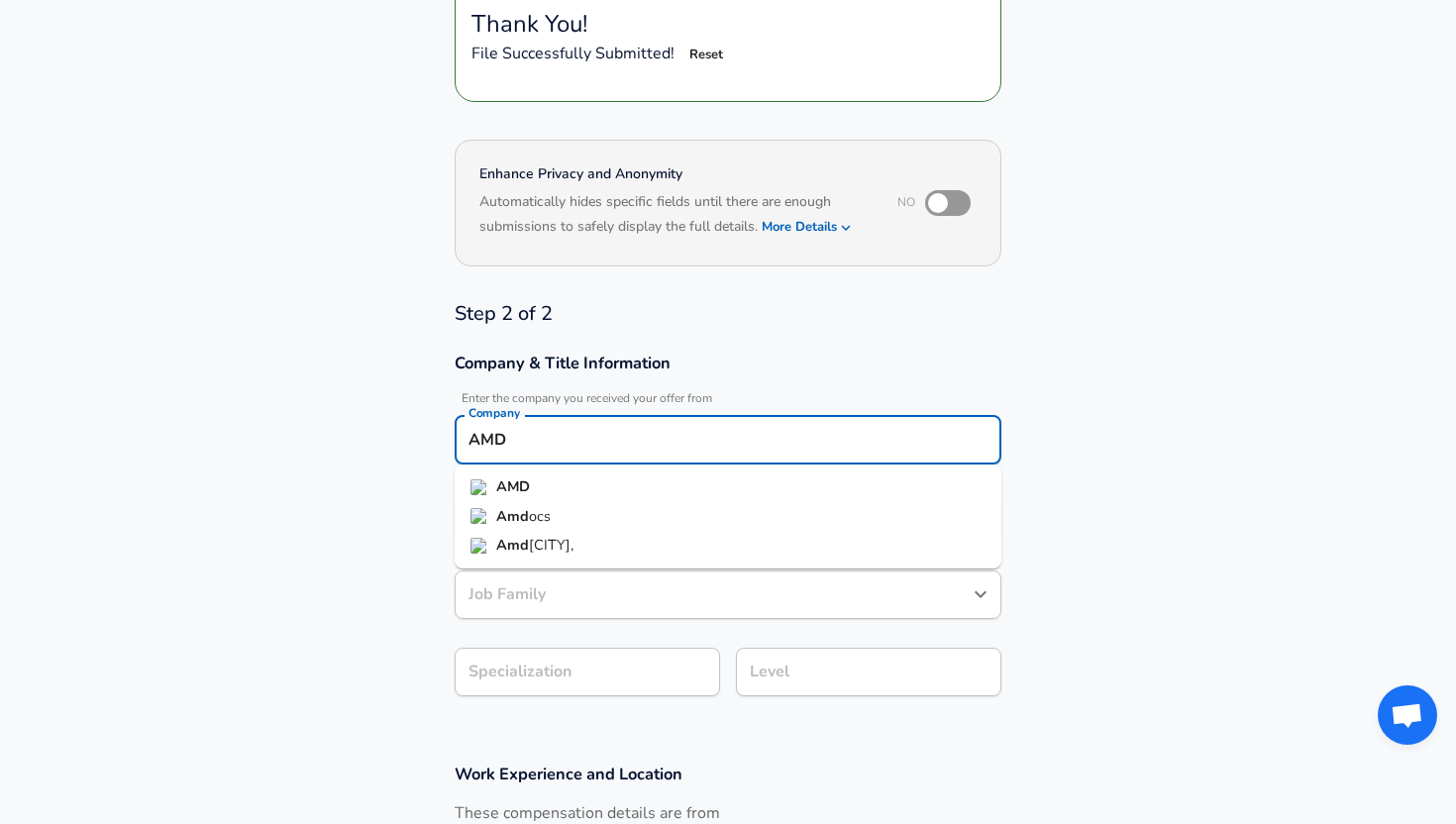 click on "AMD" at bounding box center [728, 487] 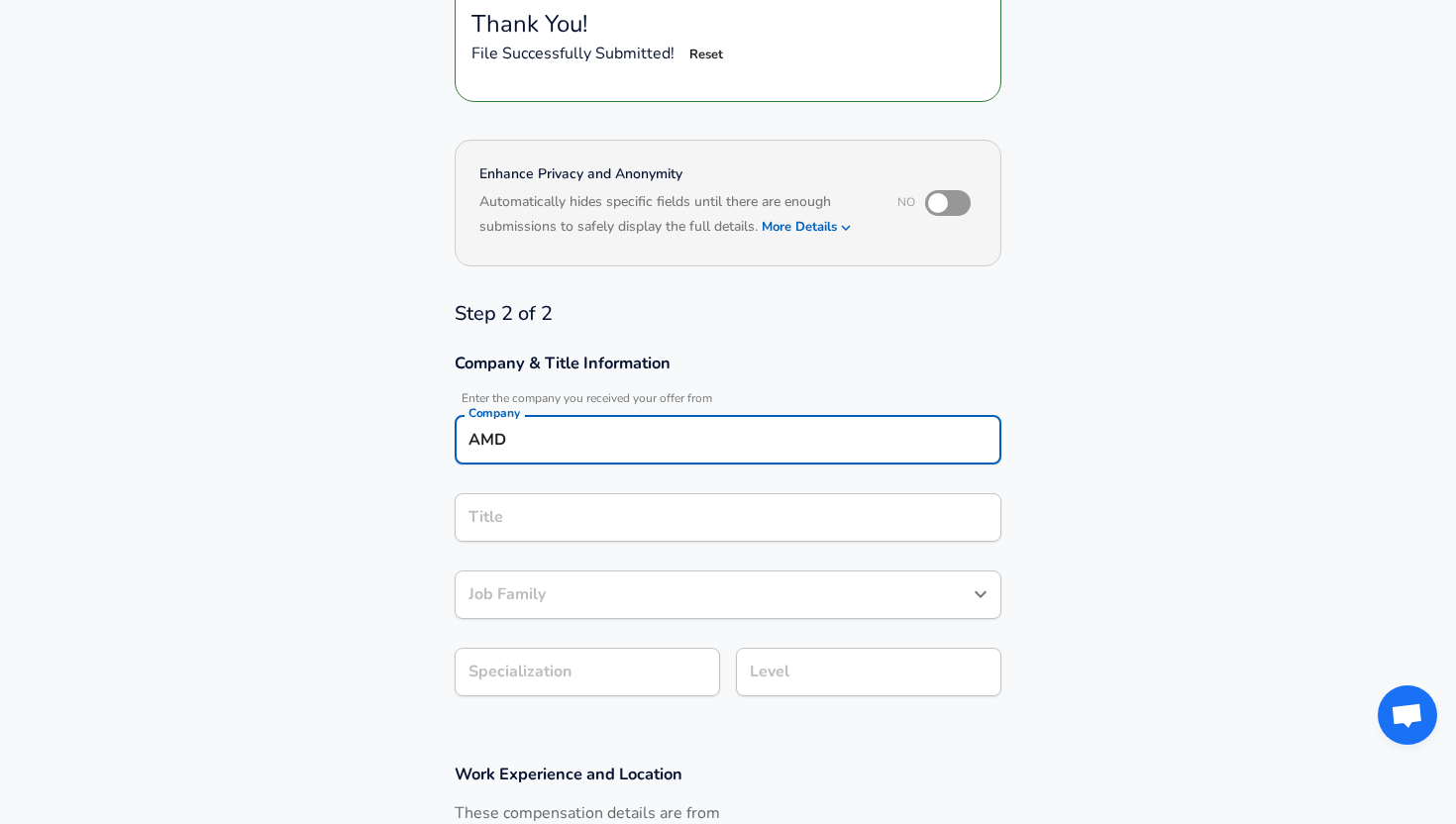 type on "AMD" 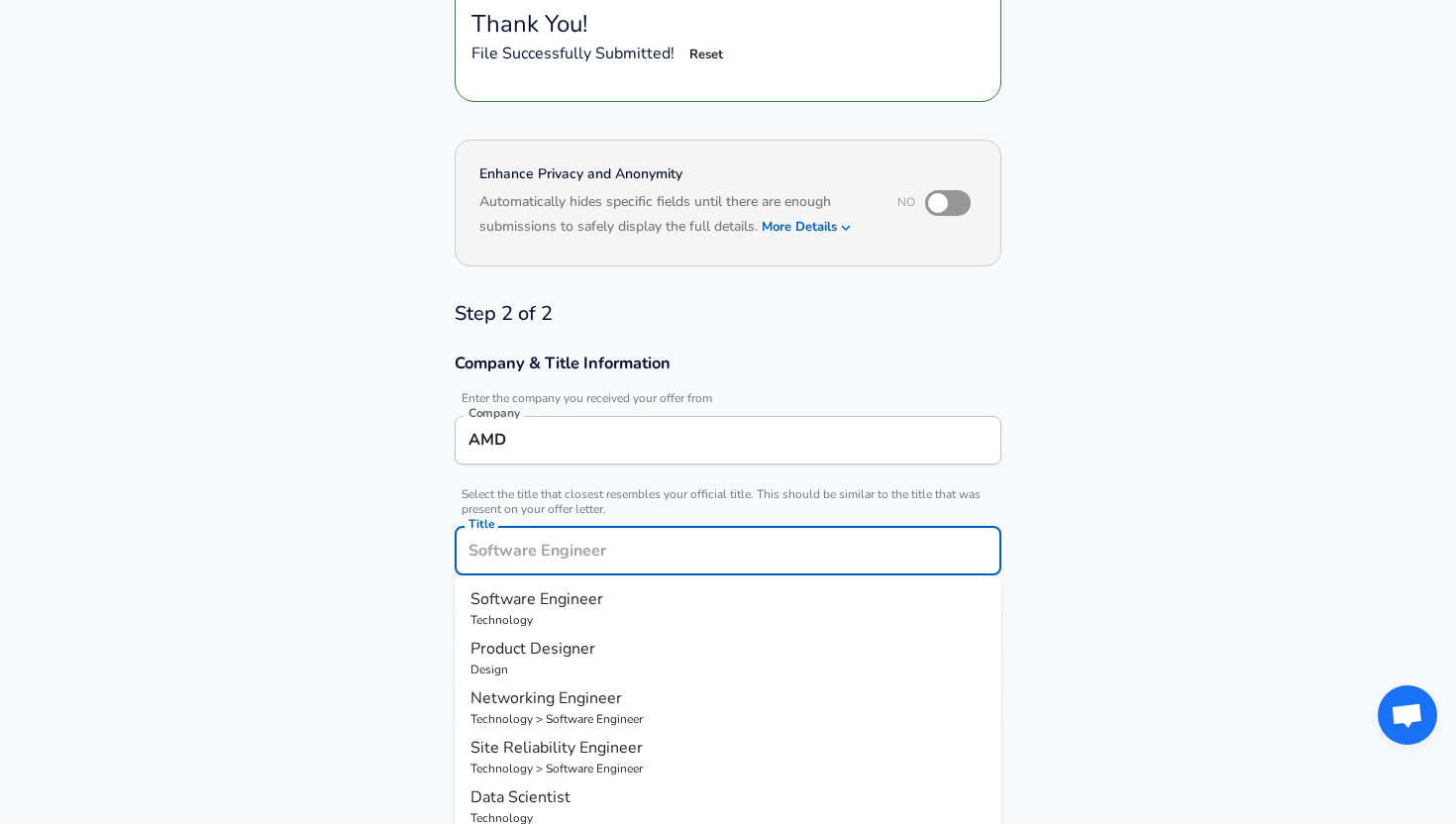 scroll, scrollTop: 304, scrollLeft: 0, axis: vertical 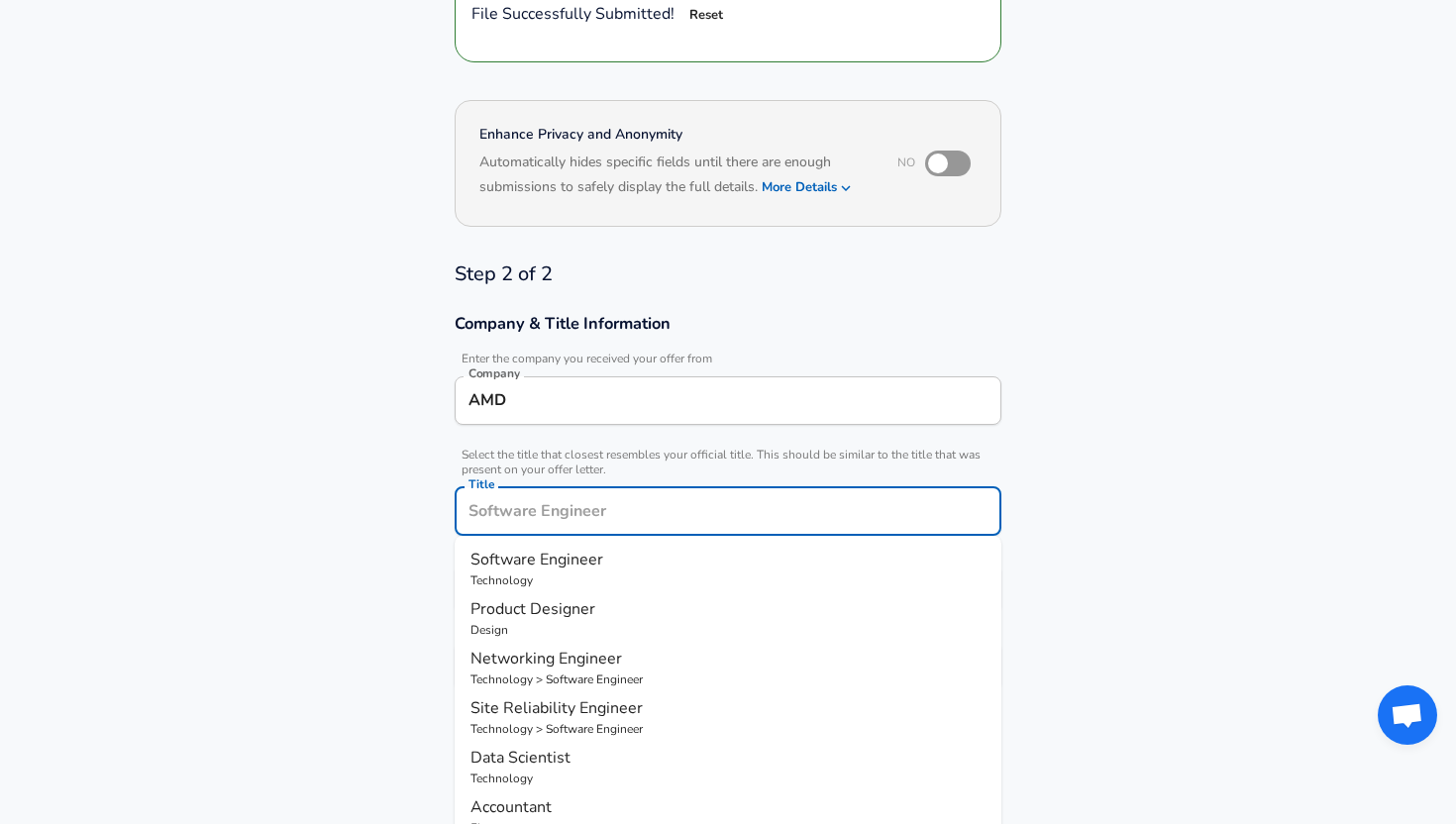 click on "Software Engineer" at bounding box center (537, 560) 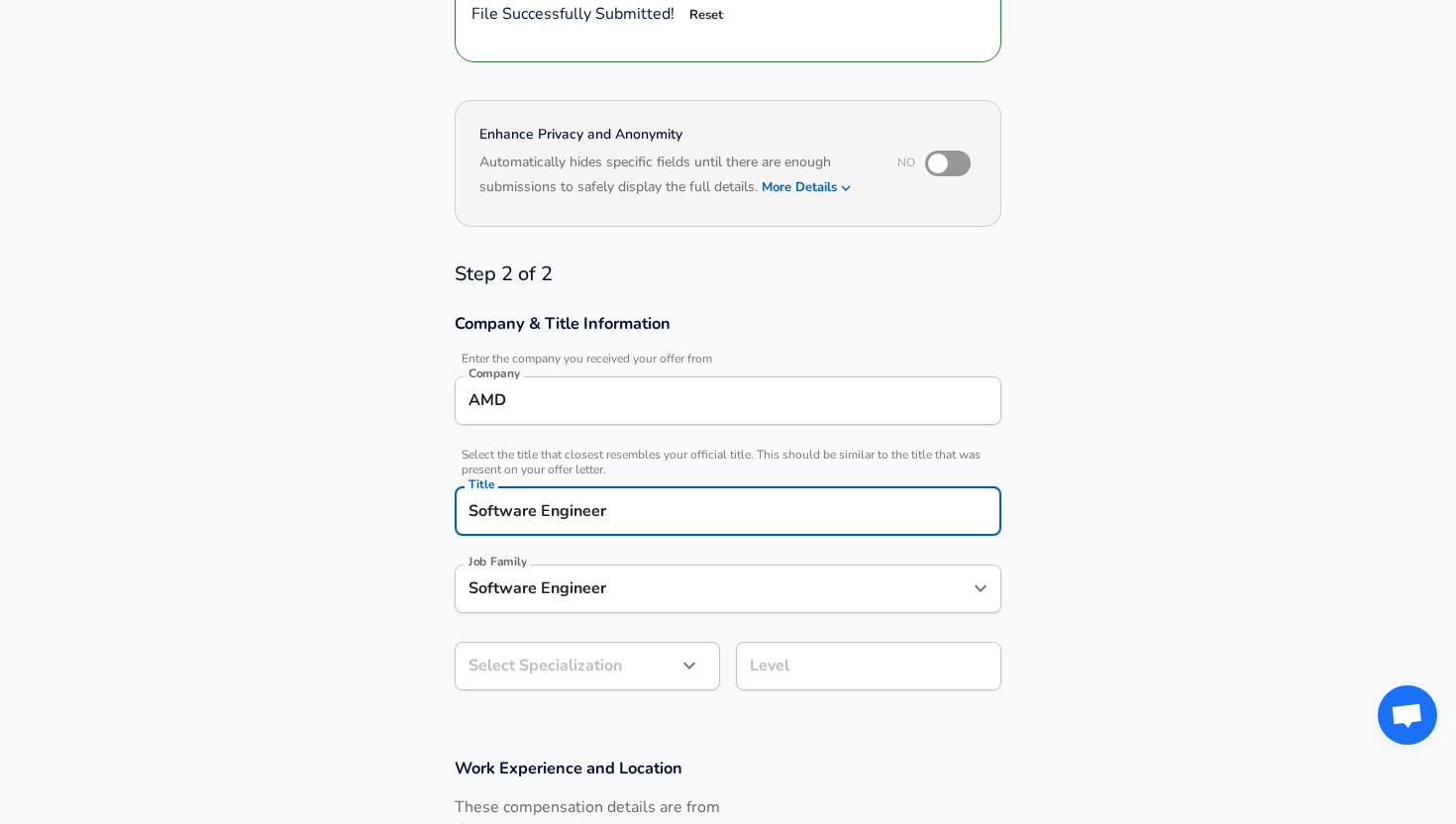 click on "Software Engineer" at bounding box center [713, 588] 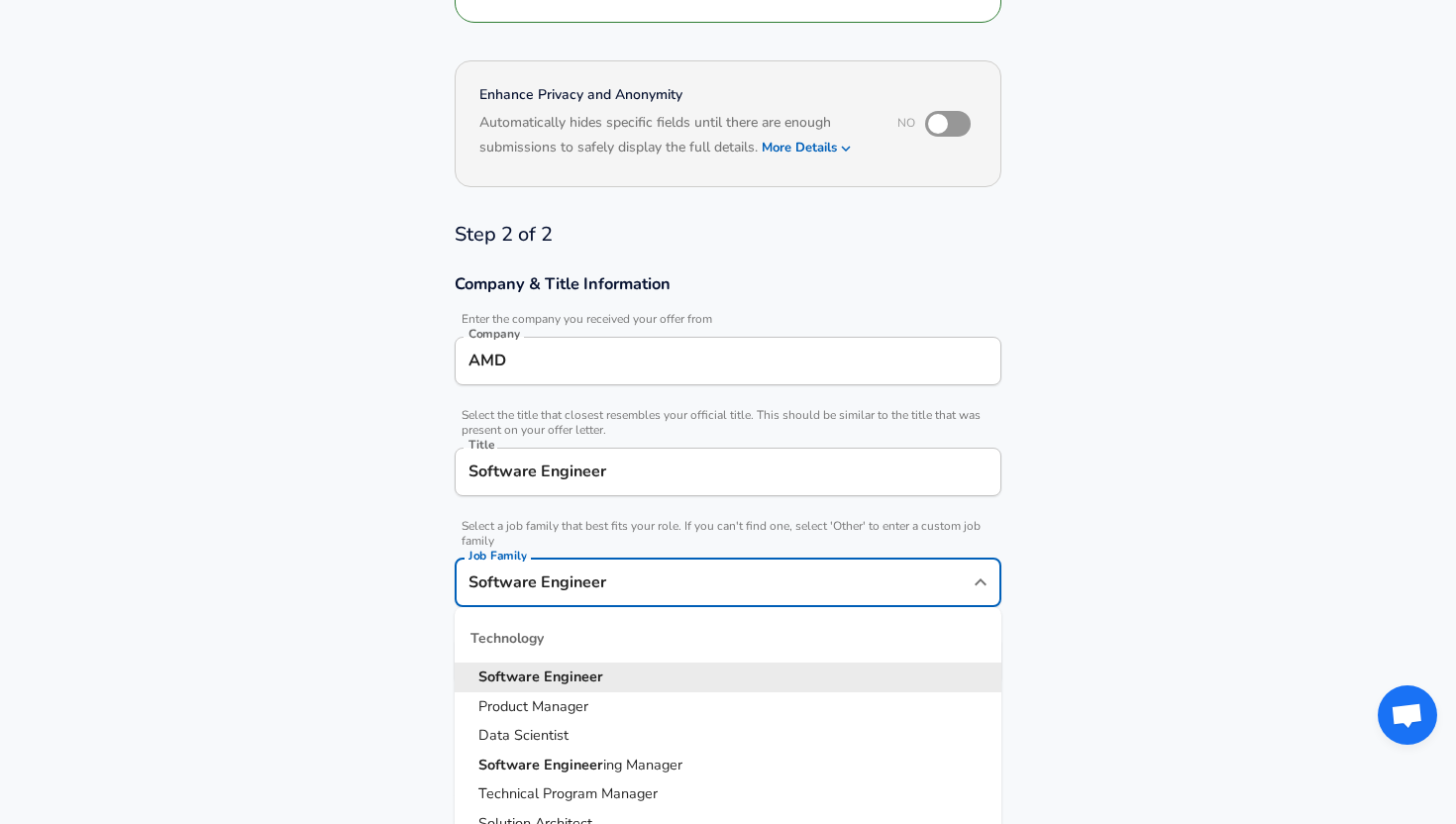 click on "Software Engineer" at bounding box center (728, 471) 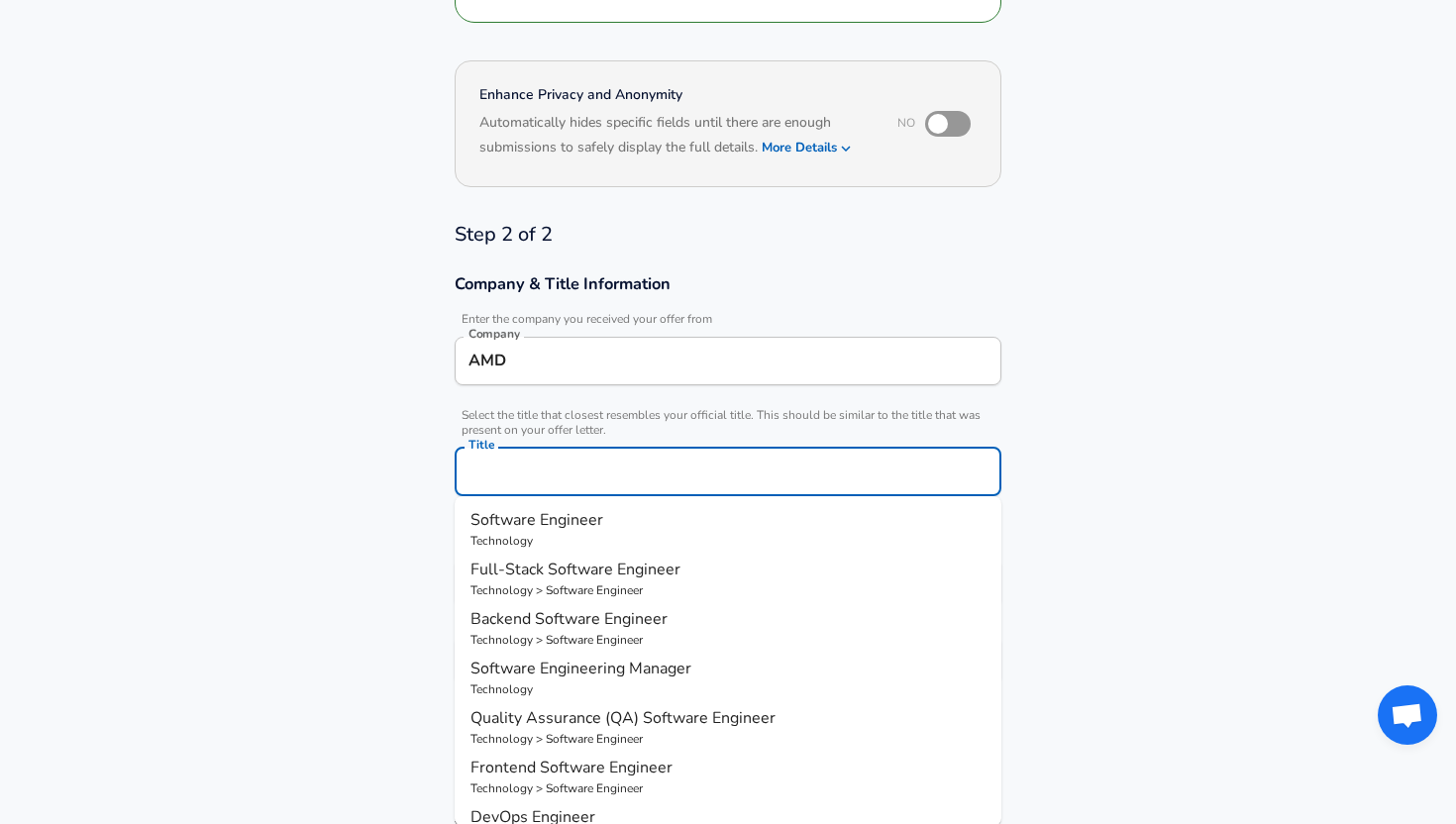 type on "2" 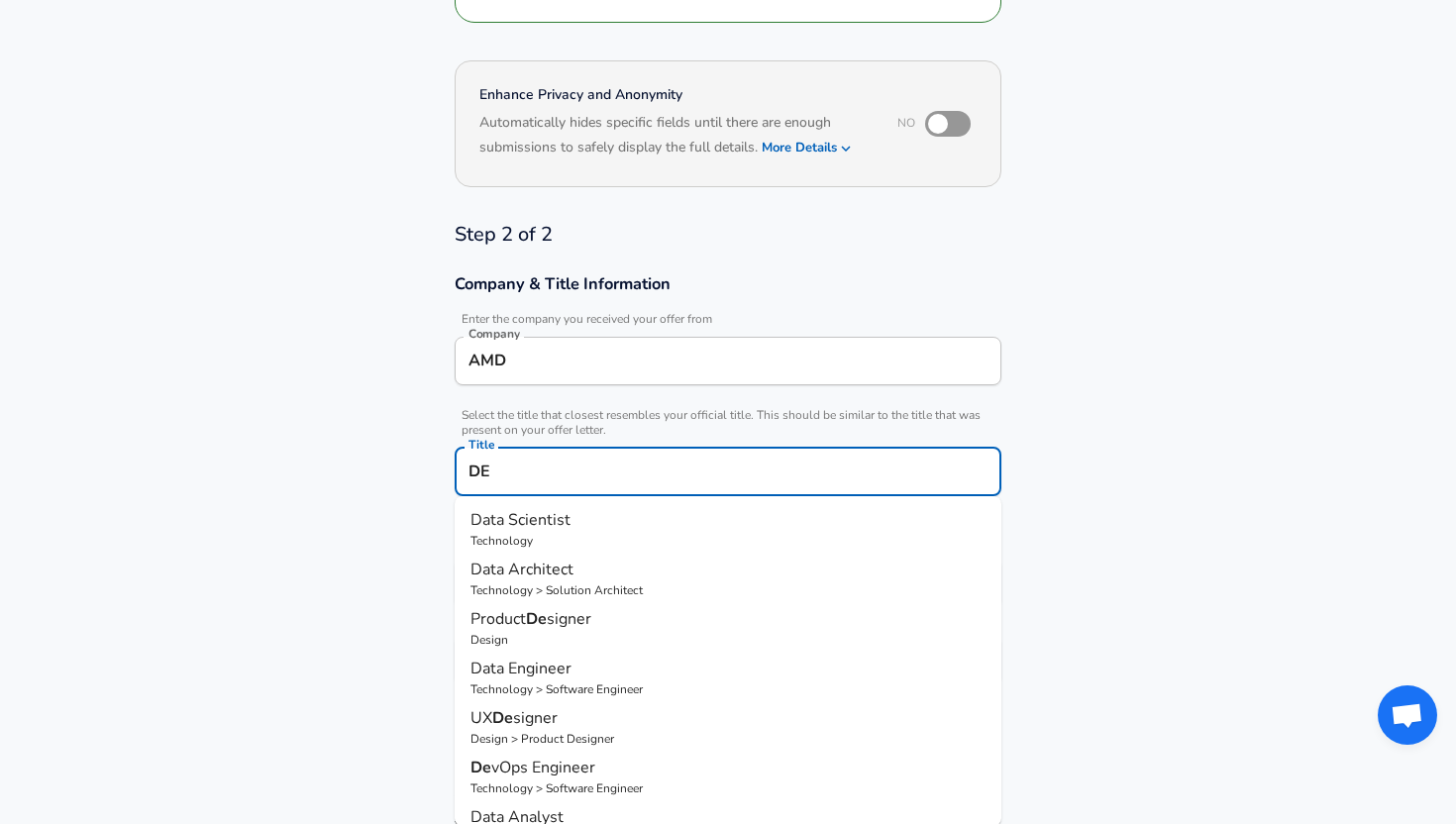 type on "D" 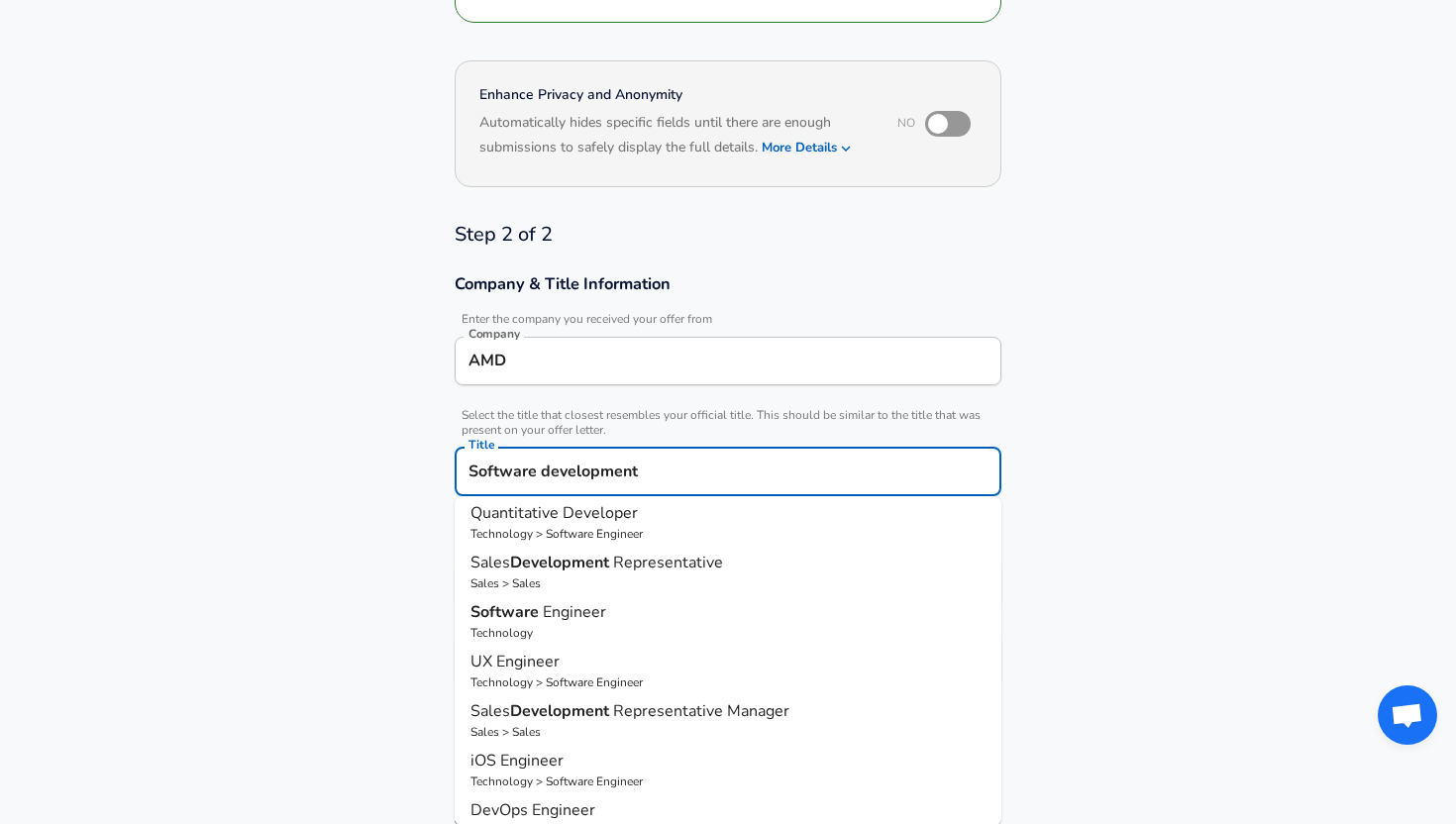 scroll, scrollTop: 181, scrollLeft: 0, axis: vertical 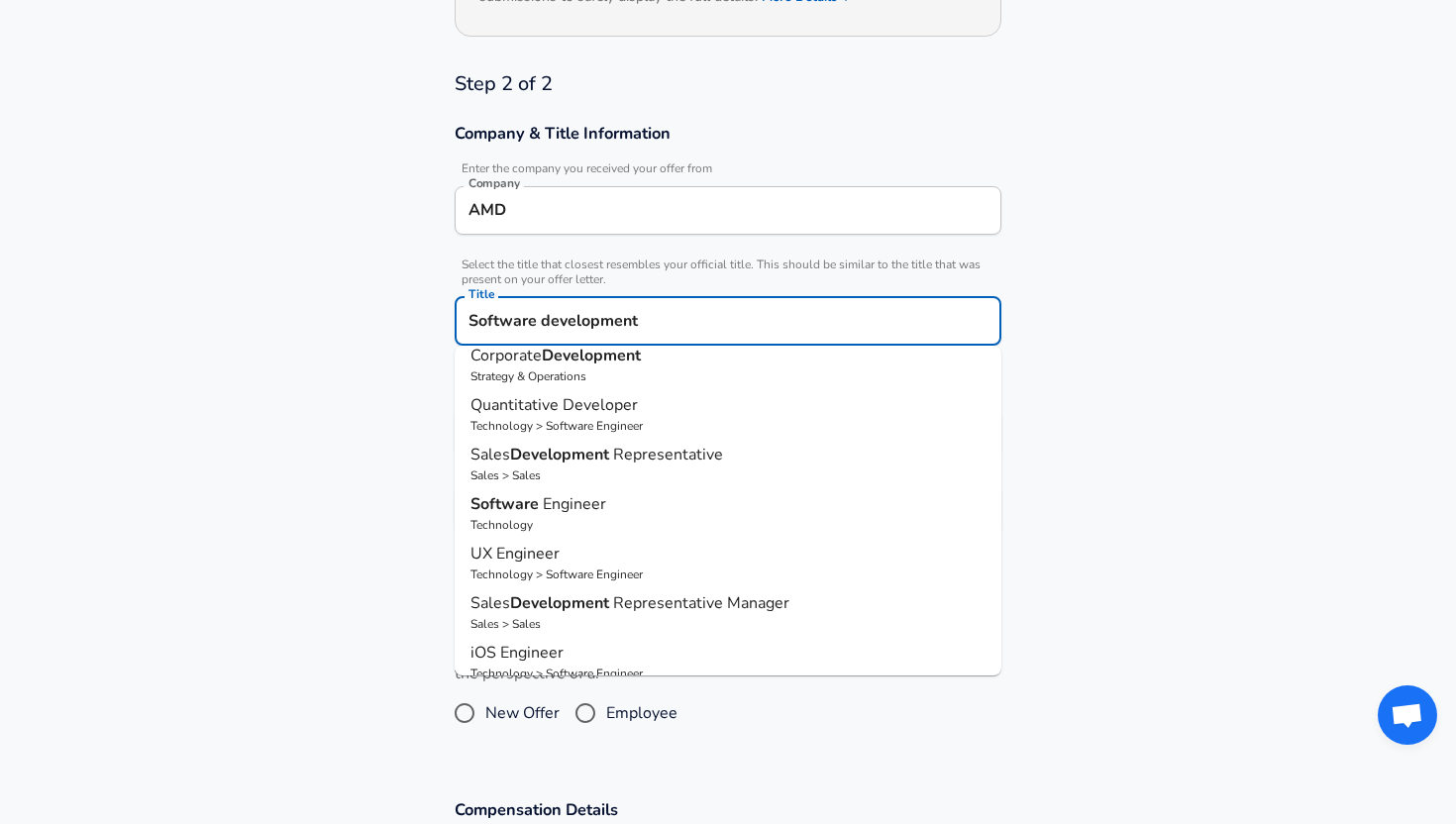 click on "Technology" at bounding box center (728, 525) 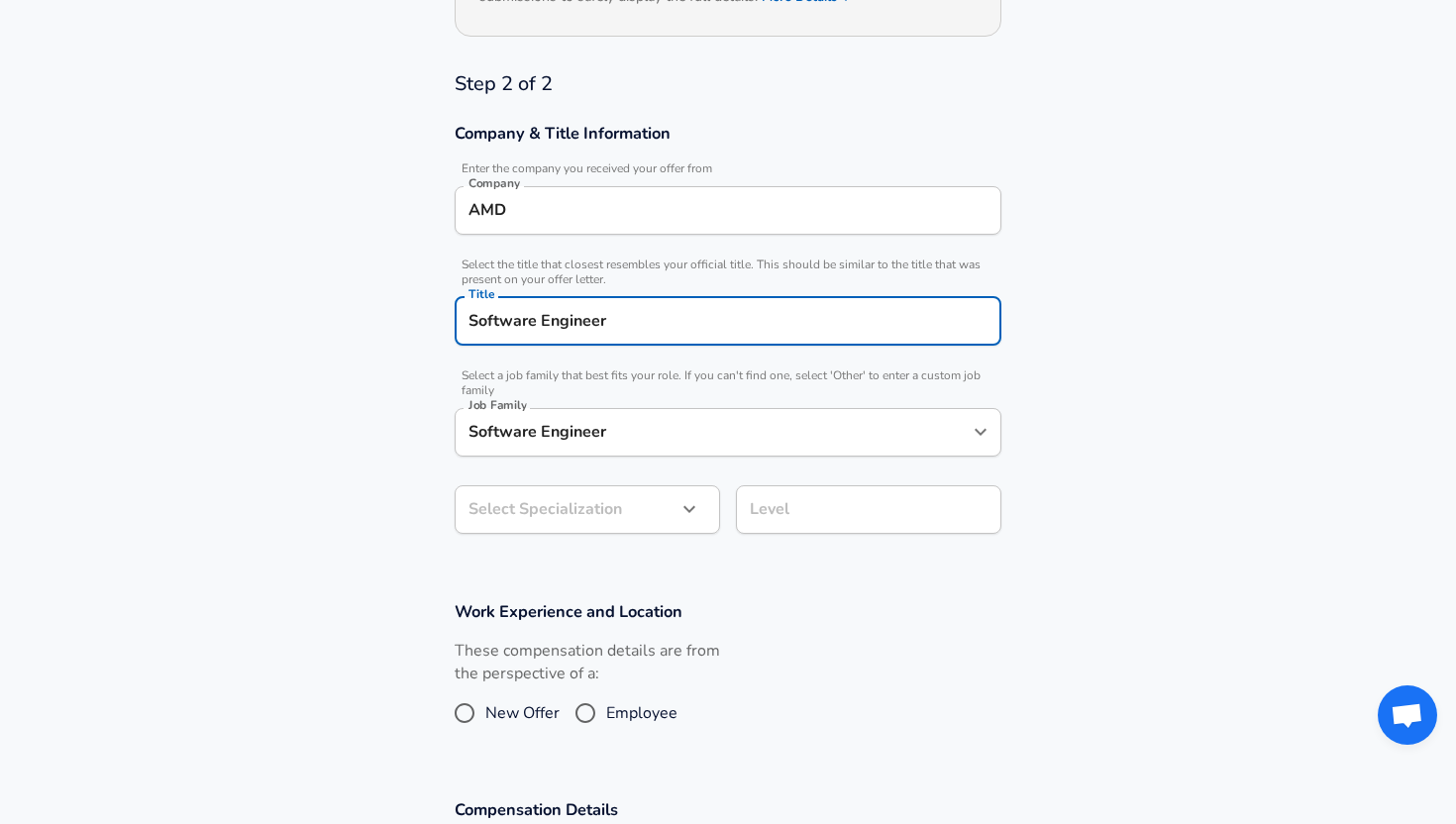 scroll, scrollTop: 554, scrollLeft: 0, axis: vertical 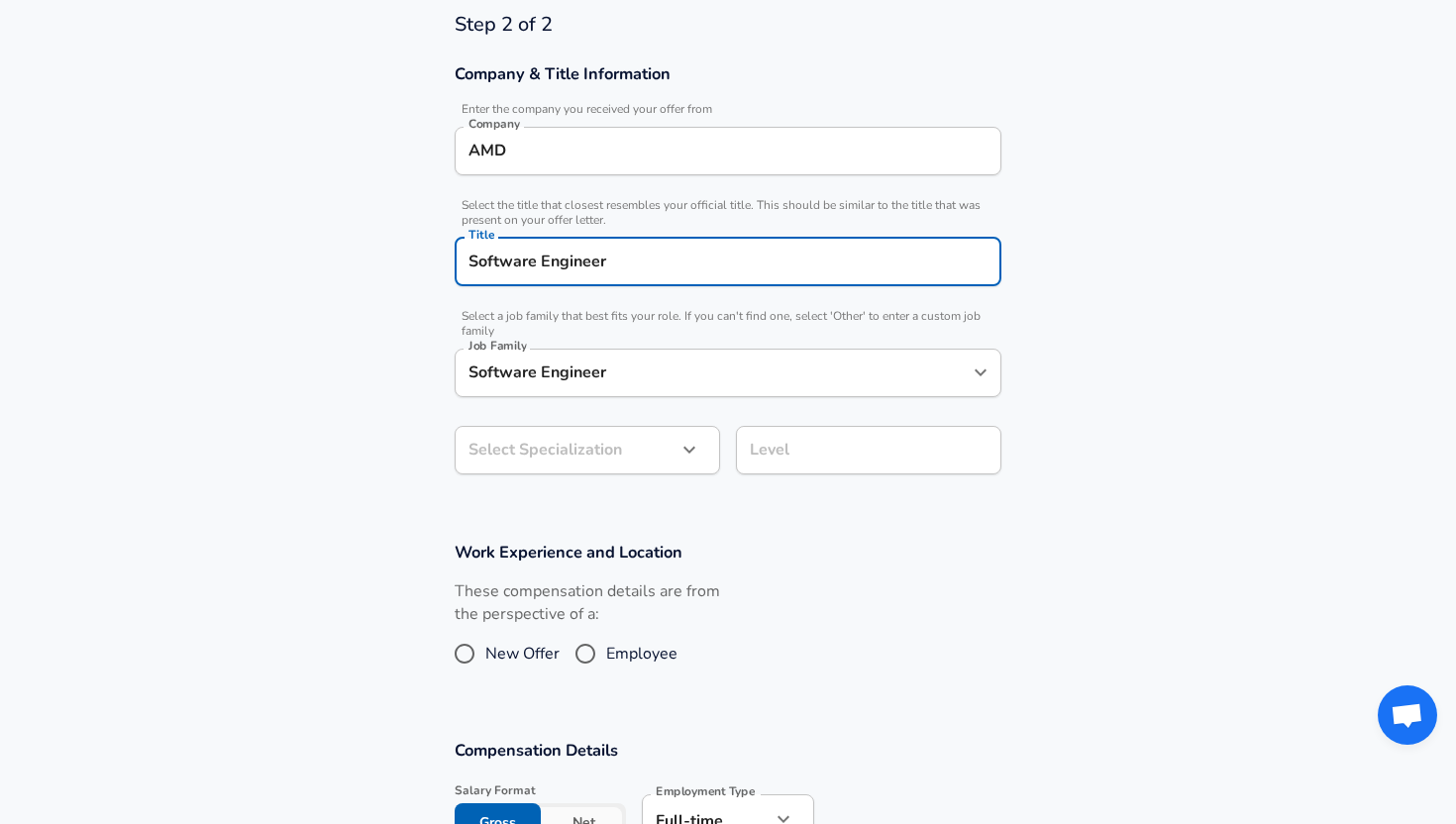 click on "Restart Add Your Salary Back Step 1 of 2 Thank You! File Successfully Submitted! Reset Enhance Privacy and Anonymity No Automatically hides specific fields until there are enough submissions to safely display the full details.   More Details Based on your submission and the data points that we have already collected, we will automatically hide and anonymize specific fields if there aren't enough data points to remain sufficiently anonymous. Step 2 of 2 Company & Title Information   Enter the company you received your offer from Company AMD Company   Select the title that closest resembles your official title. This should be similar to the title that was present on your offer letter. Title Software Engineer Title   Select a job family that best fits your role. If you can't find one, select 'Other' to enter a custom job family Job Family Software Engineer Job Family Select Specialization ​ Select Specialization Level Level Work Experience and Location These compensation details are from the perspective of a:" at bounding box center (728, -142) 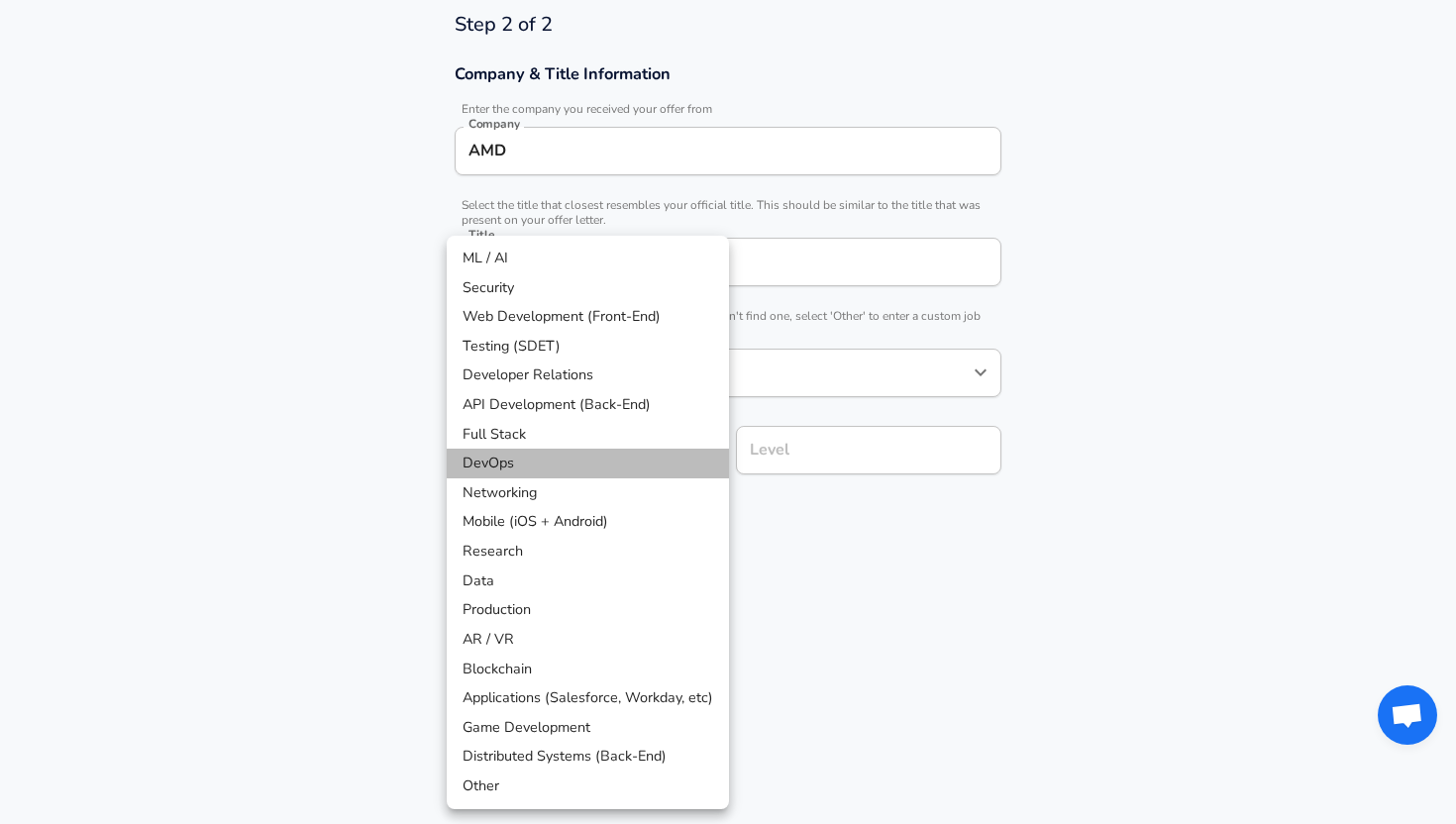 click on "DevOps" at bounding box center (587, 464) 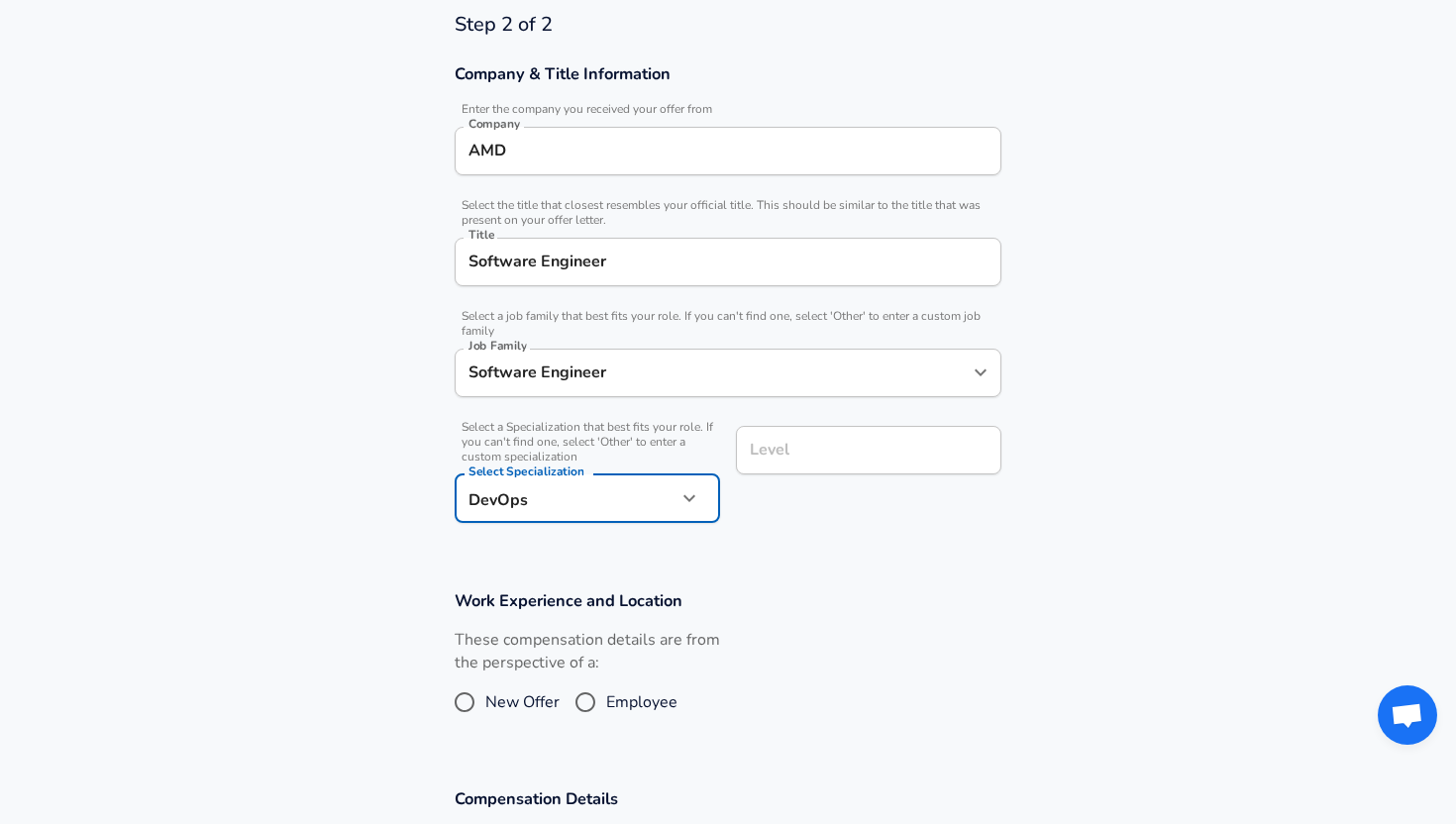 scroll, scrollTop: 593, scrollLeft: 0, axis: vertical 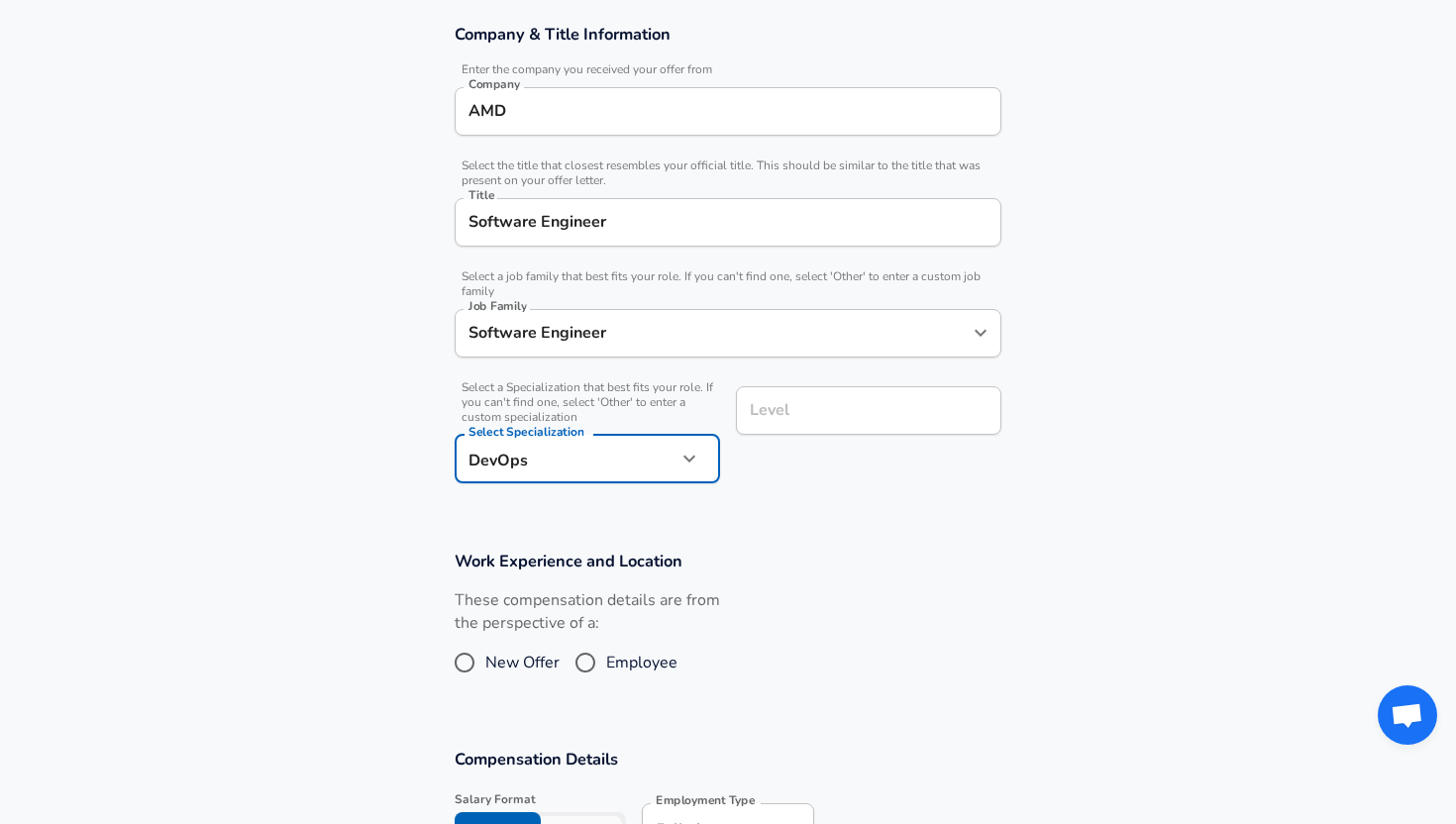 click on "Level" at bounding box center [869, 410] 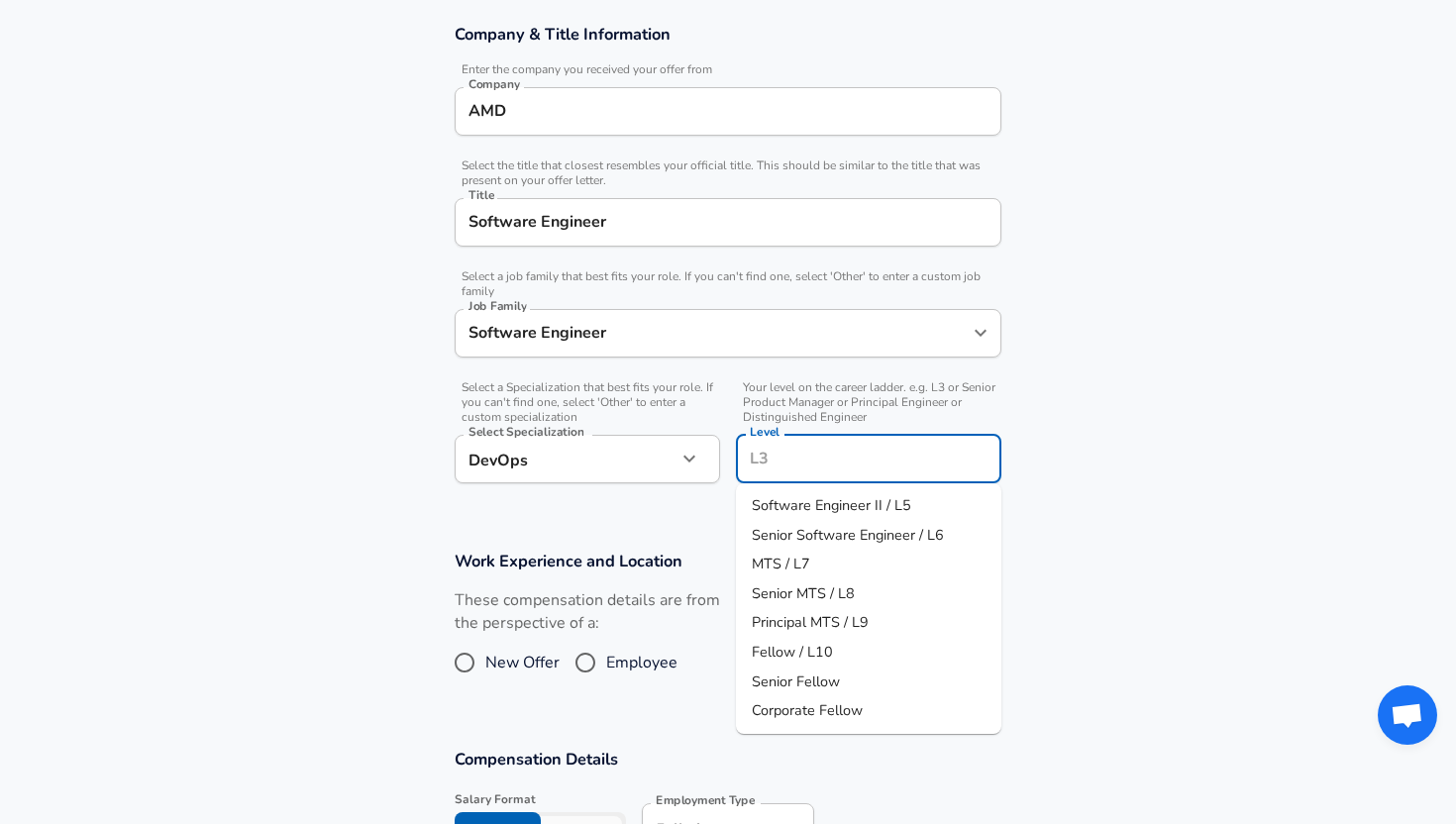 click on "Software Engineer II / L5" at bounding box center (831, 505) 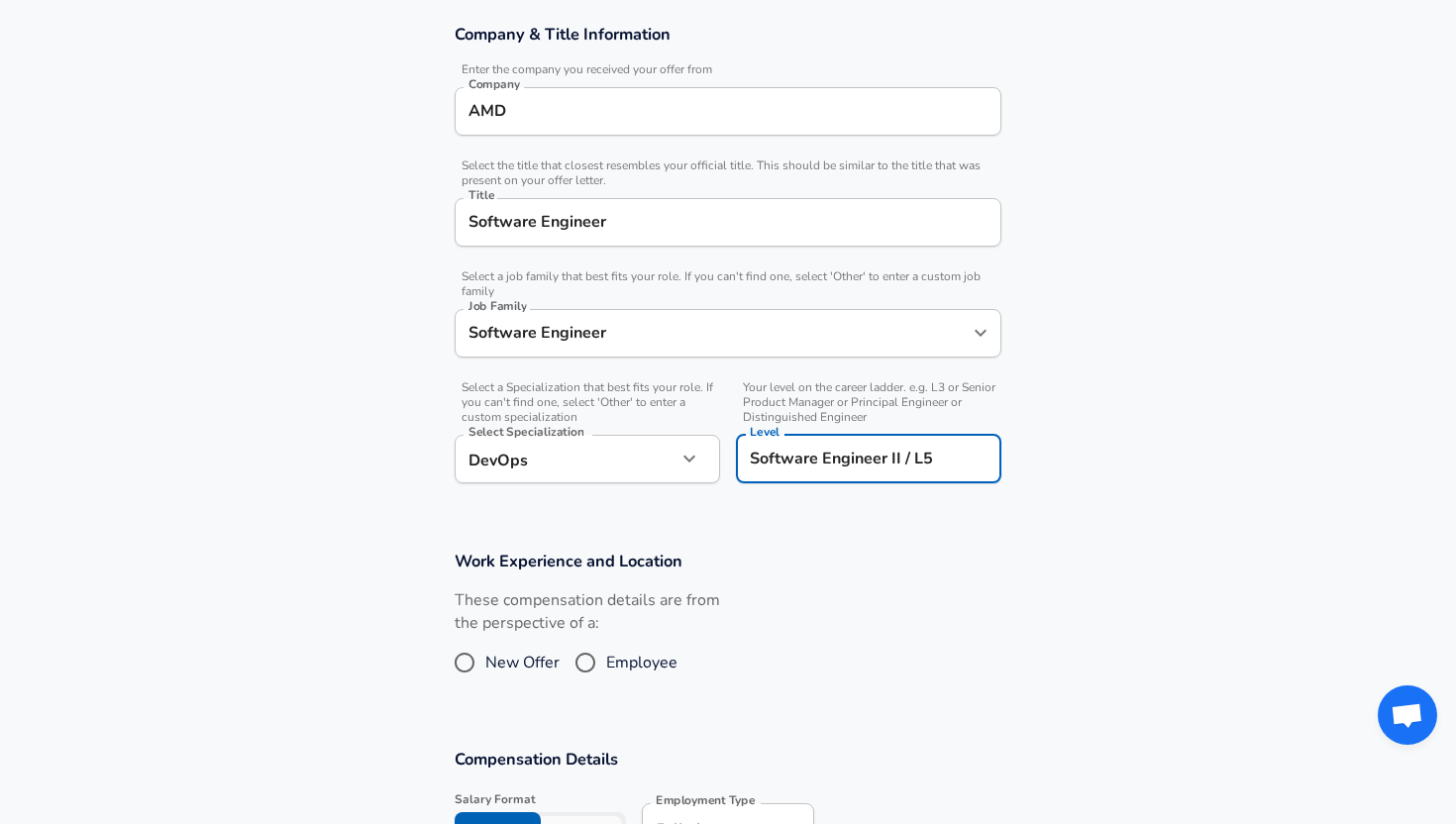 click on "Employee" at bounding box center (585, 663) 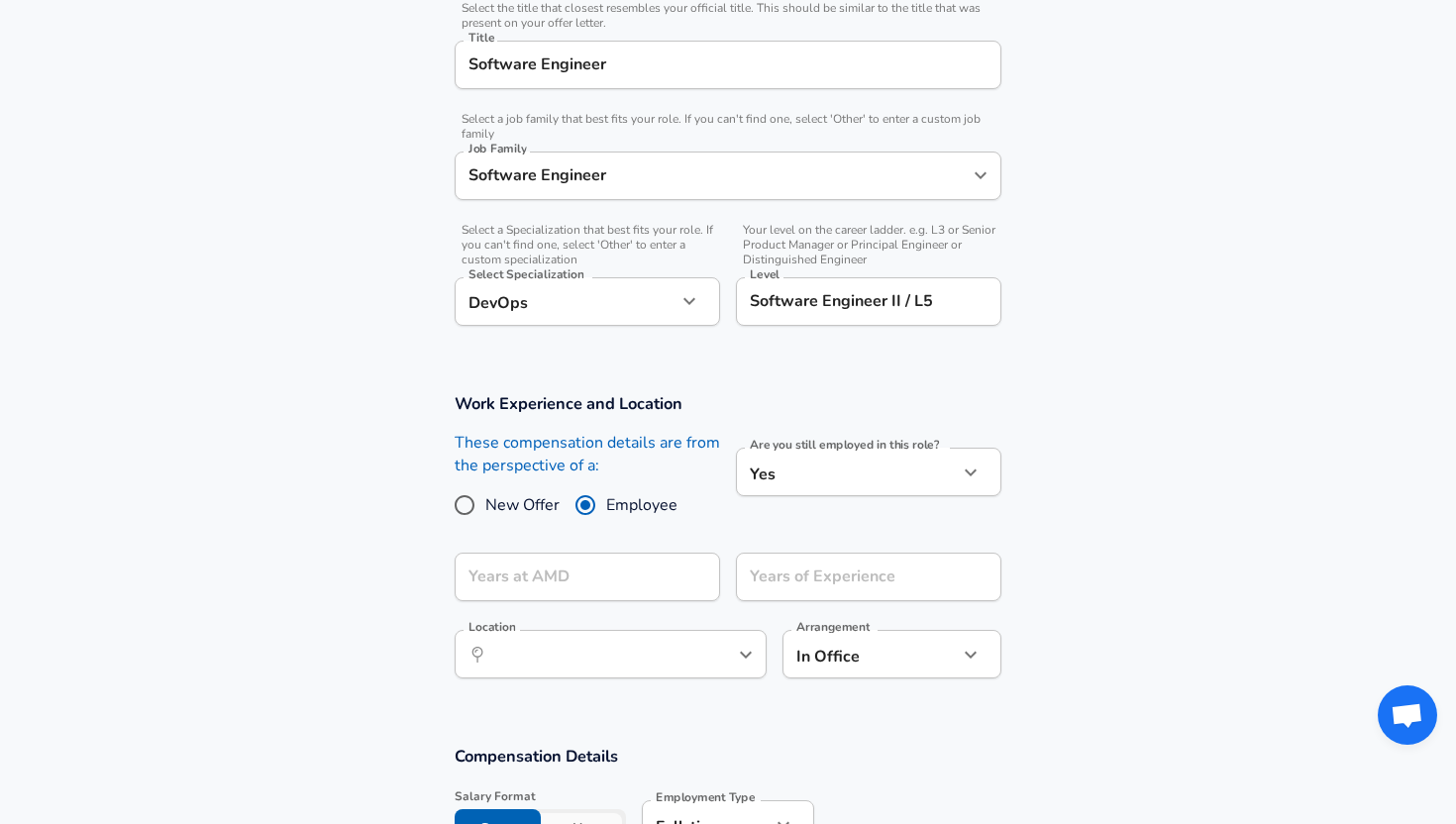 scroll, scrollTop: 754, scrollLeft: 0, axis: vertical 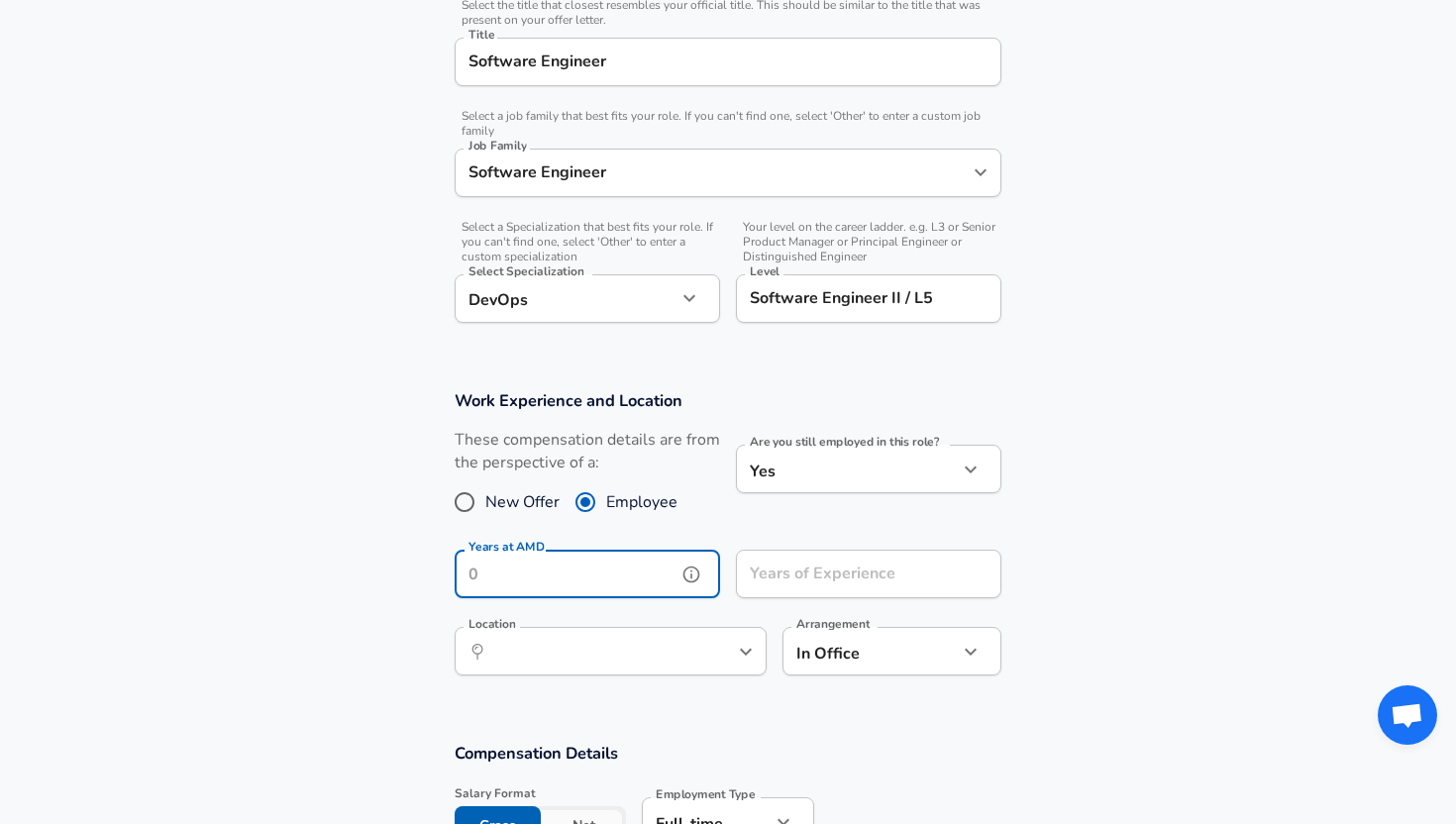 click on "Years at AMD" at bounding box center (566, 573) 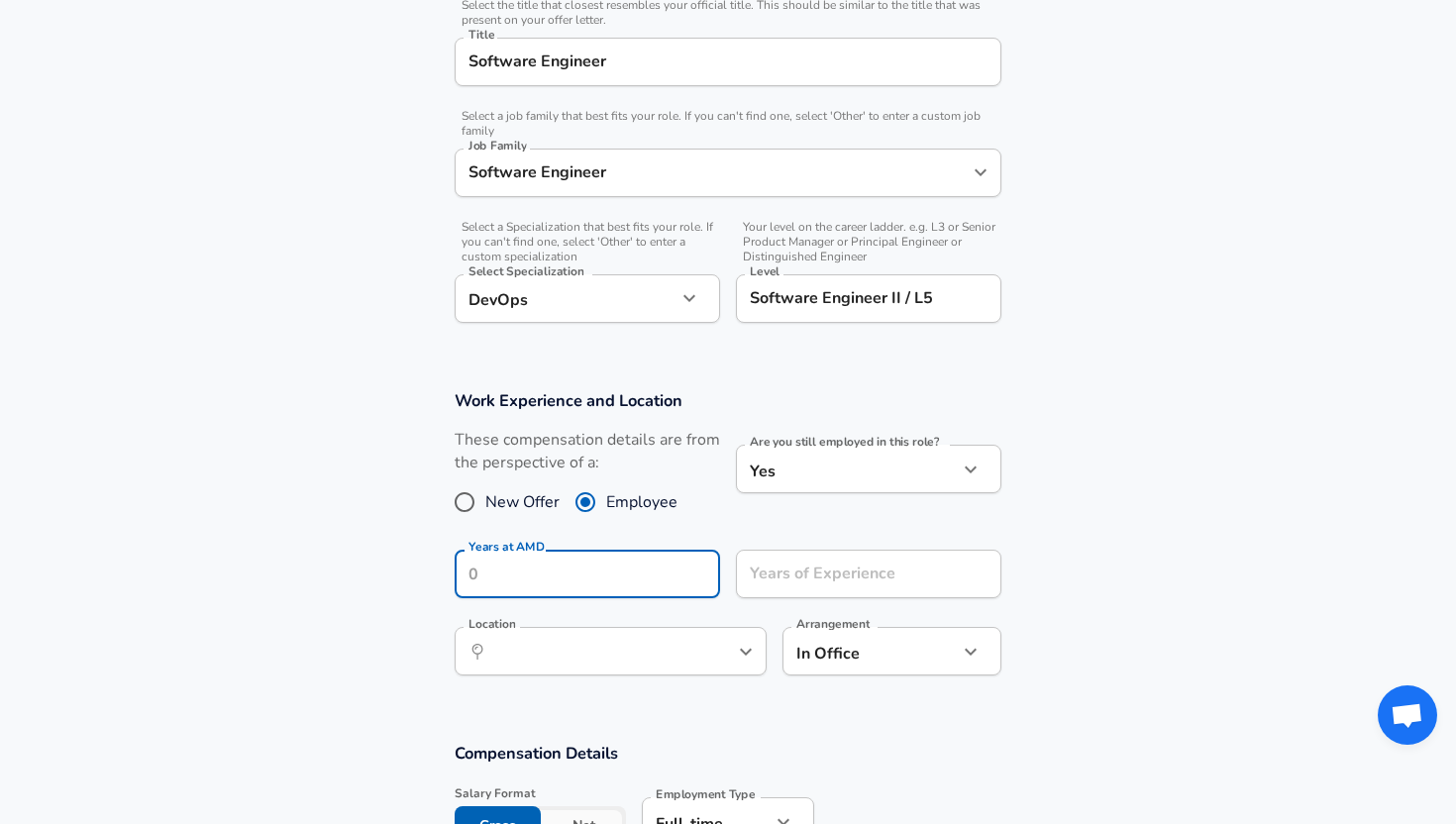 click on "New Offer" at bounding box center (465, 502) 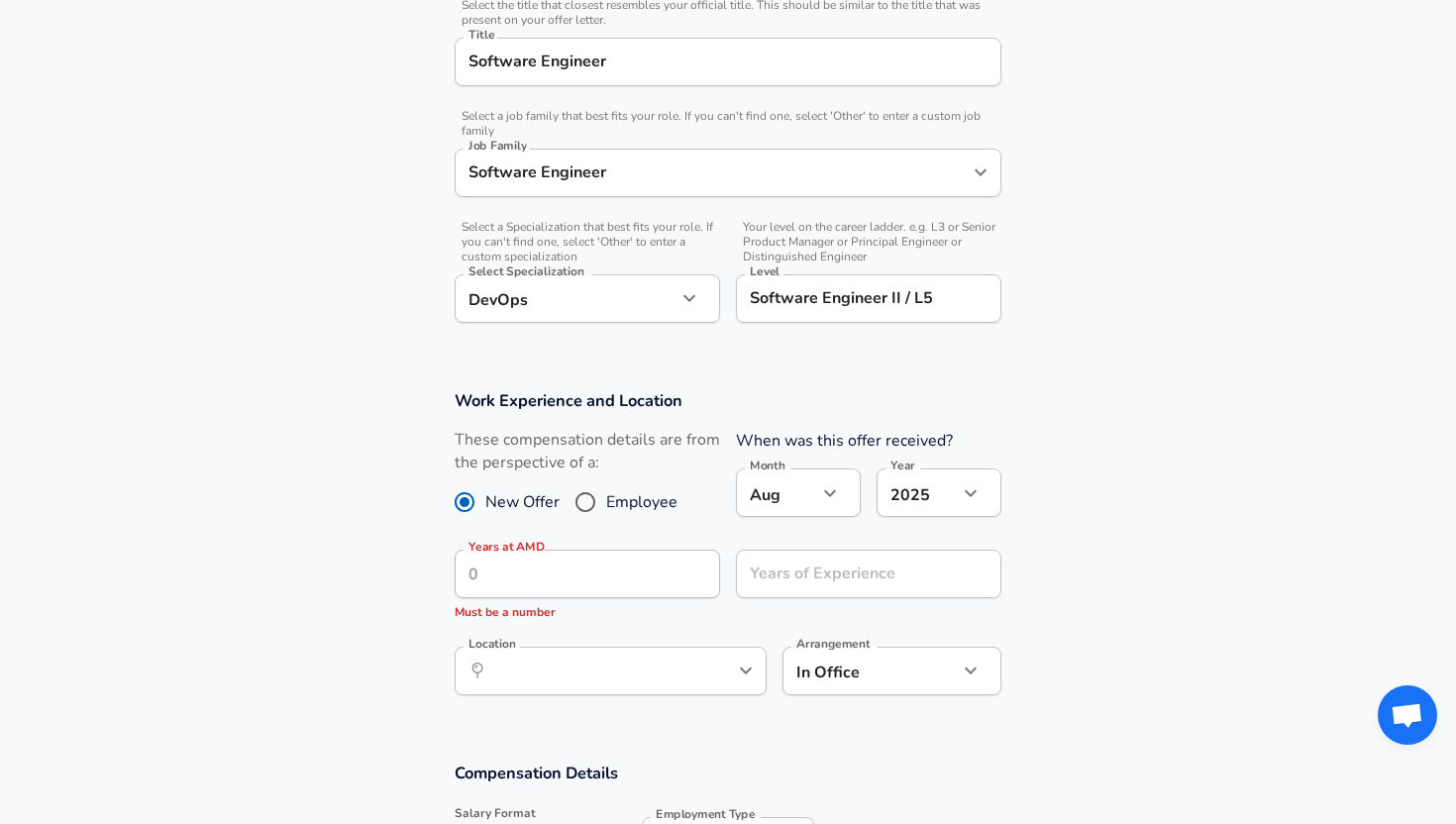 click at bounding box center [830, 493] 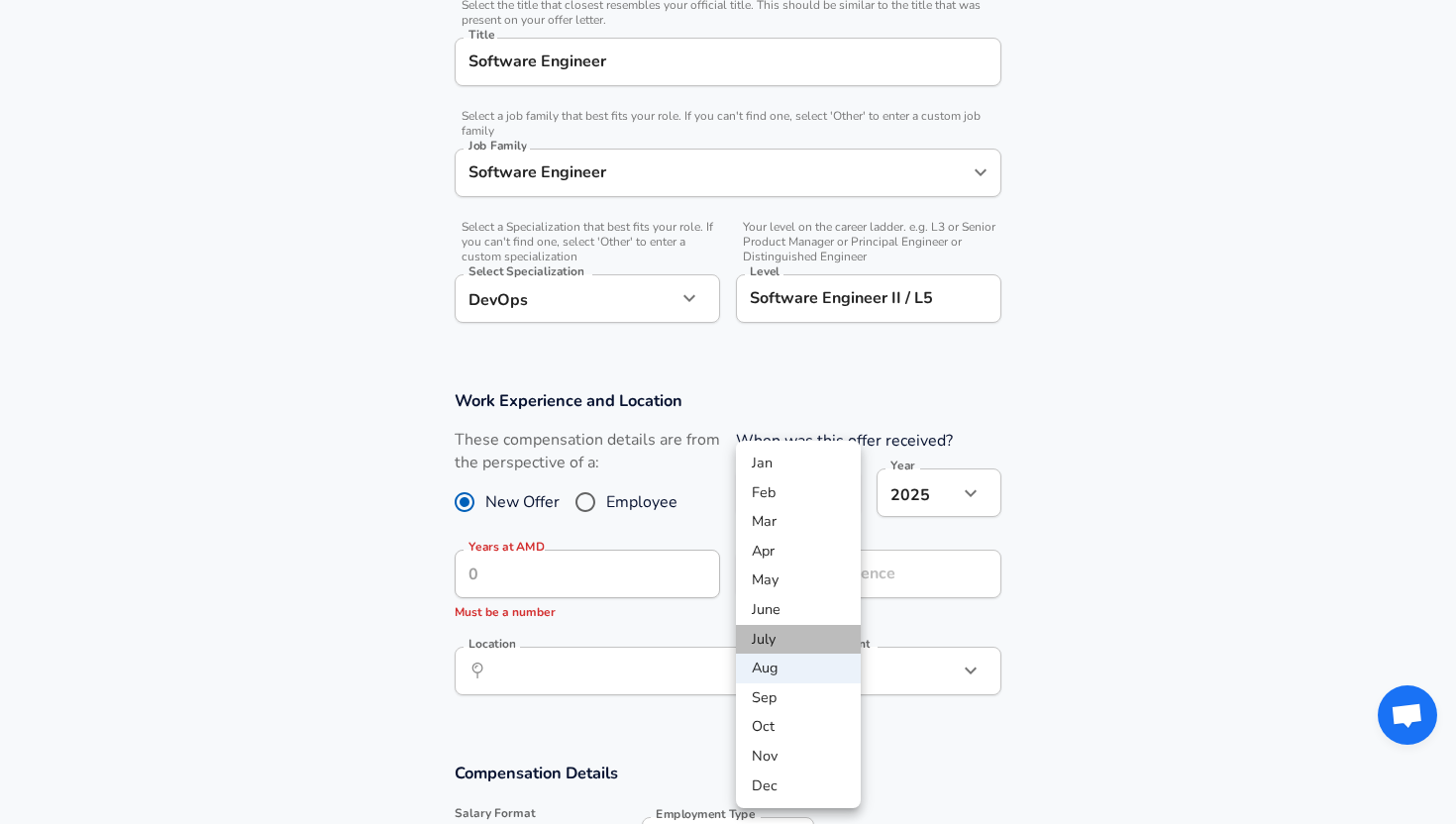 click on "July" at bounding box center (798, 640) 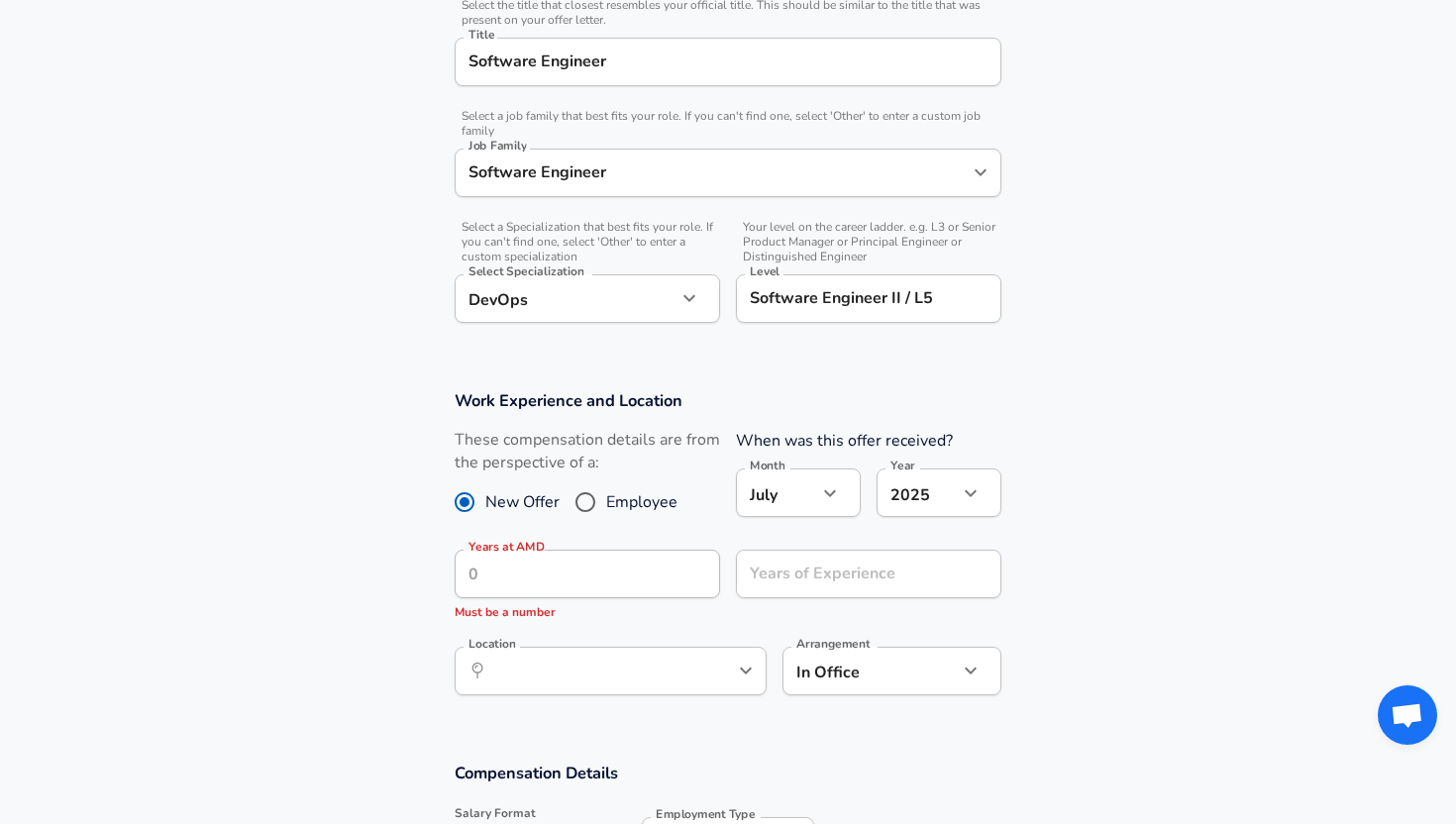click on "Company AMD Company   Select the title that closest resembles your official title. This should be similar to the title that was present on your offer letter. Title Software Engineer Title   Select a job family that best fits your role. If you can't find one, select 'Other' to enter a custom job family Job Family Software Engineer Job Family   Select a Specialization that best fits your role. If you can't find one, select 'Other' to enter a custom specialization Select Specialization" at bounding box center [728, -342] 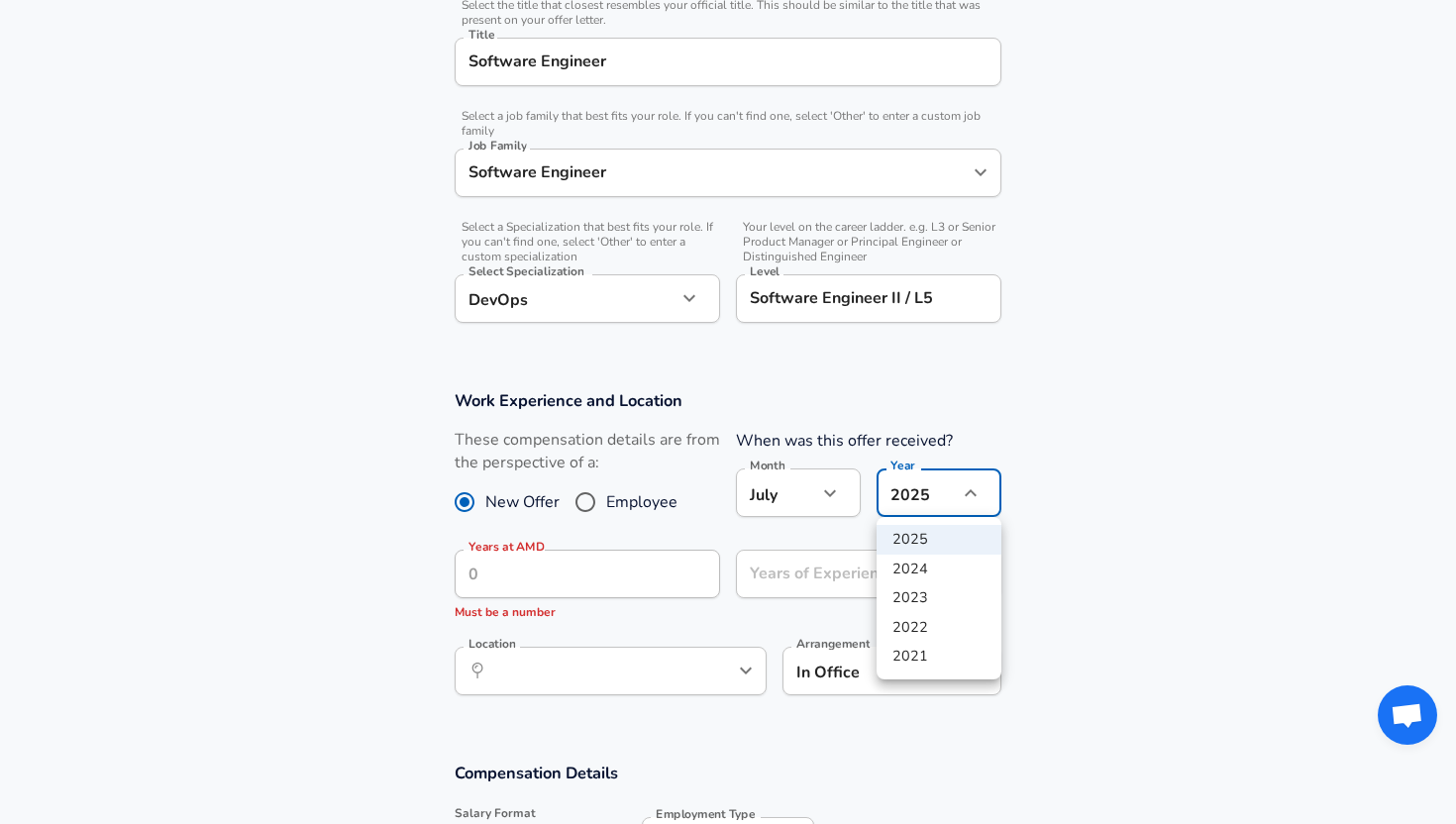 click on "2024" at bounding box center (939, 569) 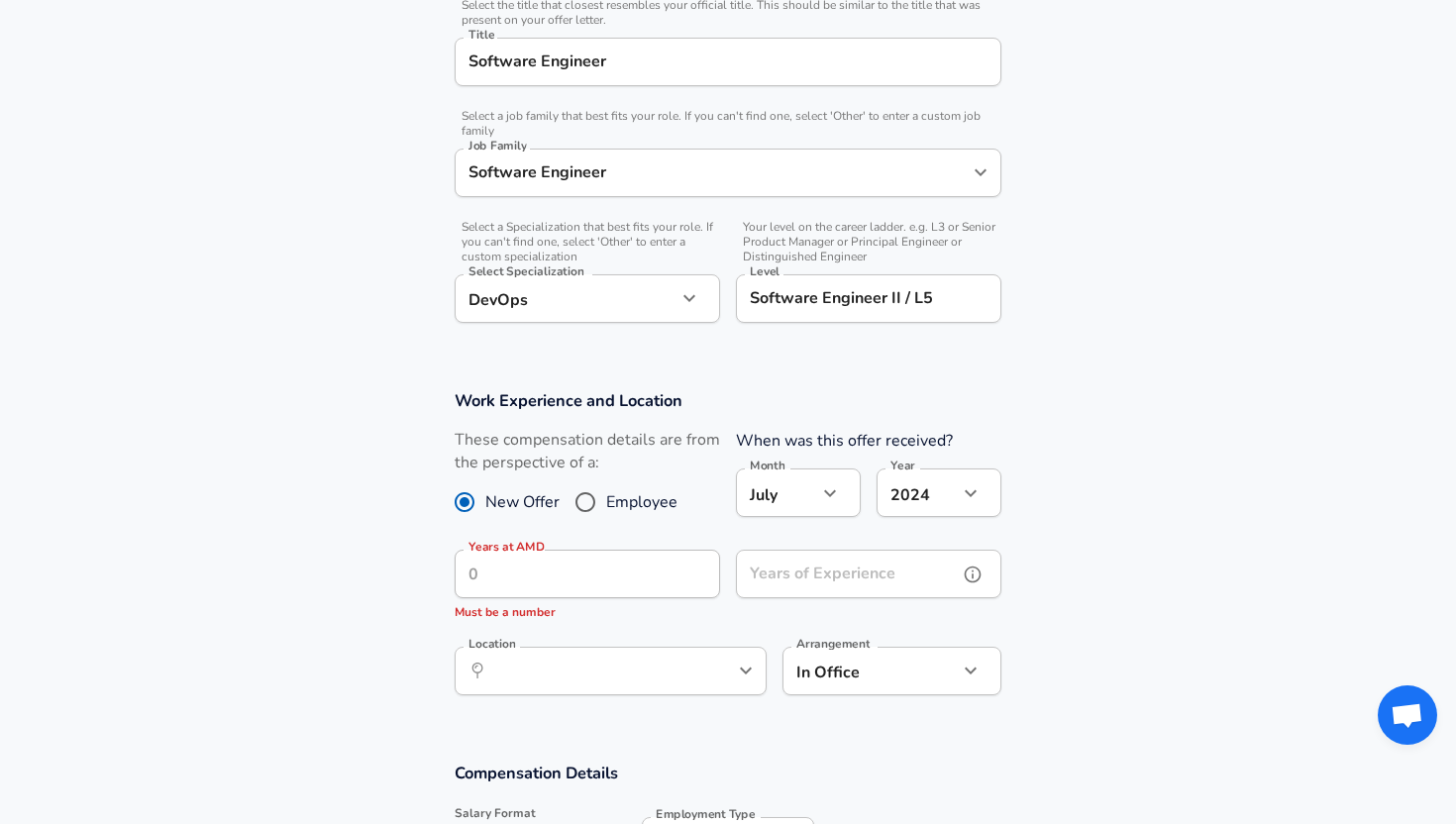 click on "Years of Experience" at bounding box center (847, 573) 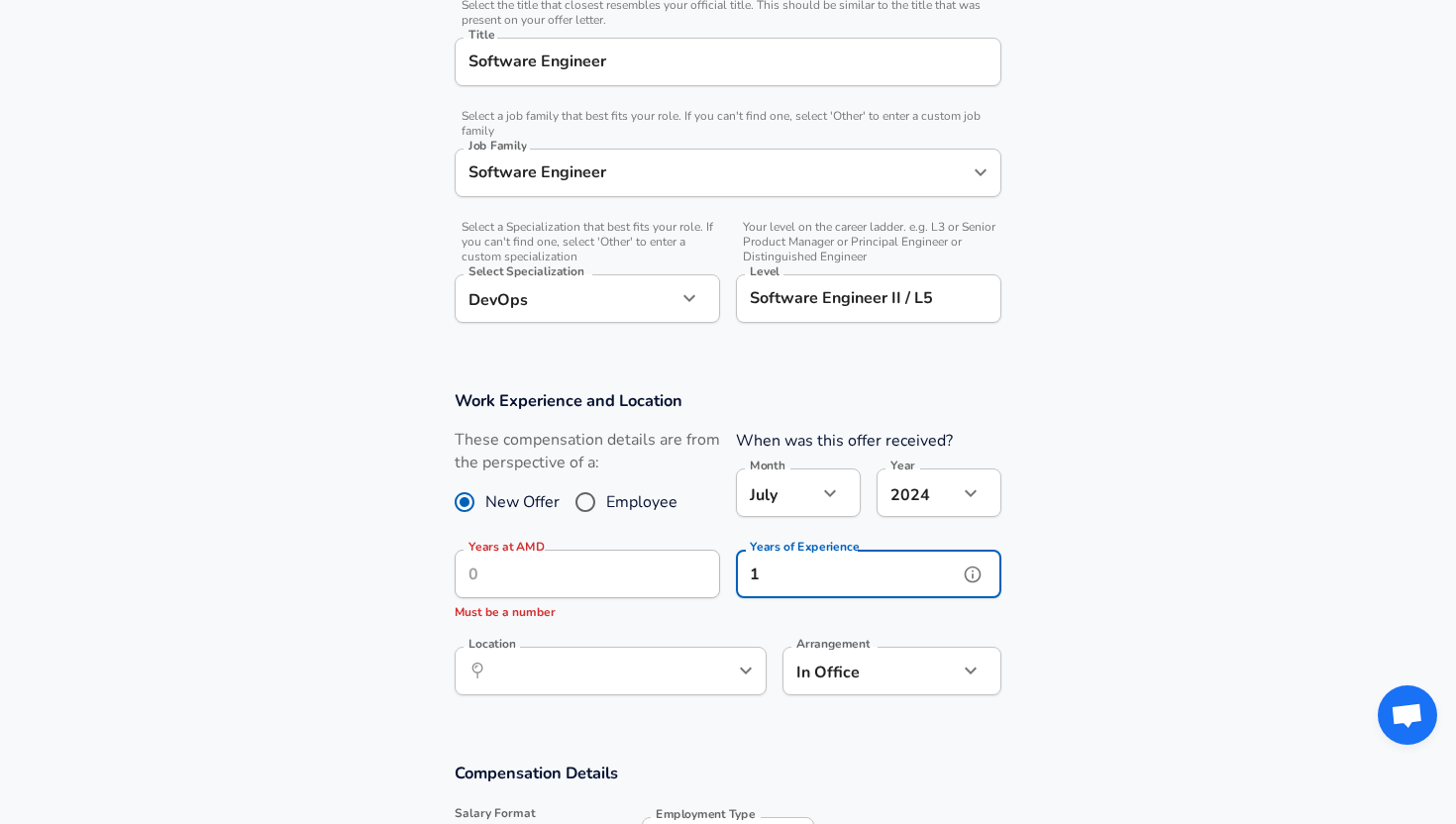 type on "1" 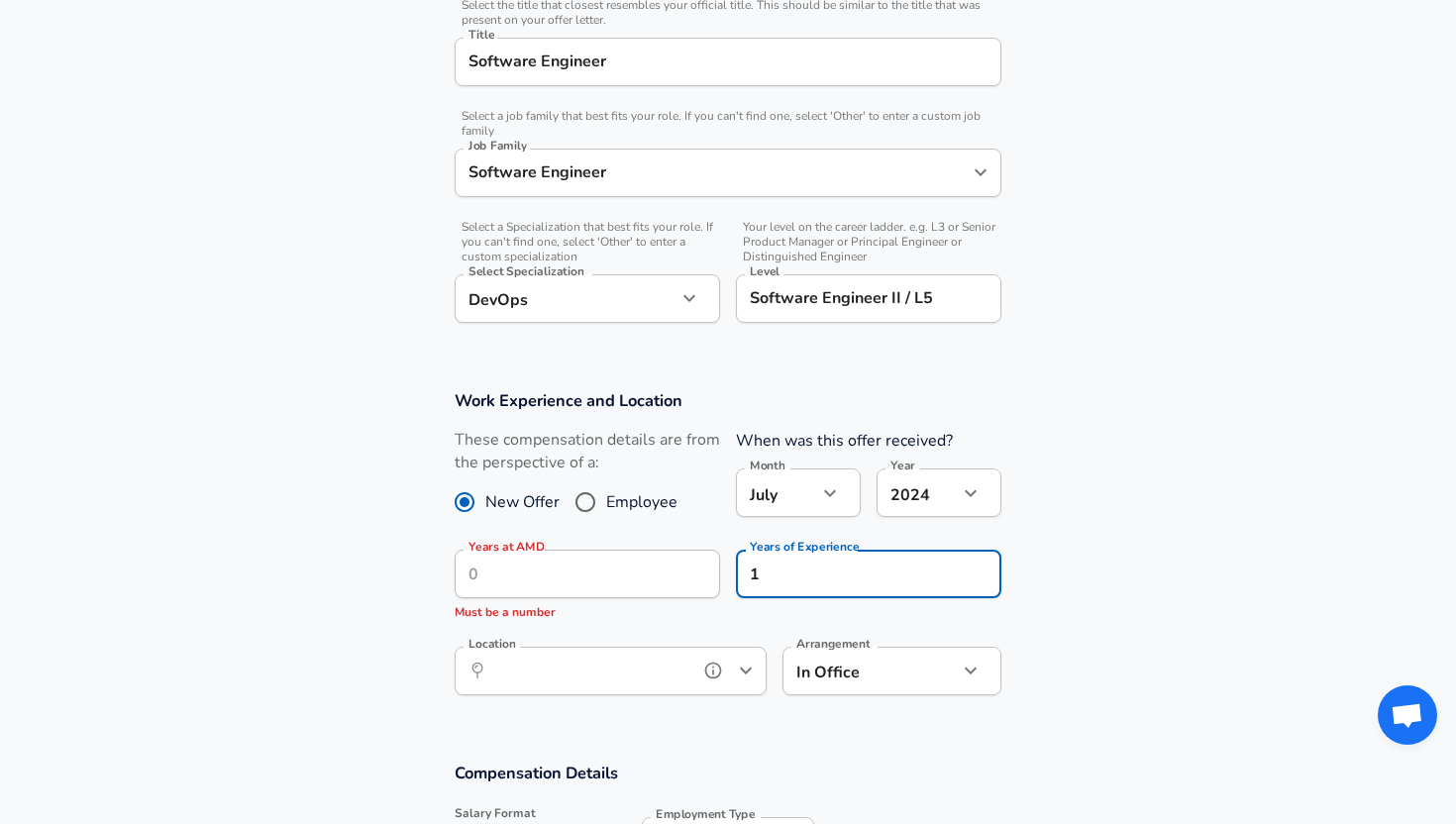 click on "Location" at bounding box center [588, 670] 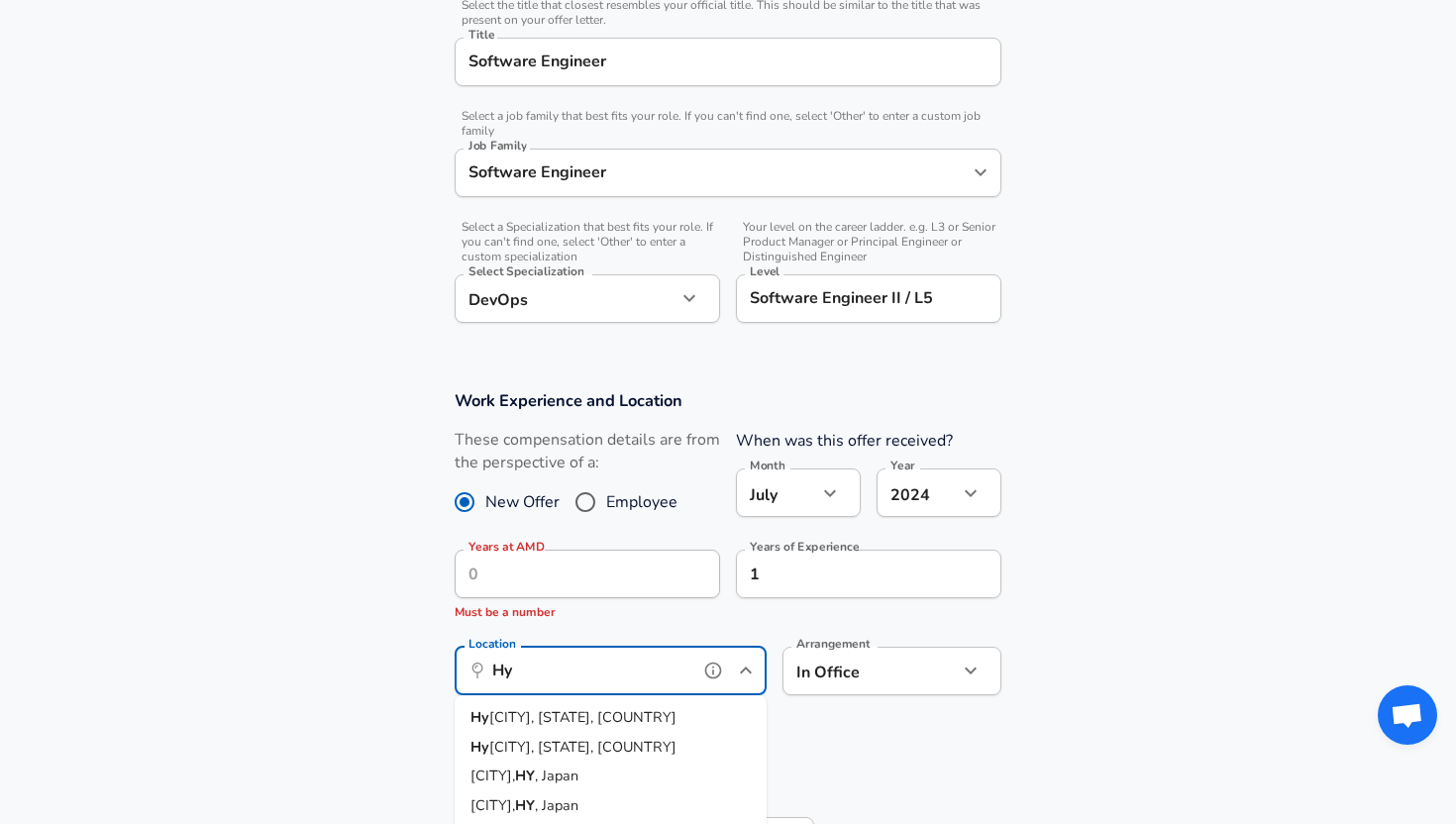 click on "[CITY], [STATE], [COUNTRY]" at bounding box center (582, 717) 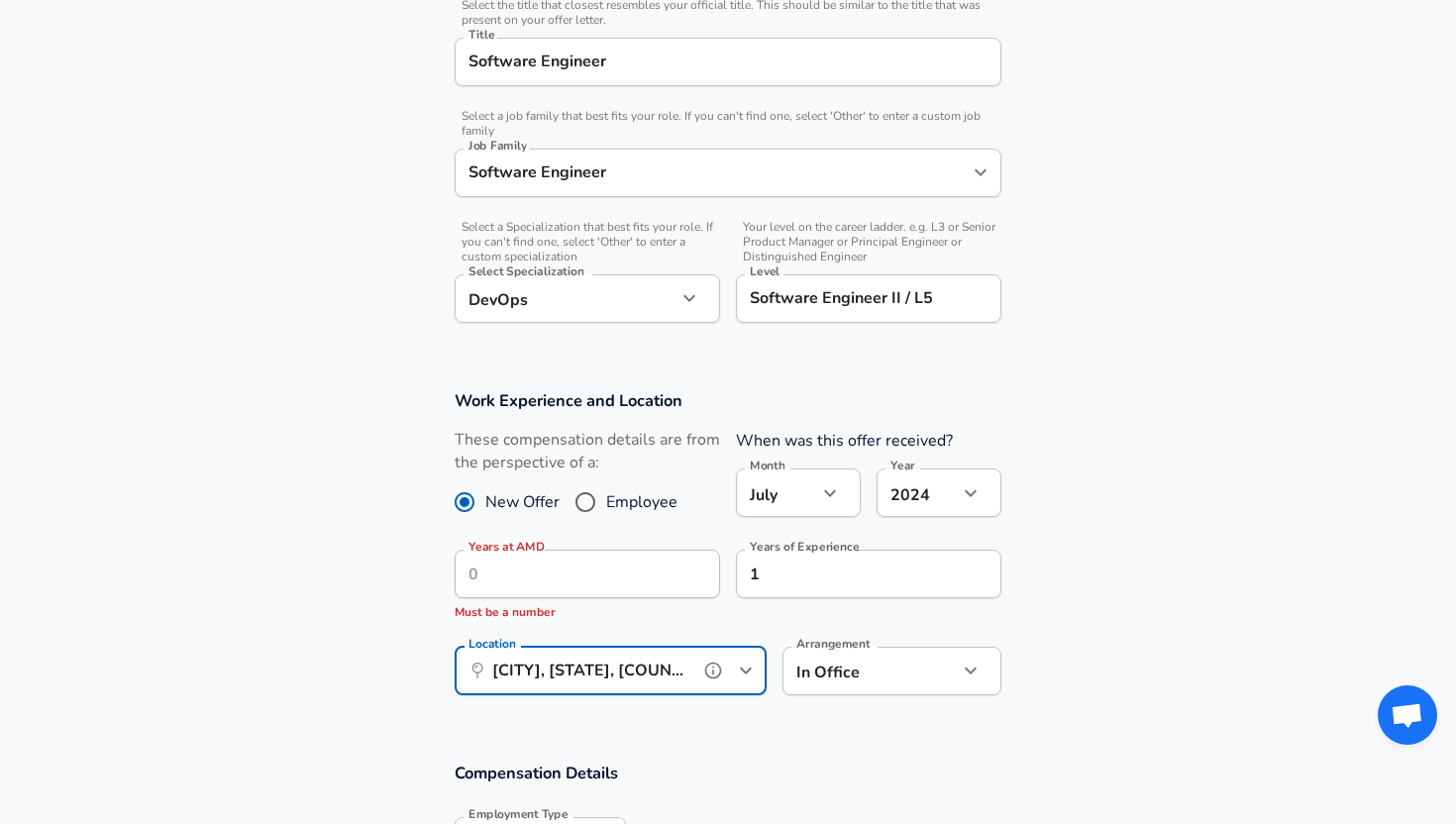 type on "[CITY], [STATE], [COUNTRY]" 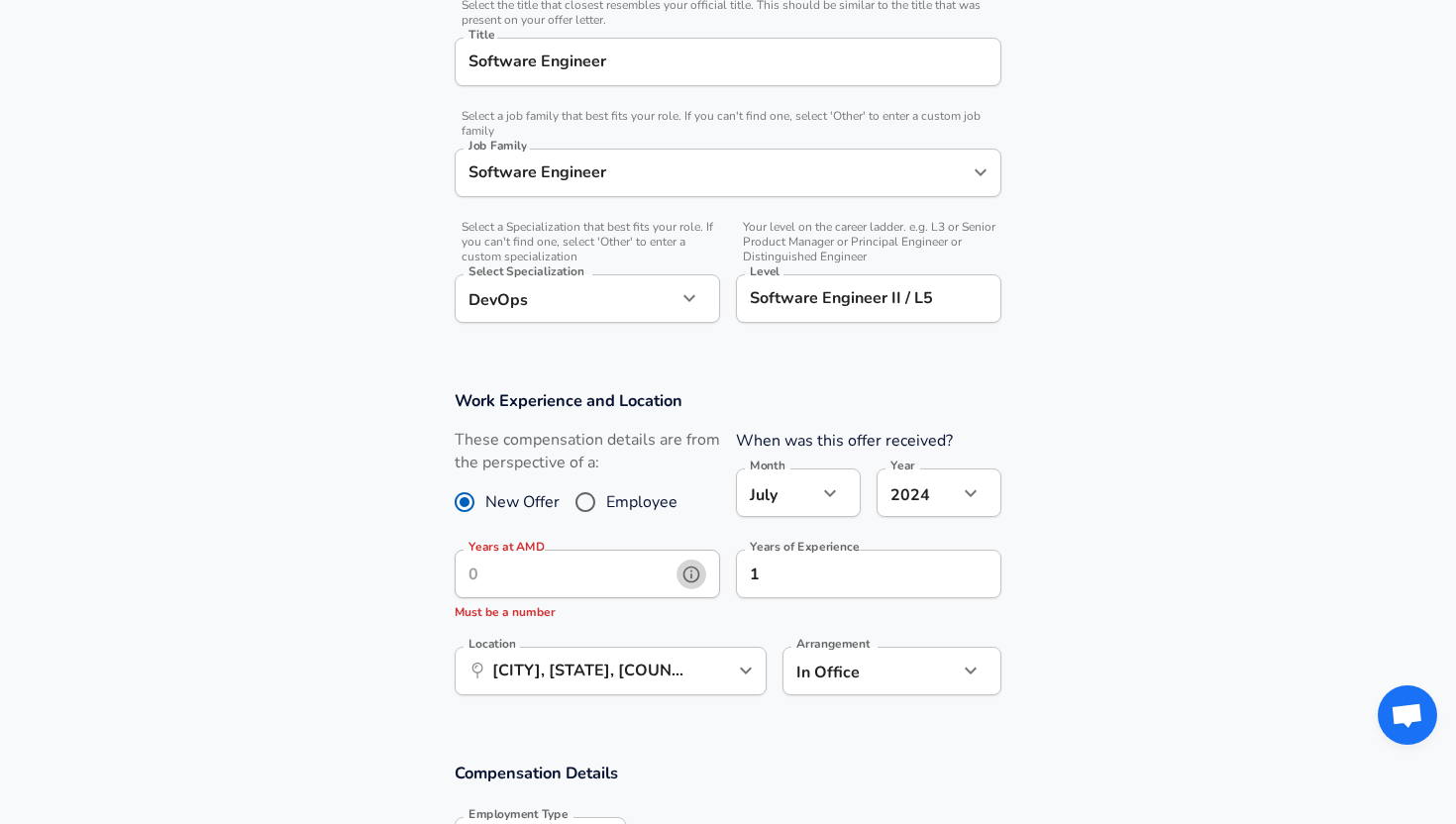 click 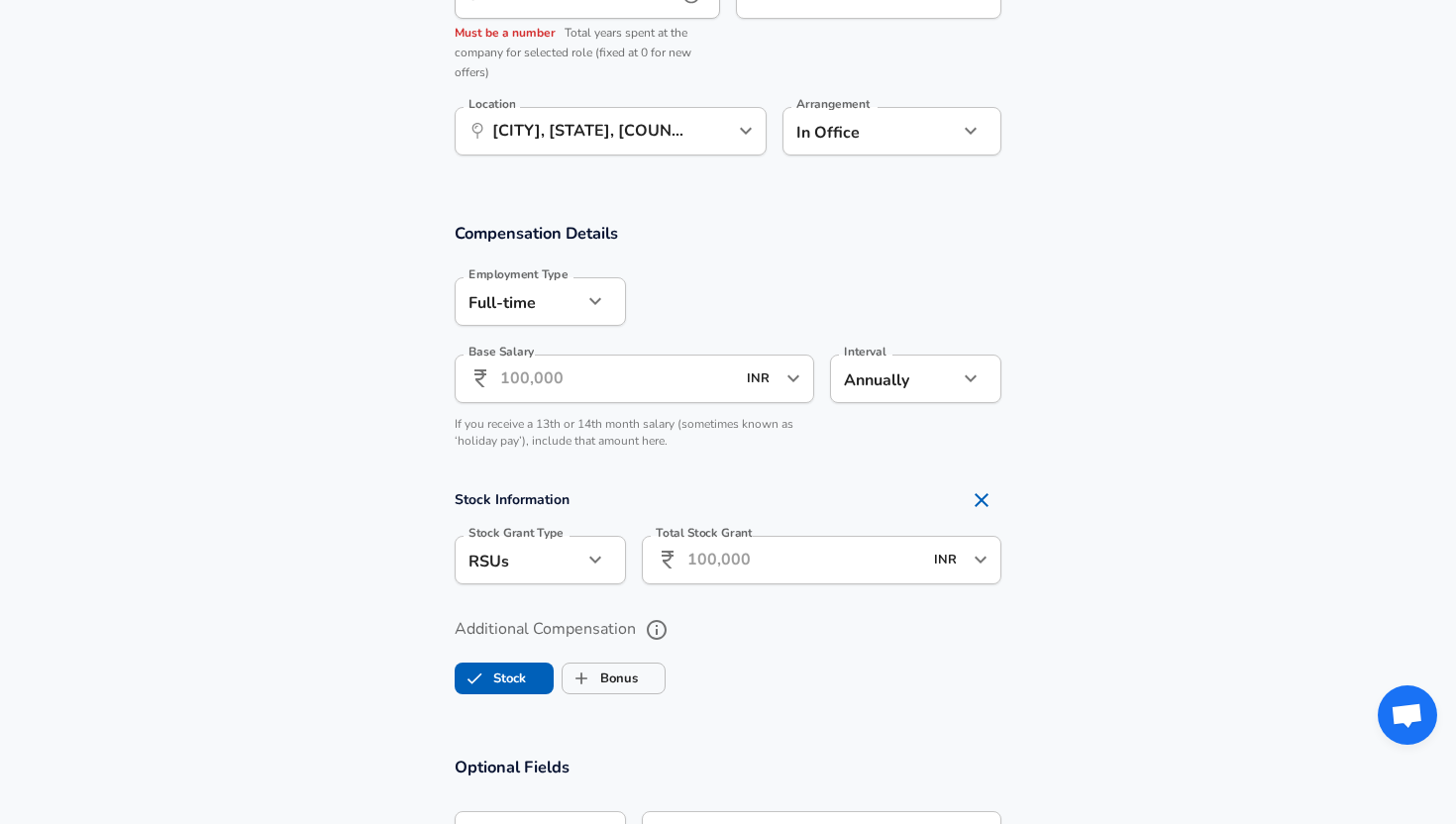 scroll, scrollTop: 1337, scrollLeft: 0, axis: vertical 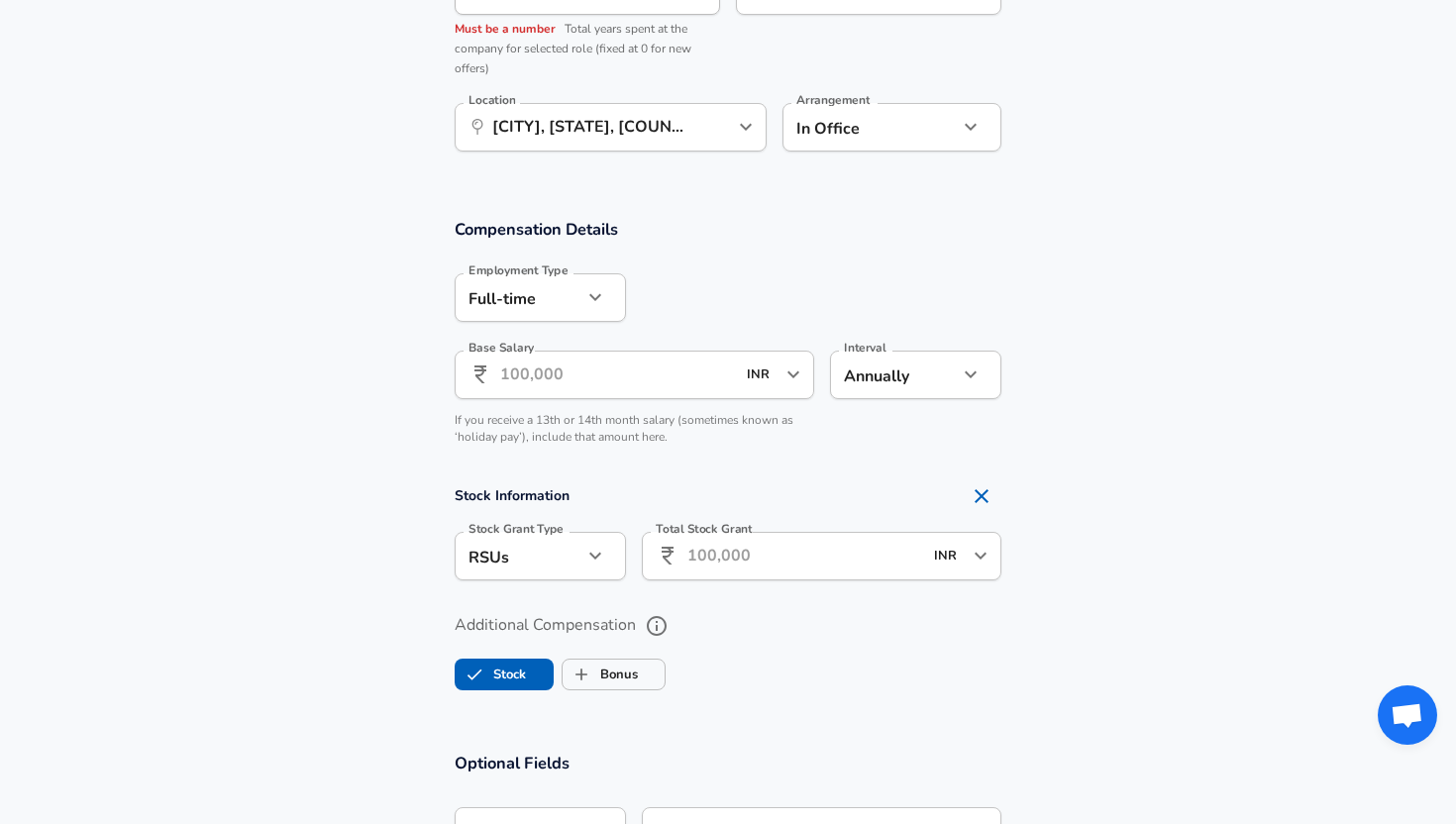 click on "Base Salary" at bounding box center (617, 374) 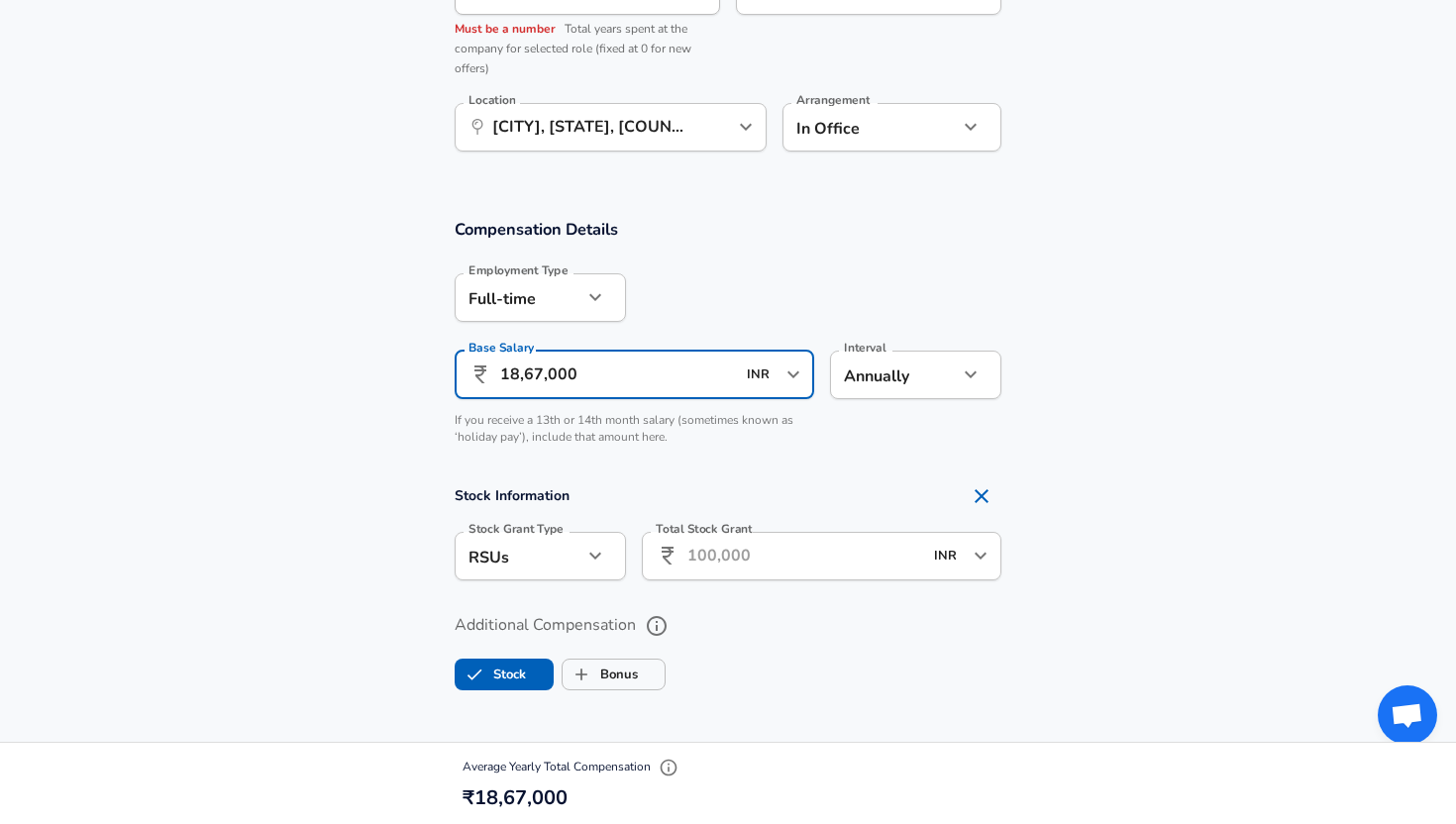 type on "18,67,000" 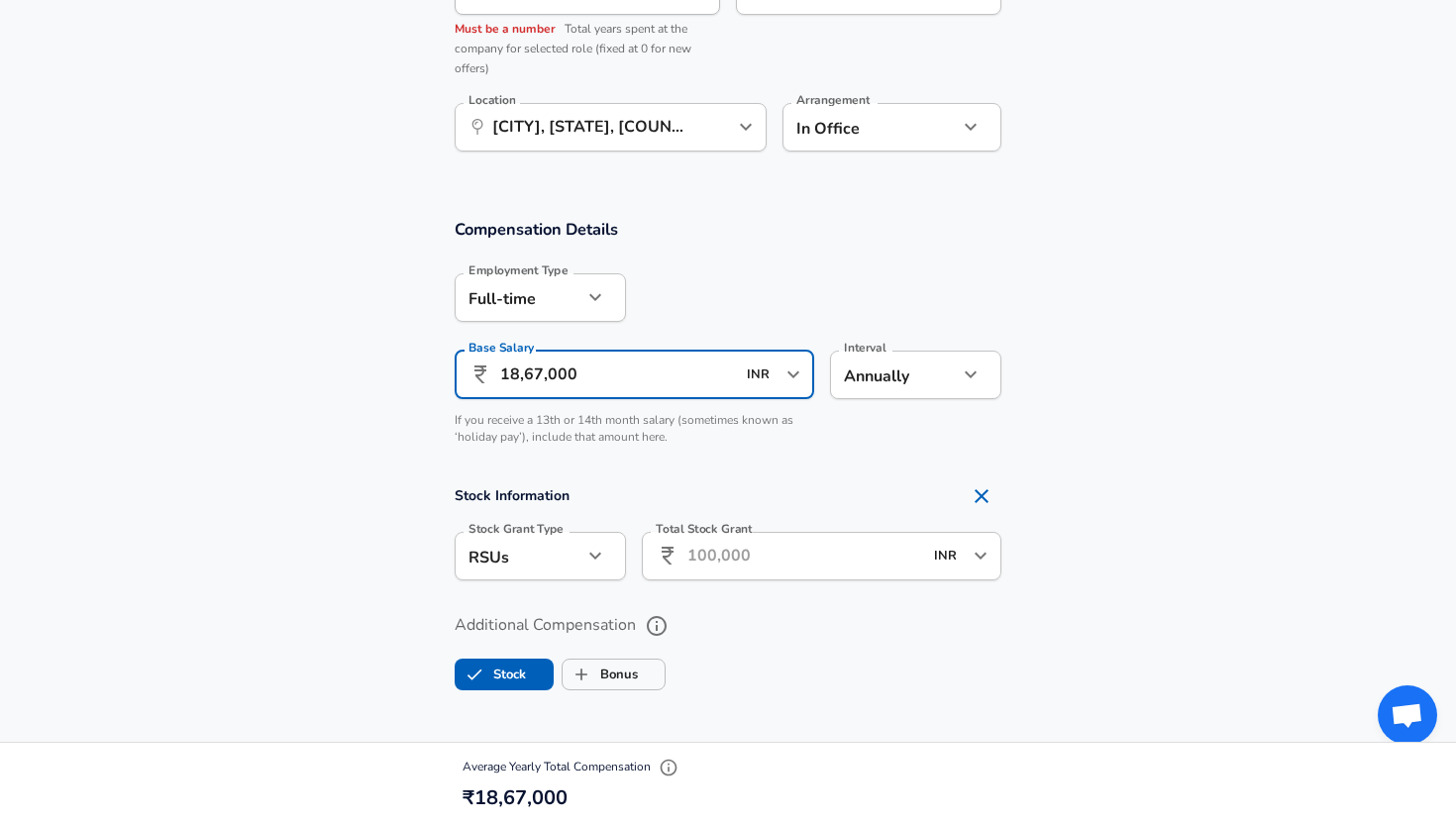 click on "Total Stock Grant" at bounding box center [804, 556] 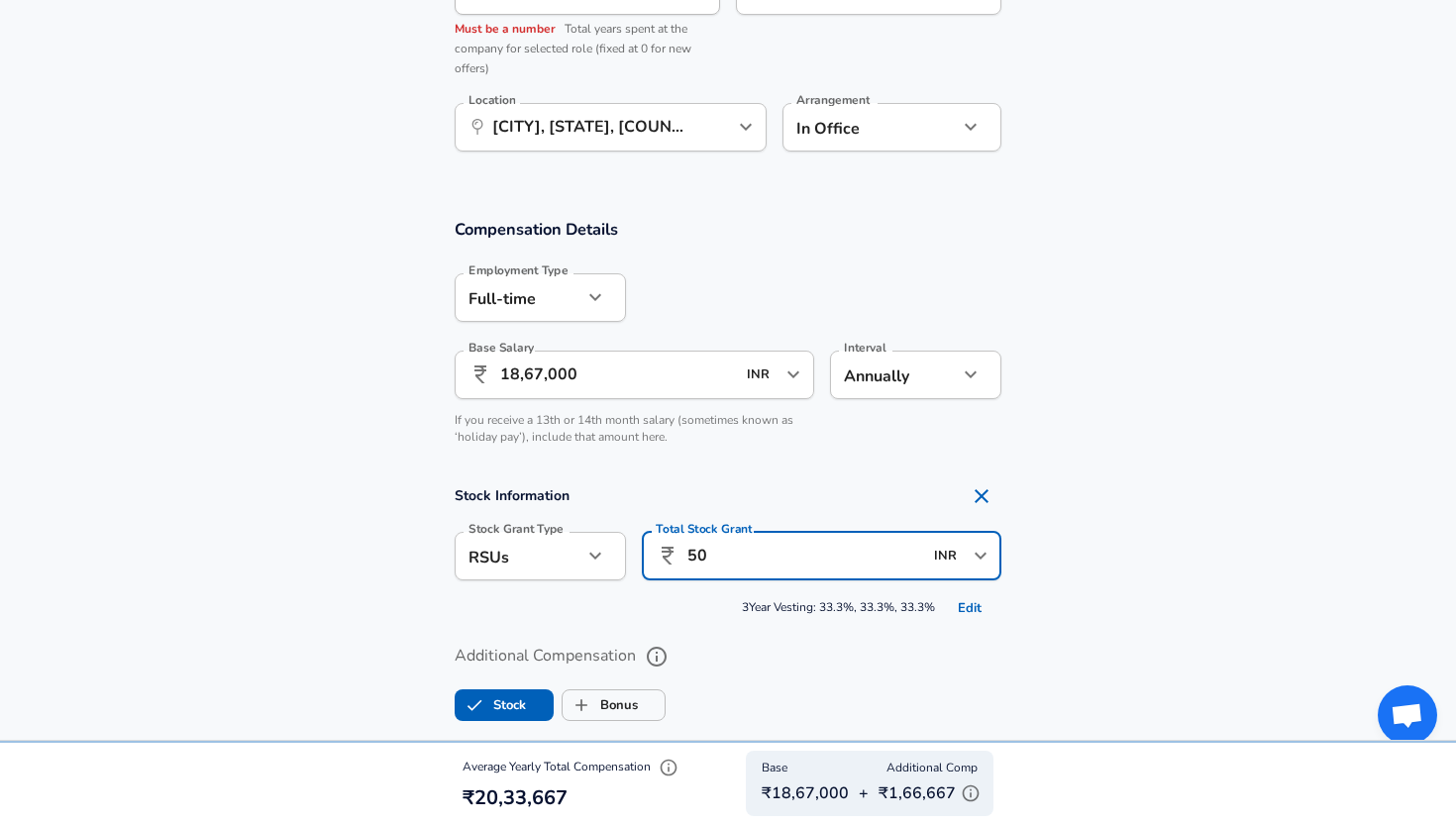 type on "5" 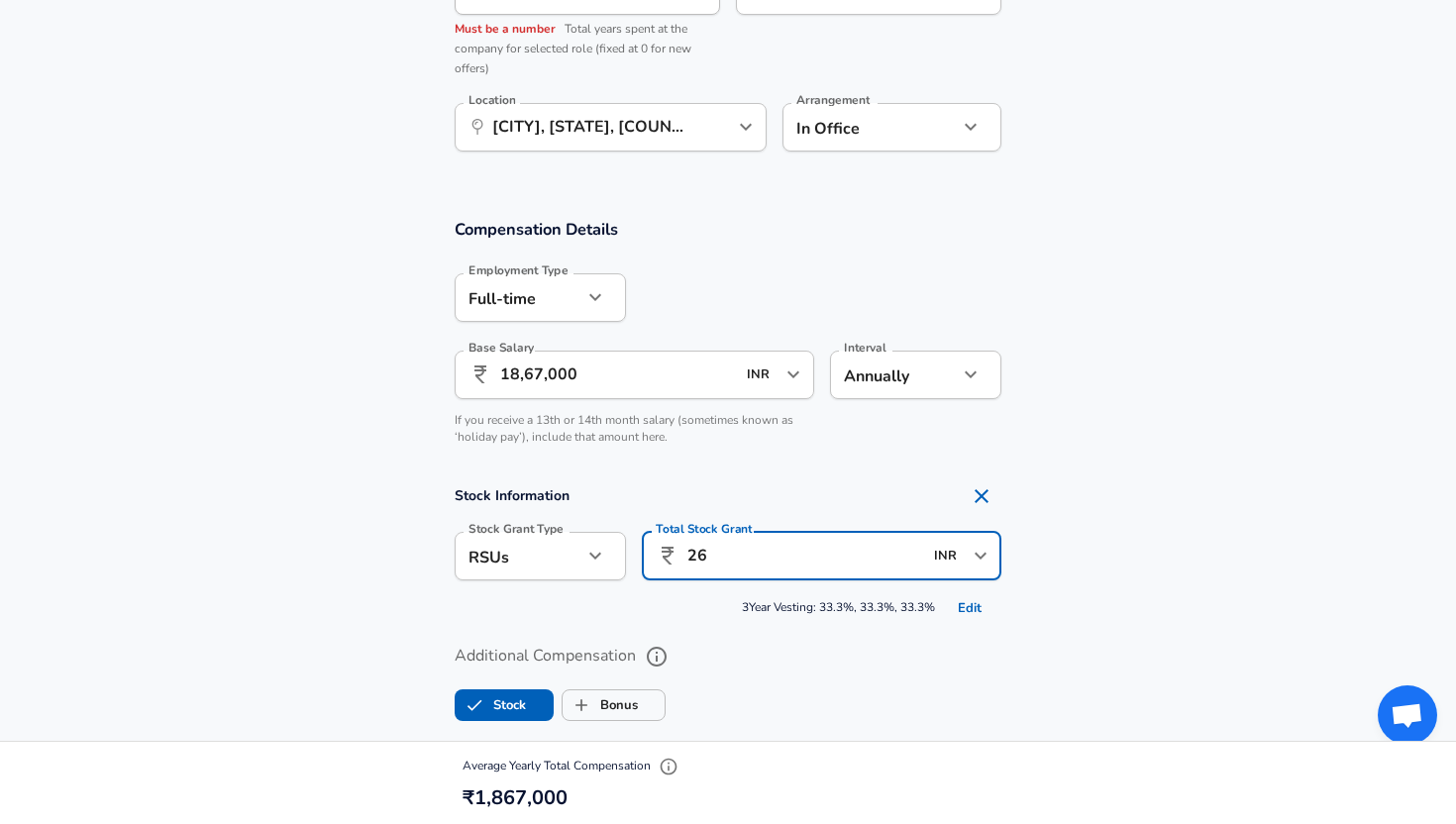 type on "2" 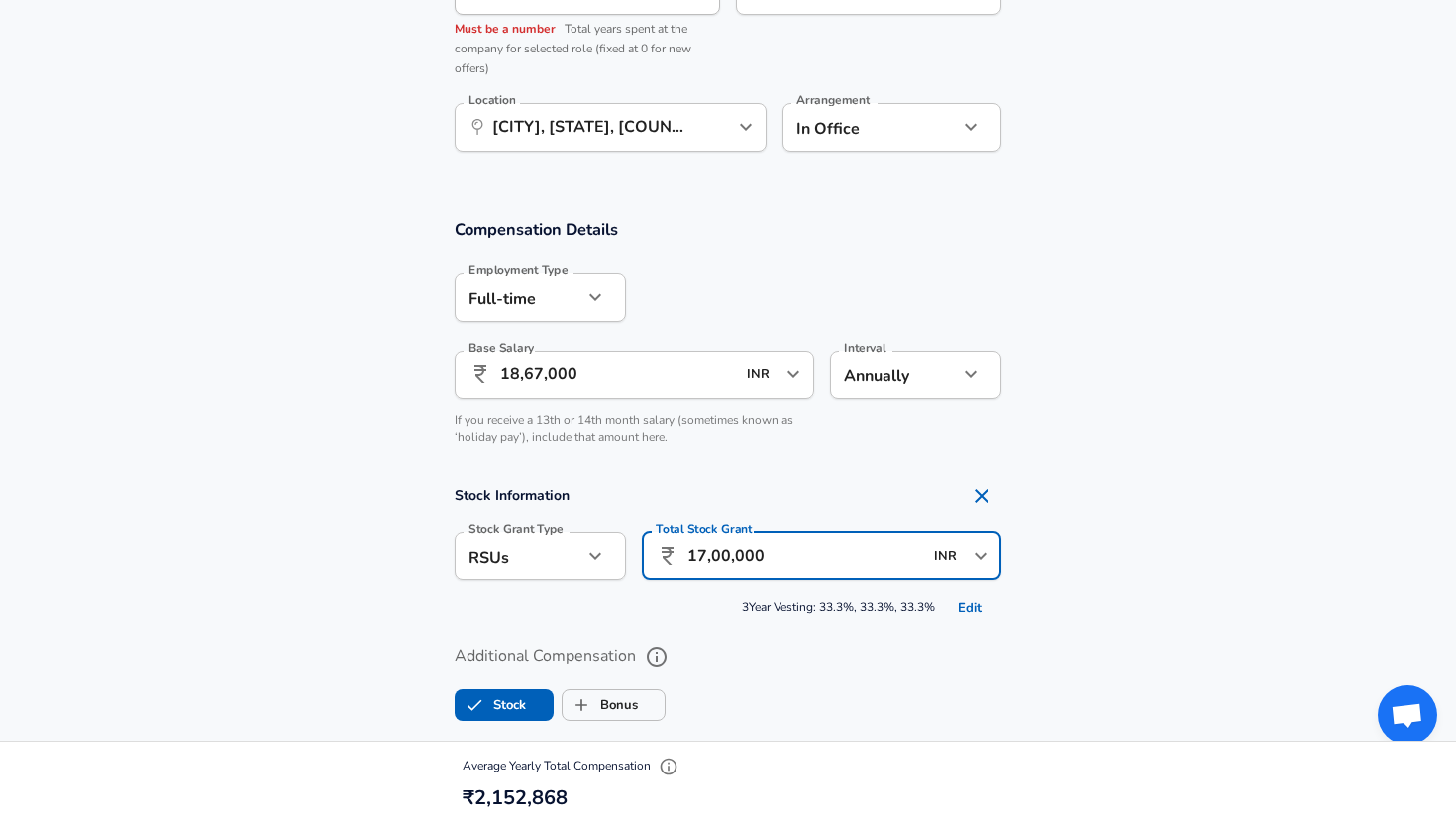 type on "17,00,000" 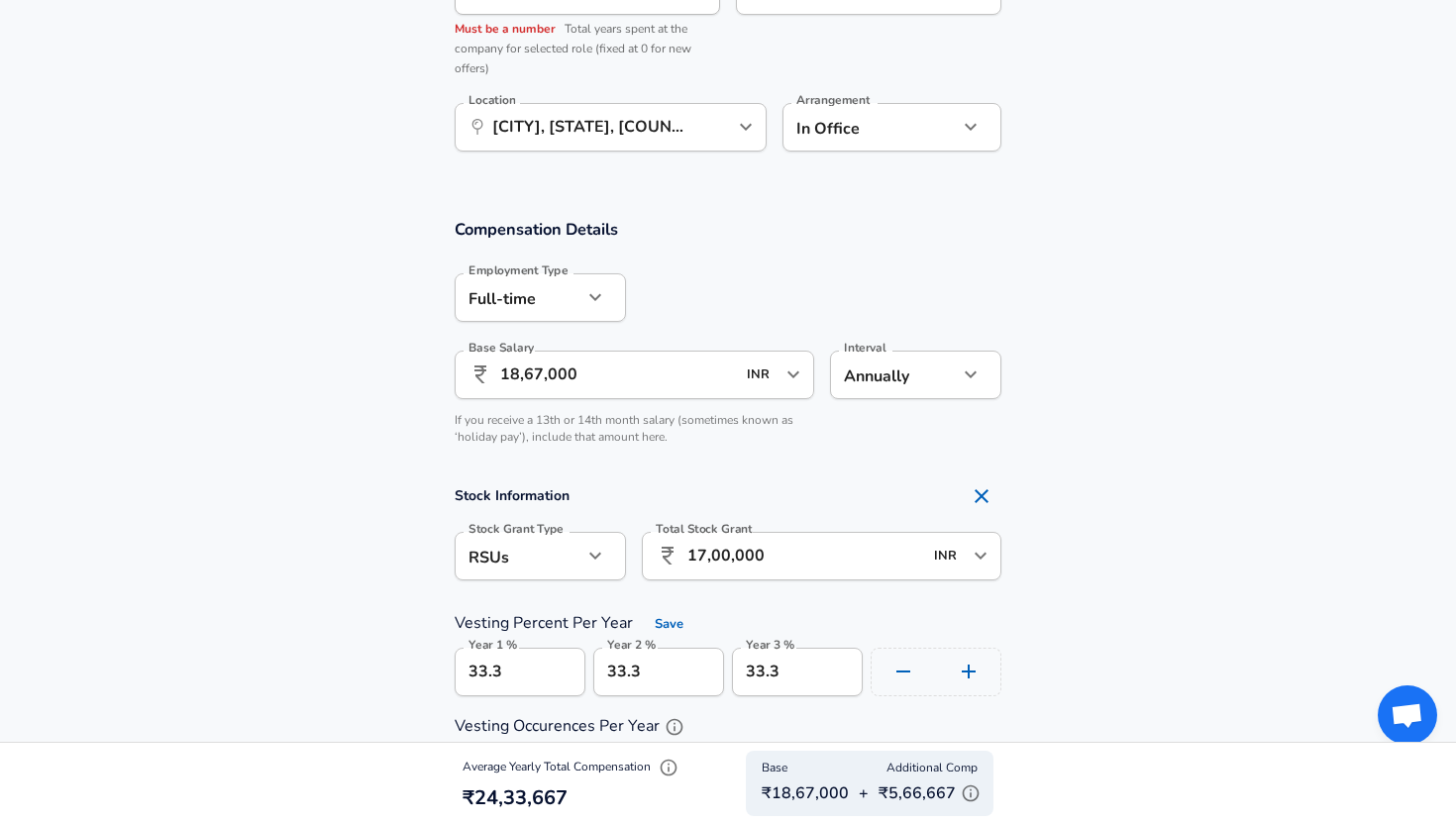 click 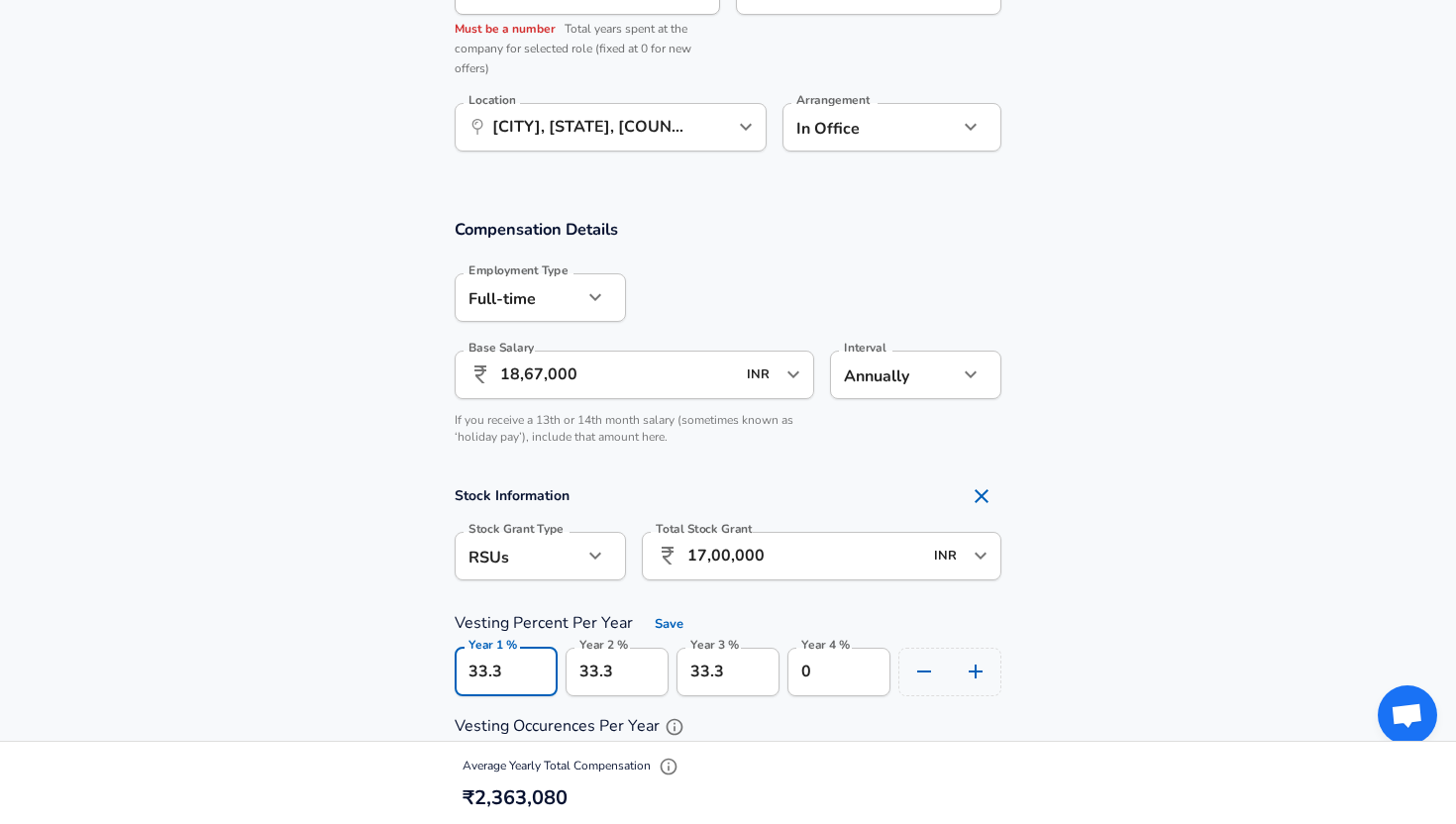 click on "33.3" at bounding box center (506, 671) 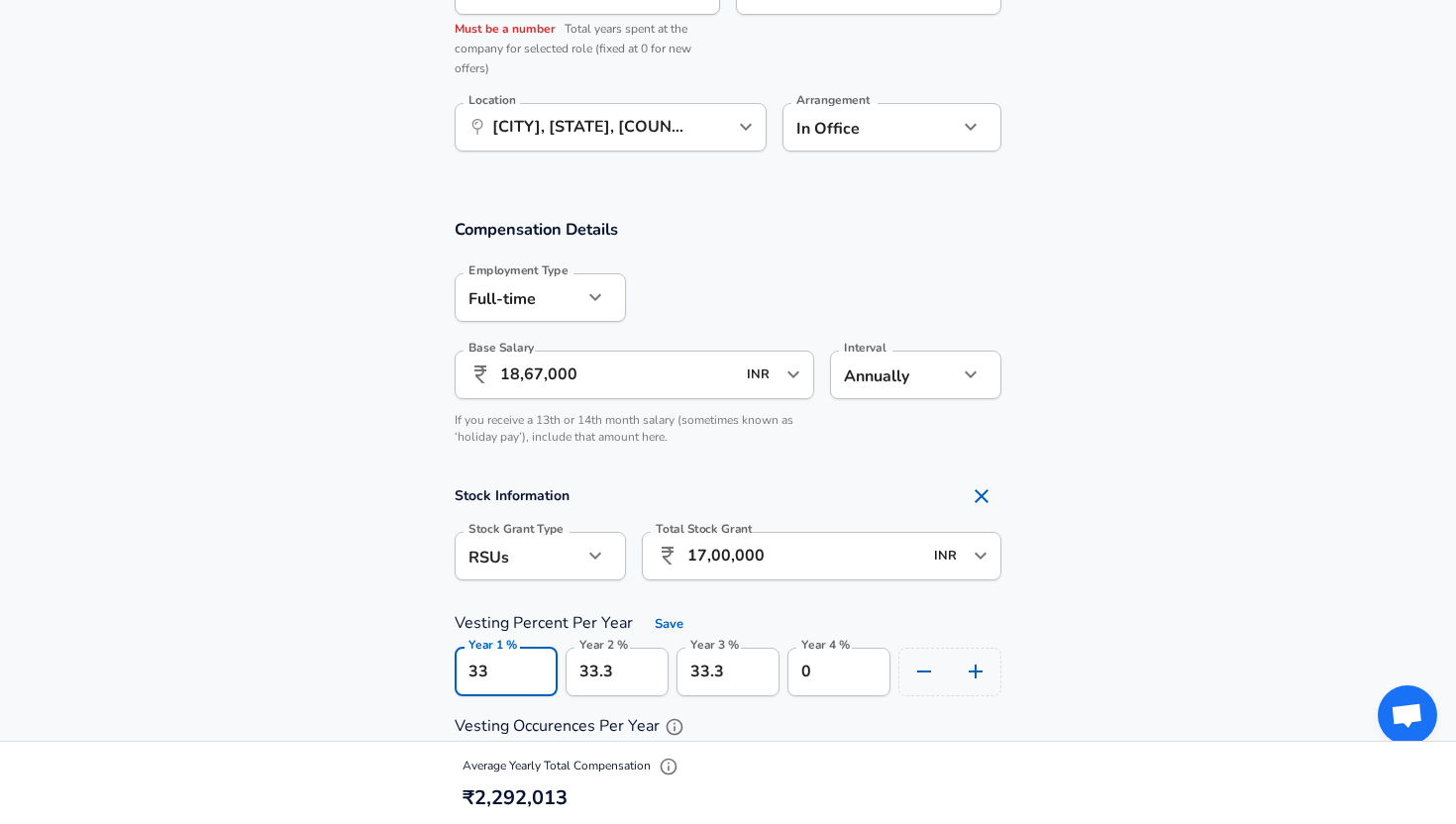 type on "3" 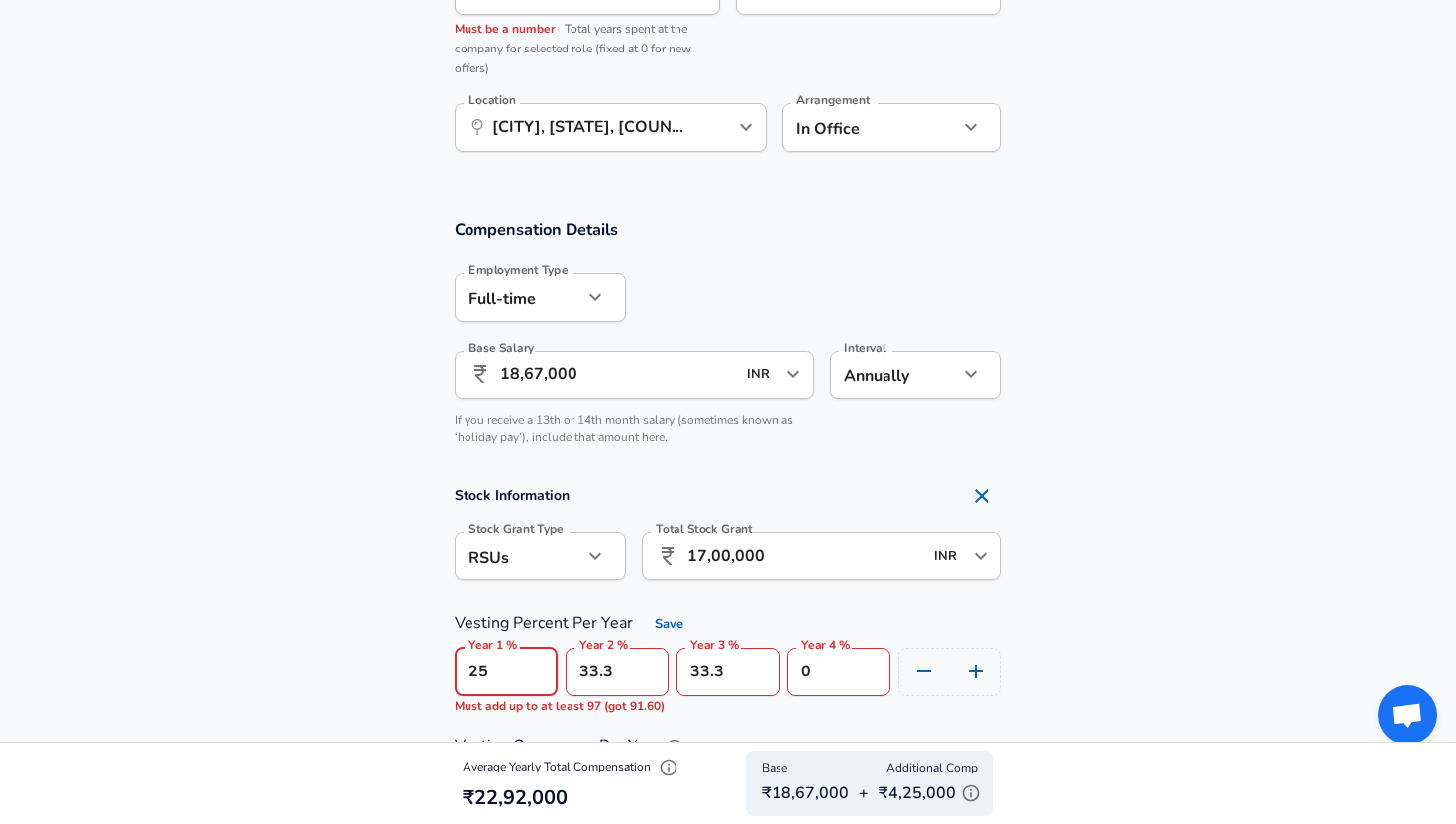 type on "25" 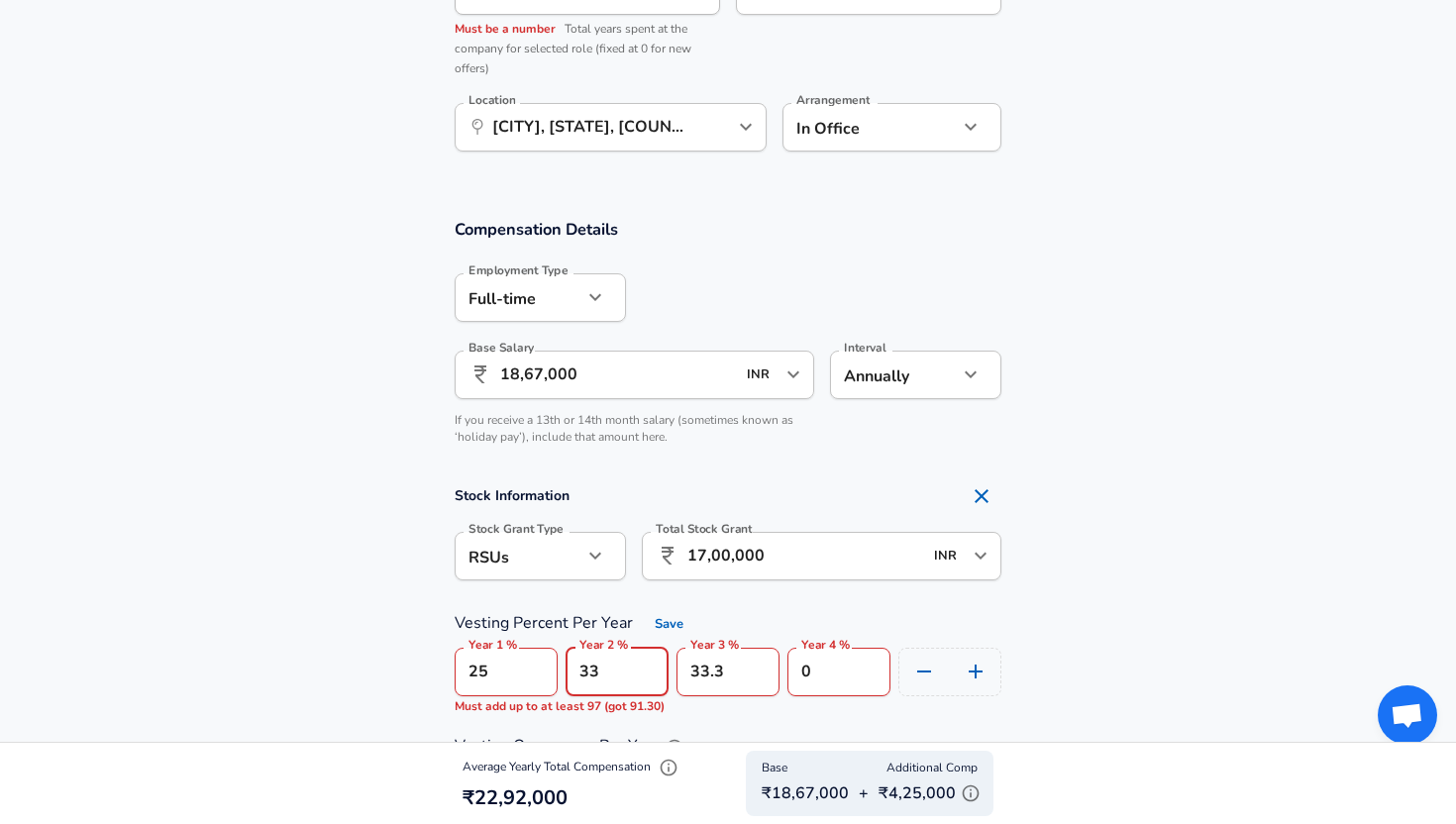 type on "3" 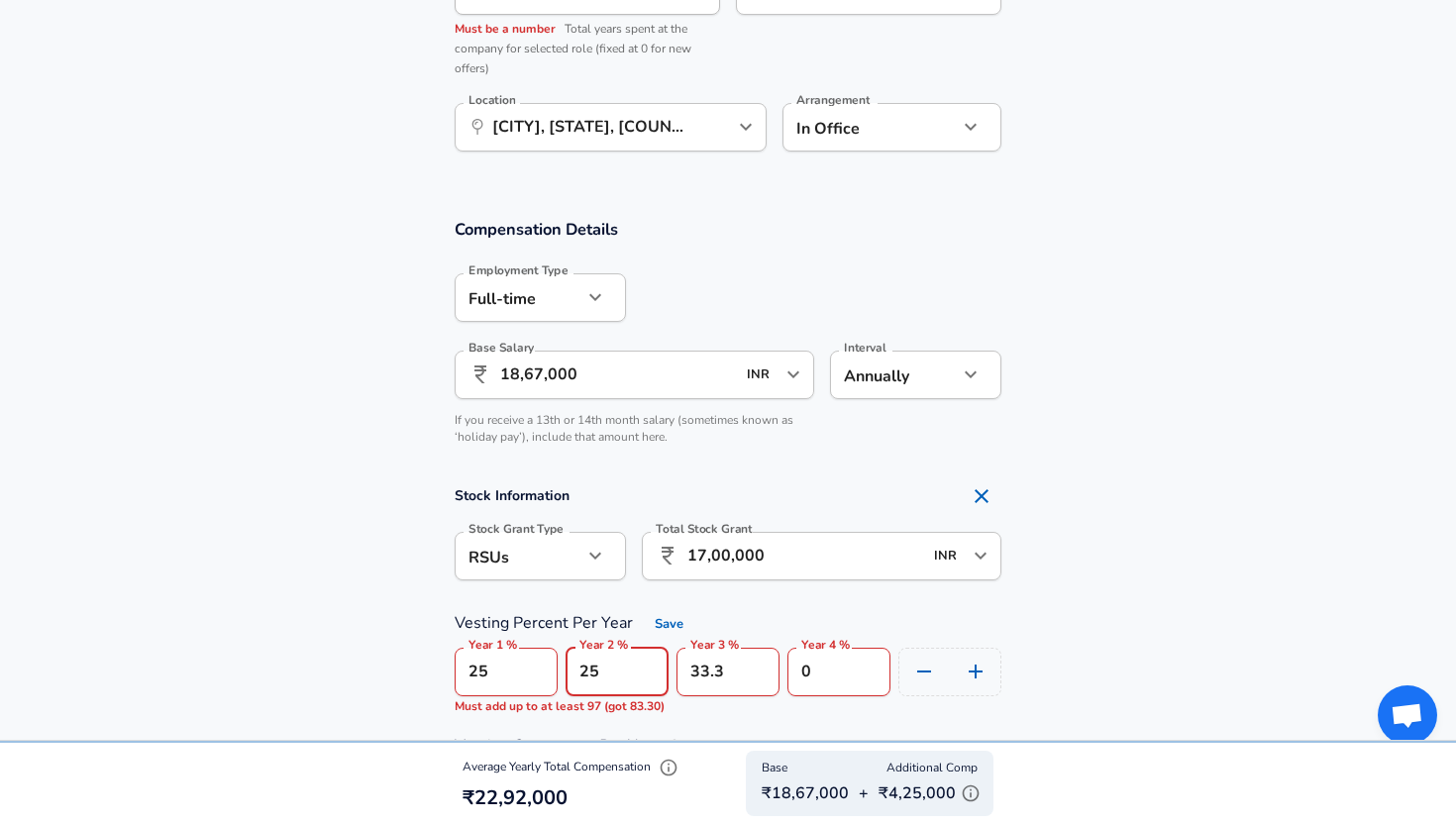 type on "25" 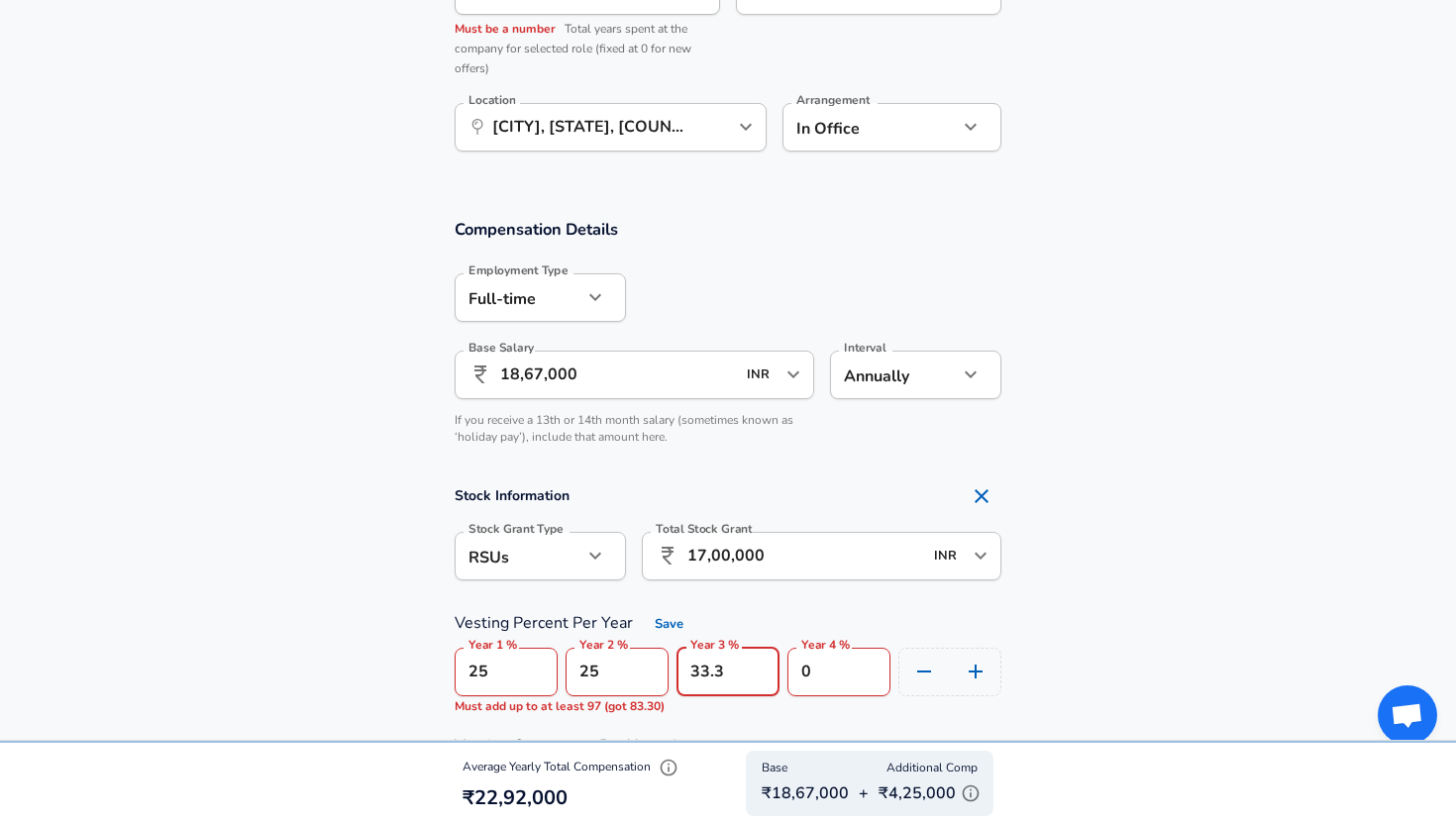click on "33.3" at bounding box center [728, 671] 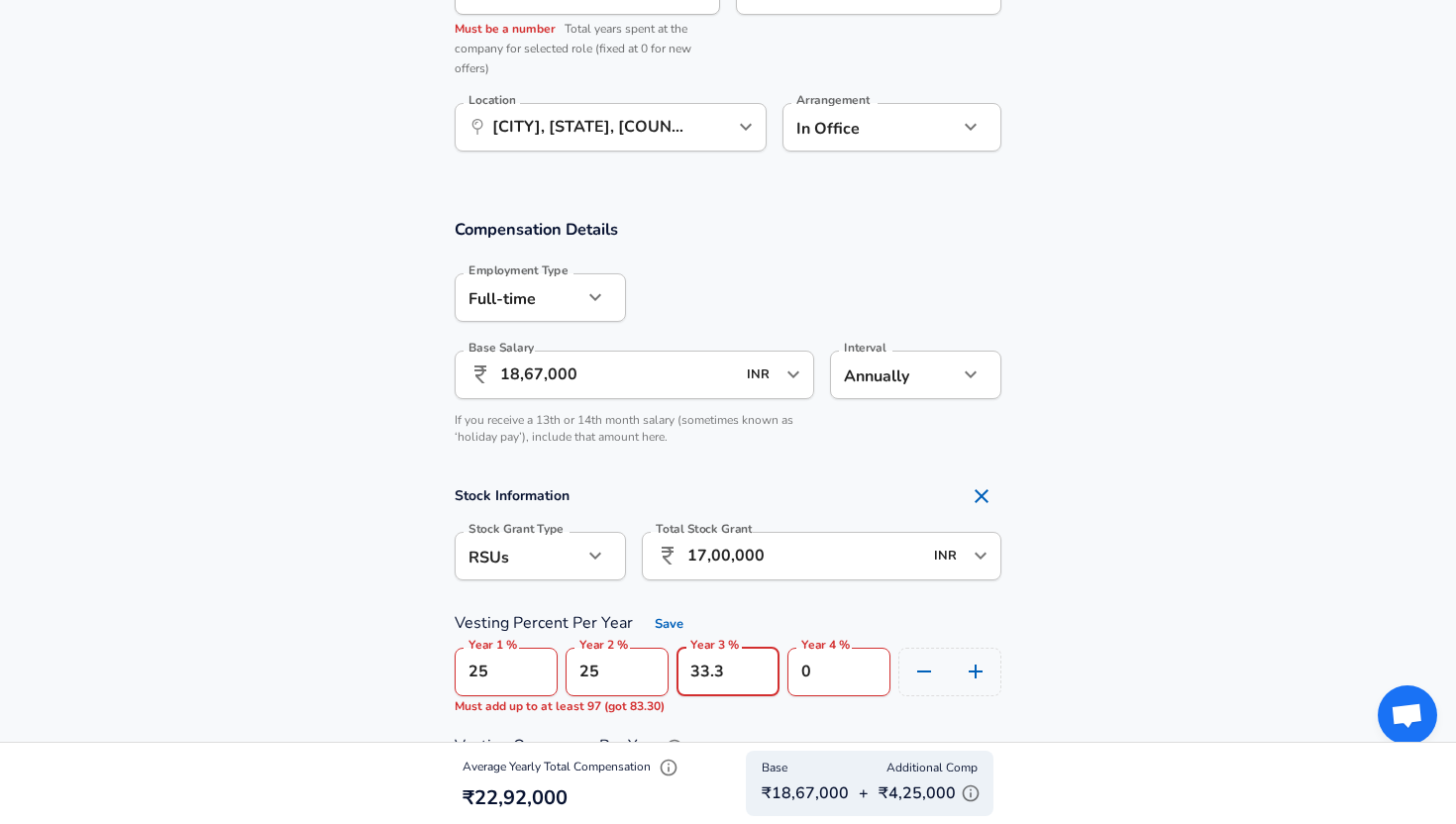 click on "33.3" at bounding box center [728, 671] 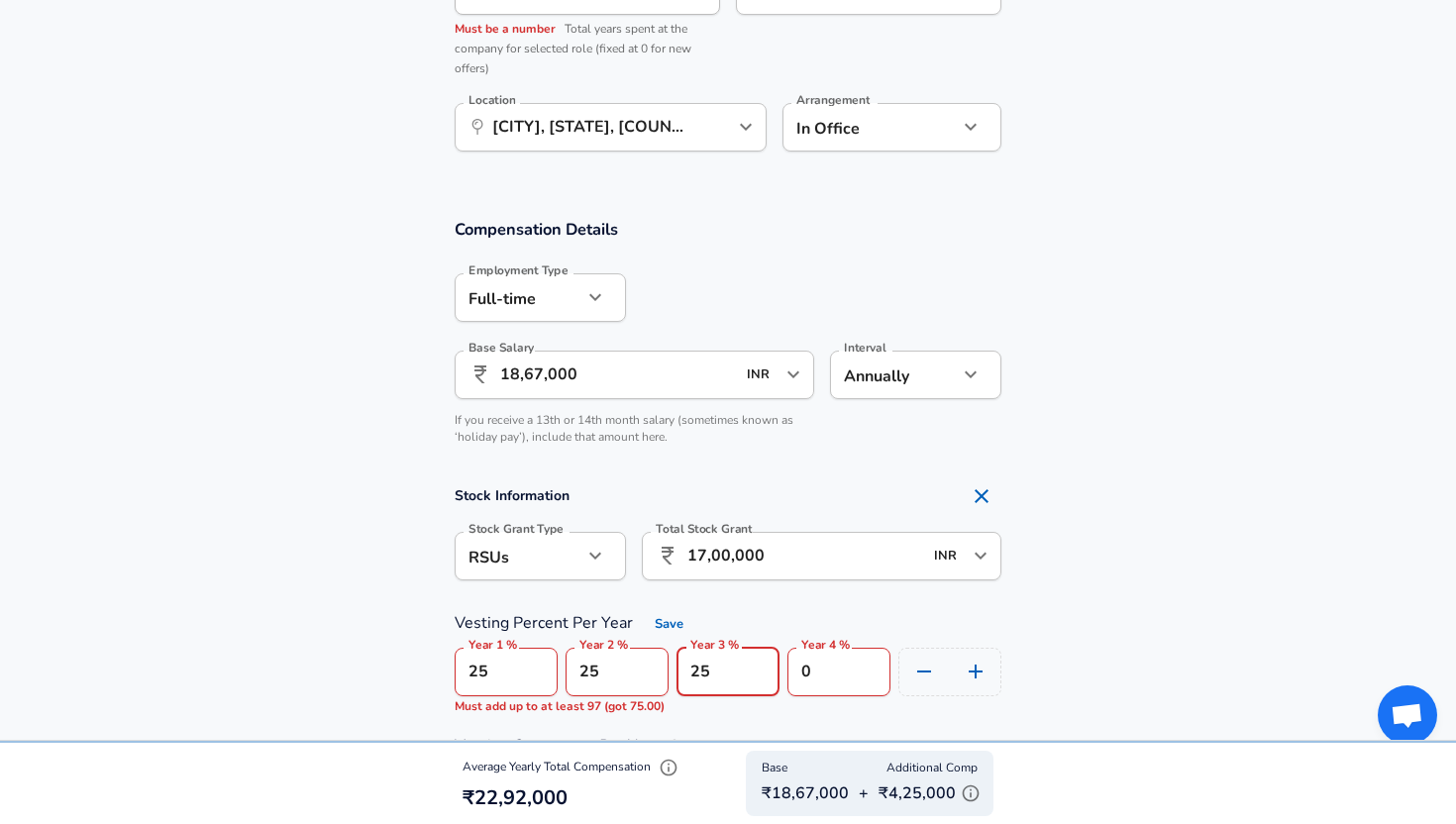 type on "25" 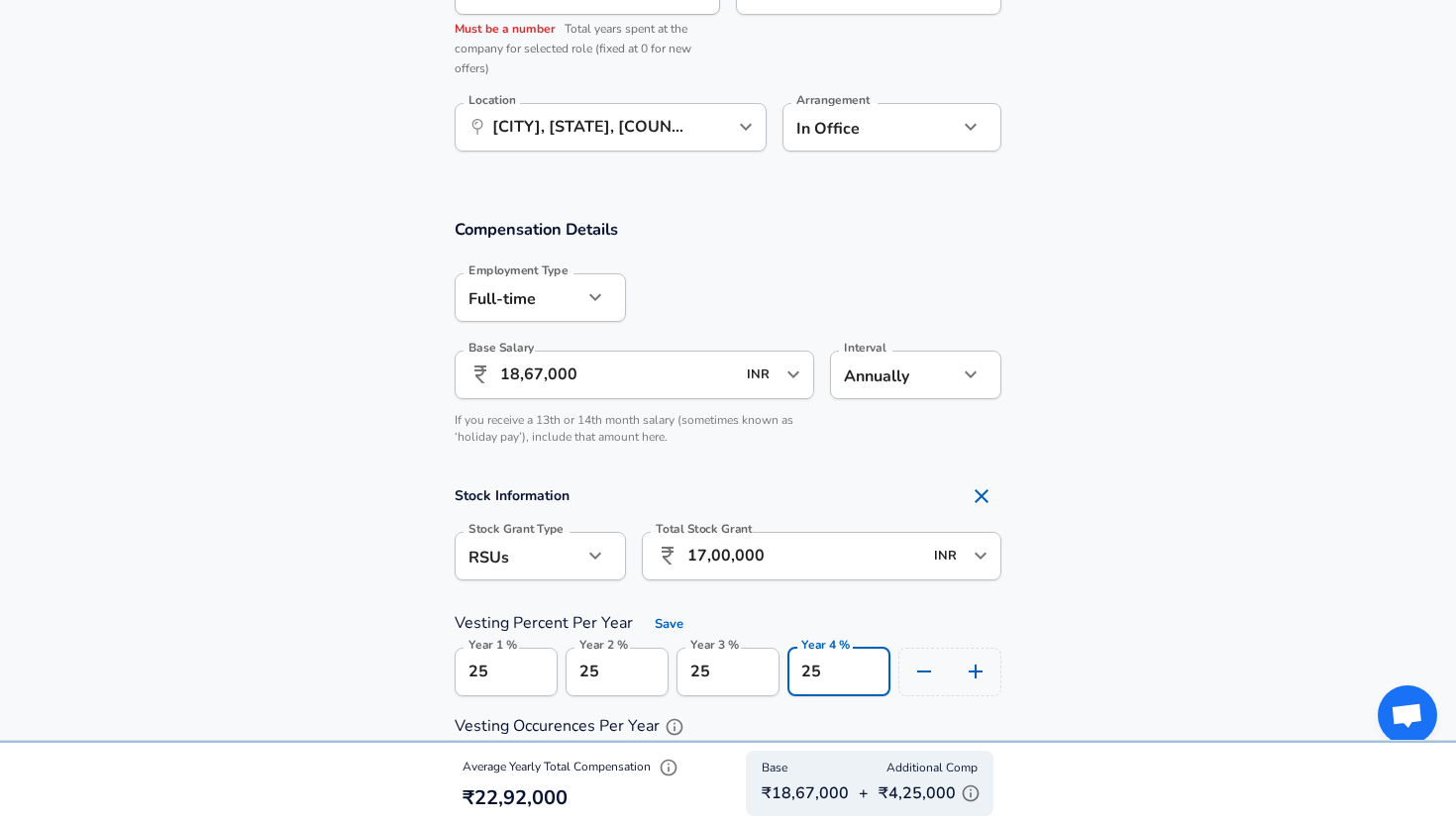 type on "25" 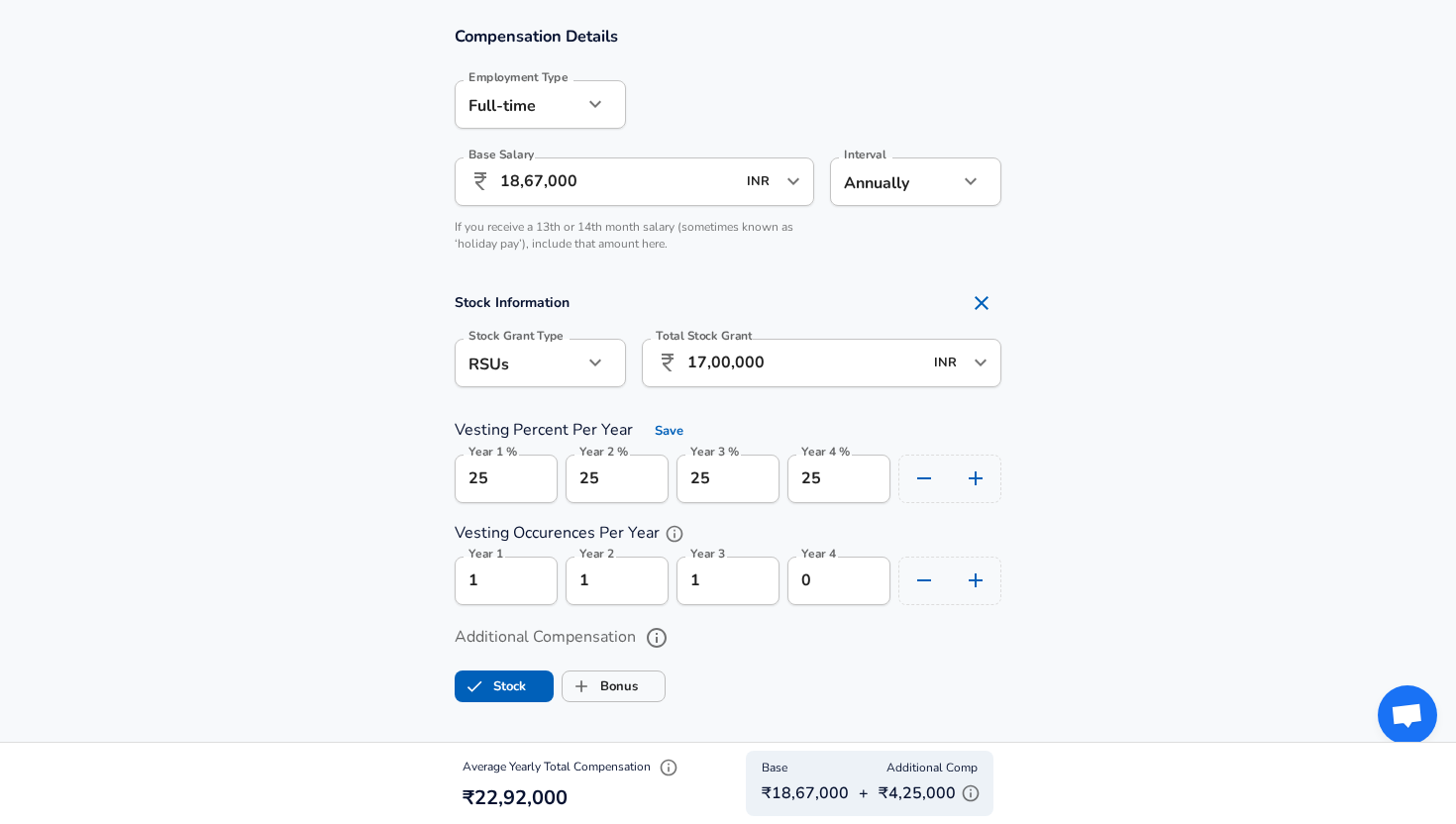 scroll, scrollTop: 1547, scrollLeft: 0, axis: vertical 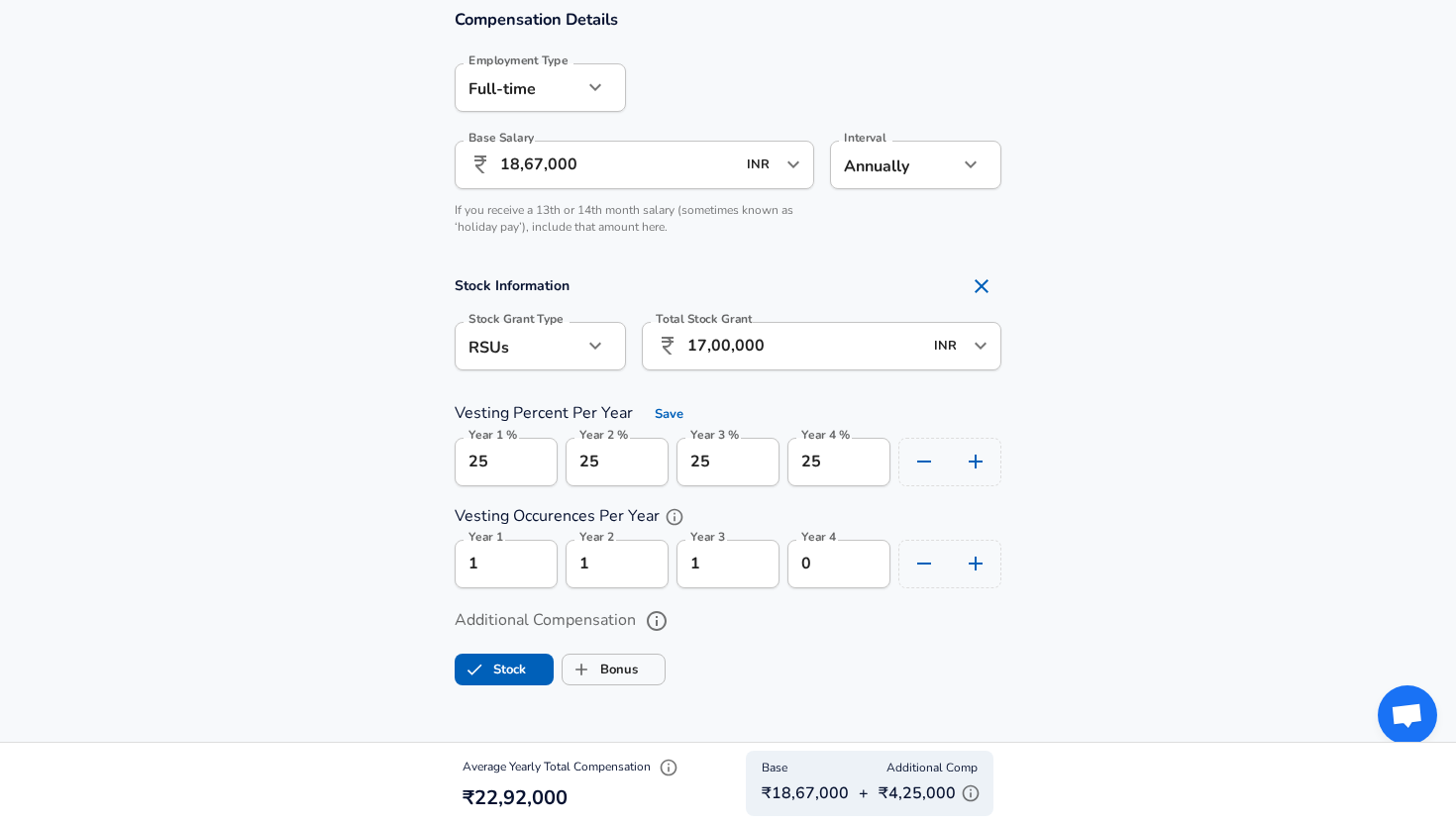 click on "Stock" at bounding box center (490, 670) 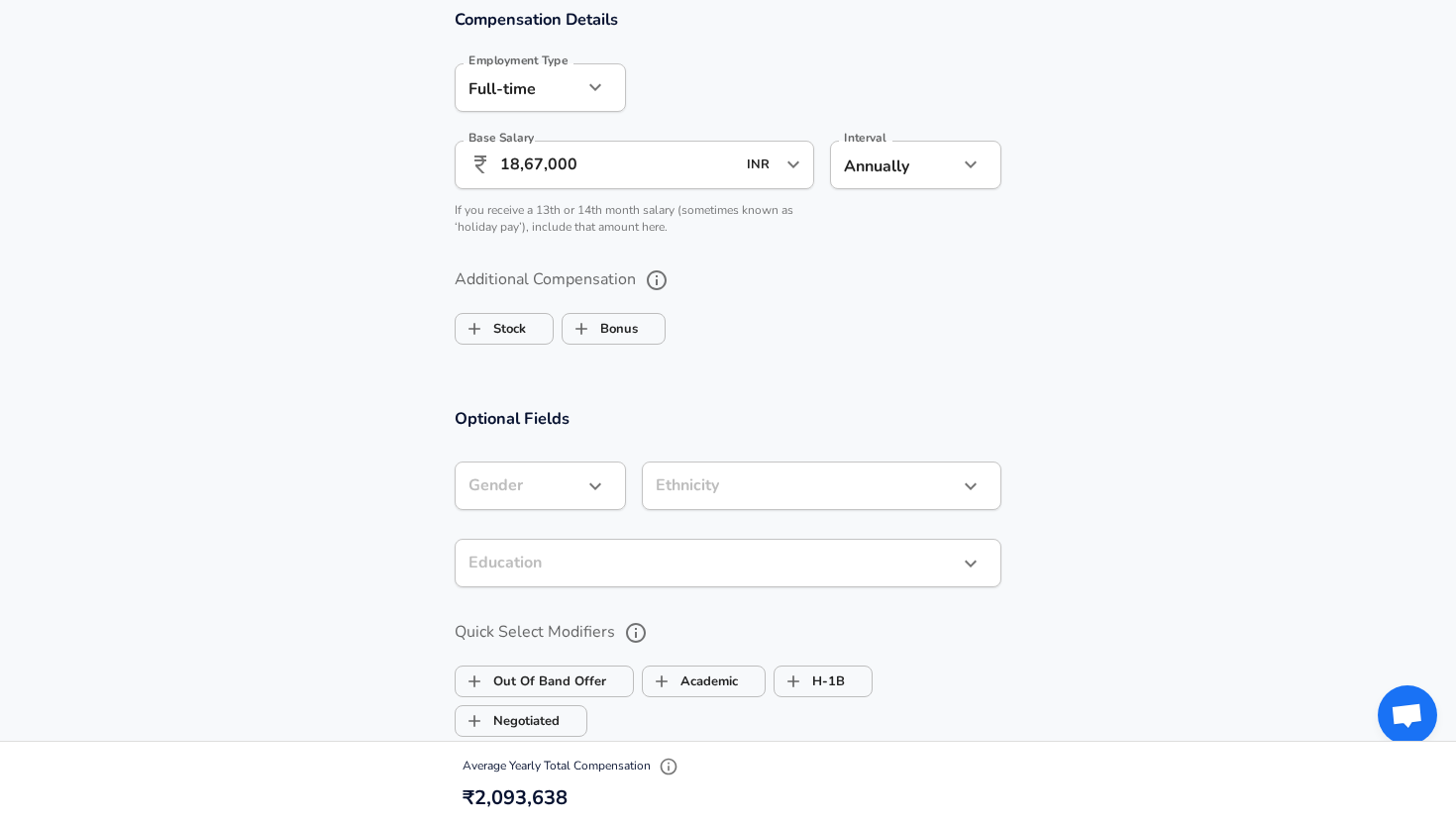 click on "Company AMD Company   Select the title that closest resembles your official title. This should be similar to the title that was present on your offer letter. Title Software Engineer Title   Select a job family that best fits your role. If you can't find one, select 'Other' to enter a custom job family Job Family Software Engineer Job Family   Select a Specialization that best fits your role. If you can't find one, select 'Other' to enter a custom specialization Select Specialization" at bounding box center [728, -1135] 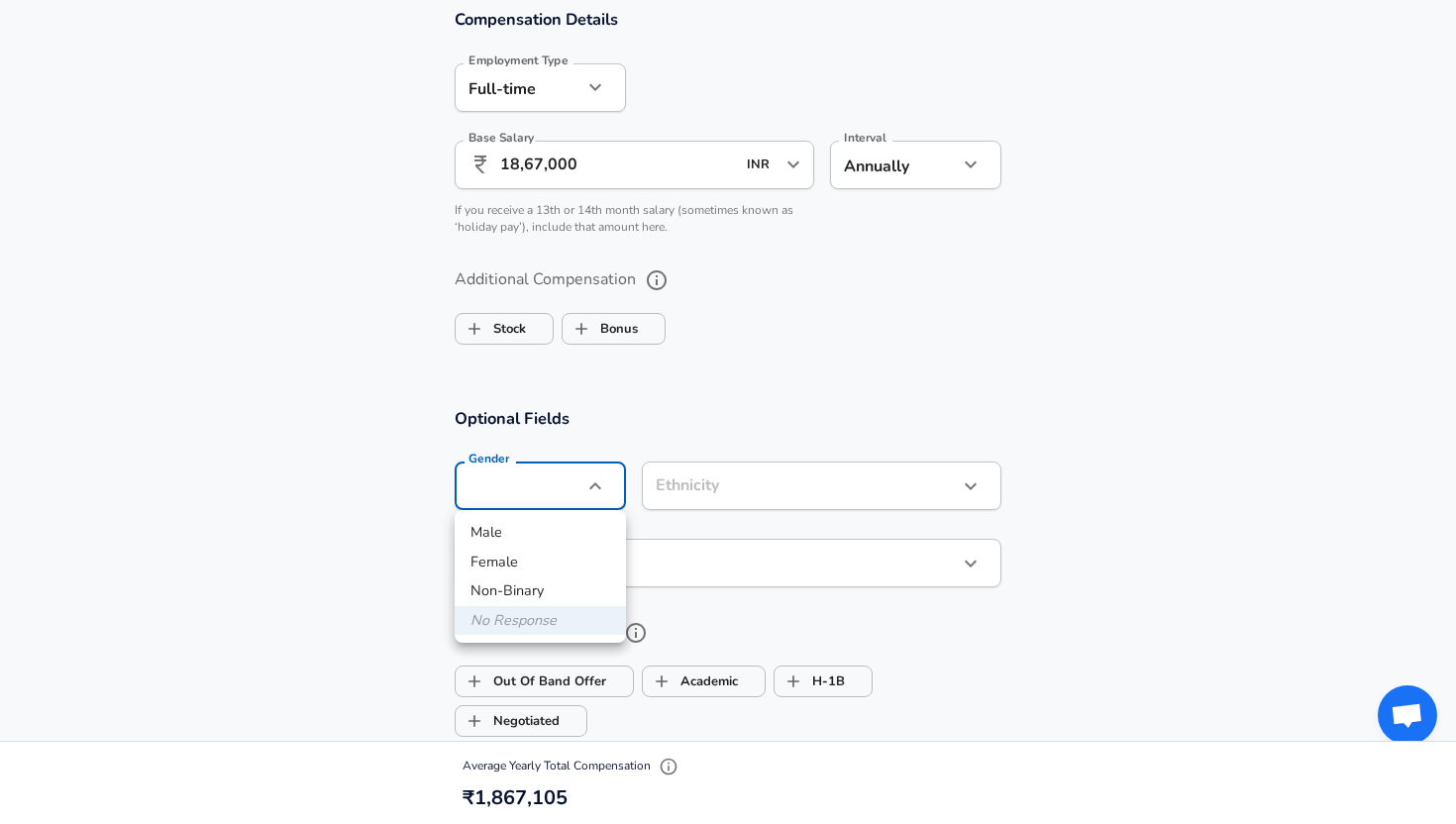 click on "Male" at bounding box center (540, 533) 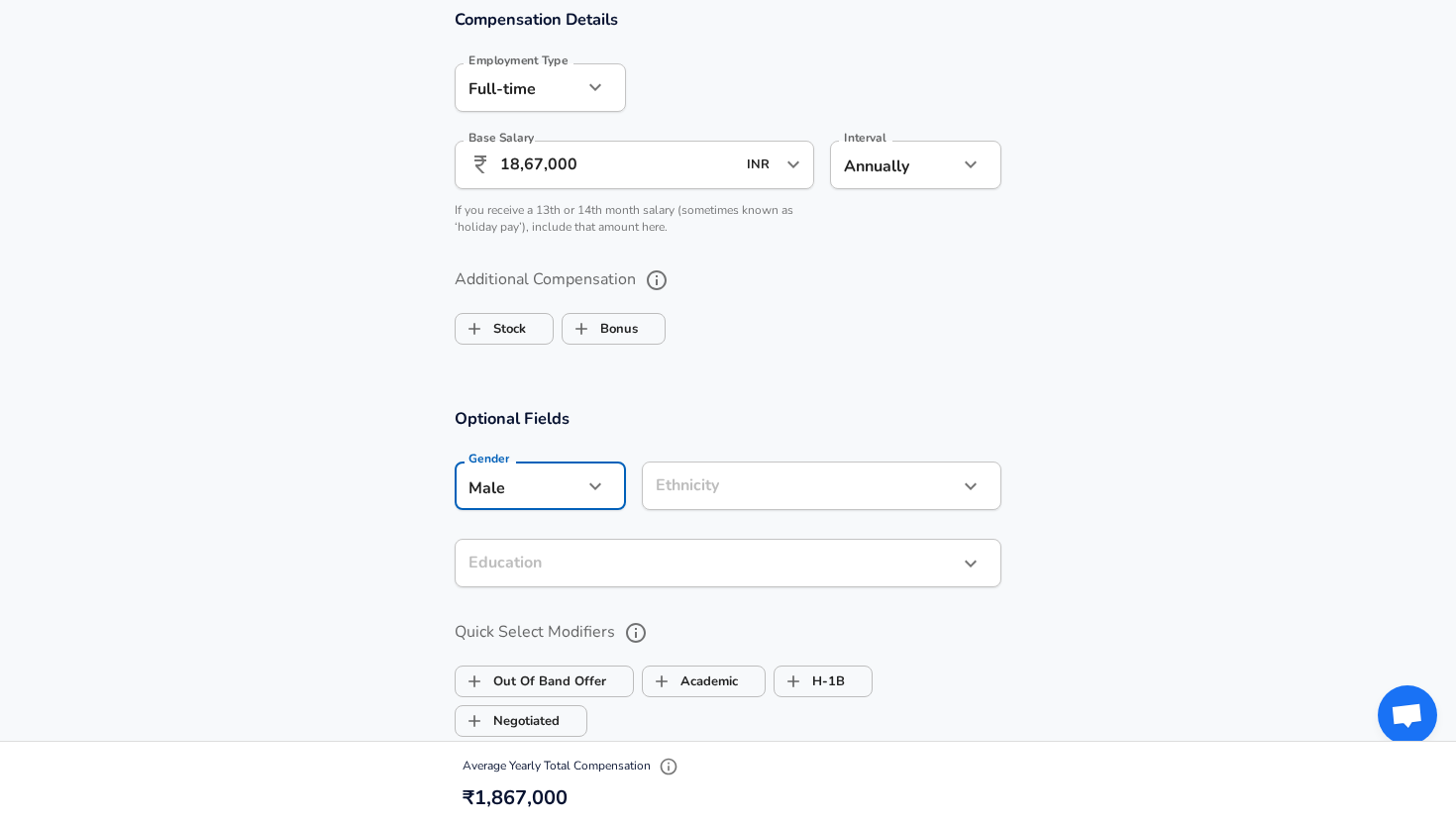 click on "Company AMD Company   Select the title that closest resembles your official title. This should be similar to the title that was present on your offer letter. Title Software Engineer Title   Select a job family that best fits your role. If you can't find one, select 'Other' to enter a custom job family Job Family Software Engineer Job Family   Select a Specialization that best fits your role. If you can't find one, select 'Other' to enter a custom specialization Select Specialization" at bounding box center [728, -1135] 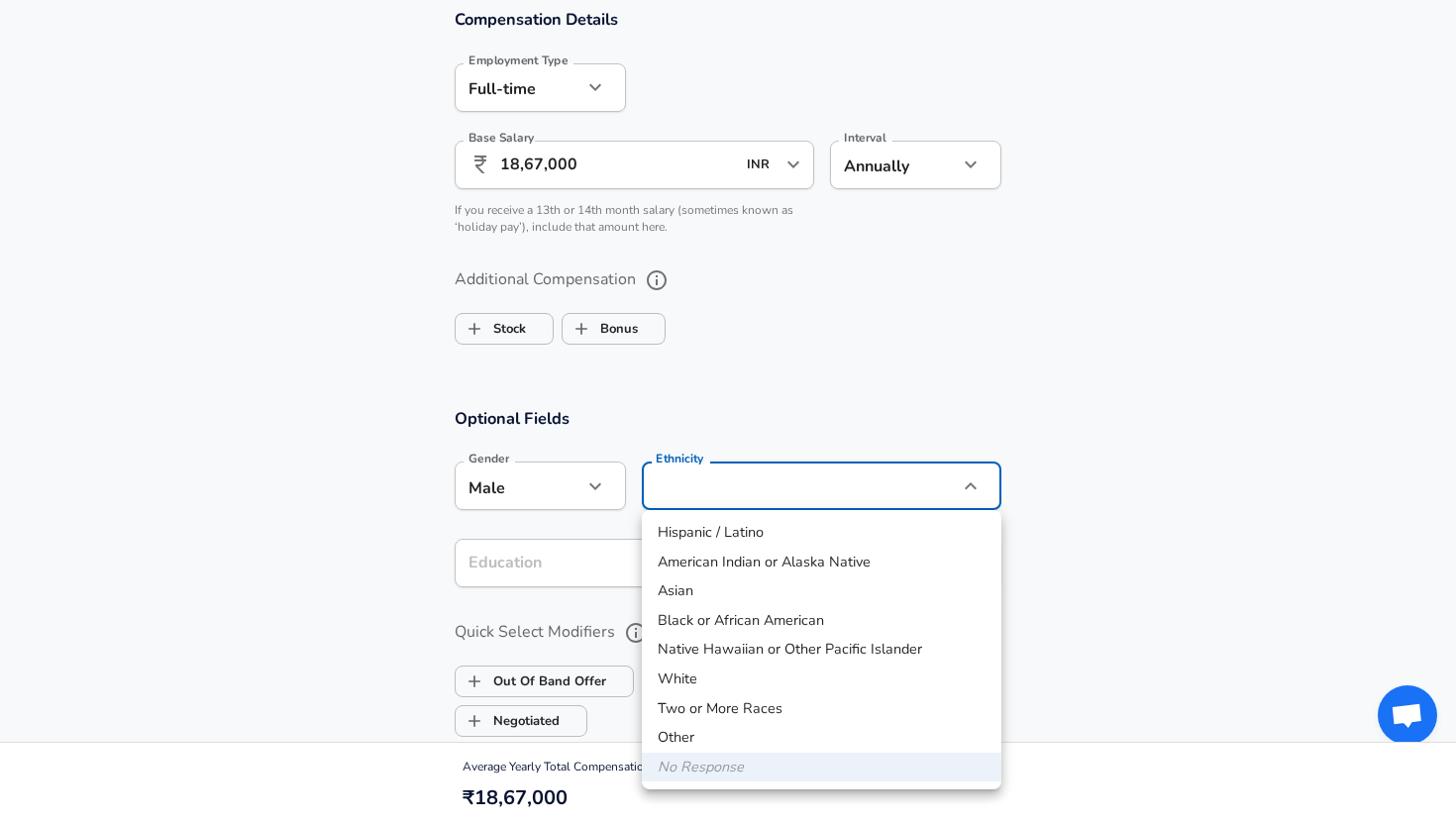 click on "Asian" at bounding box center (821, 591) 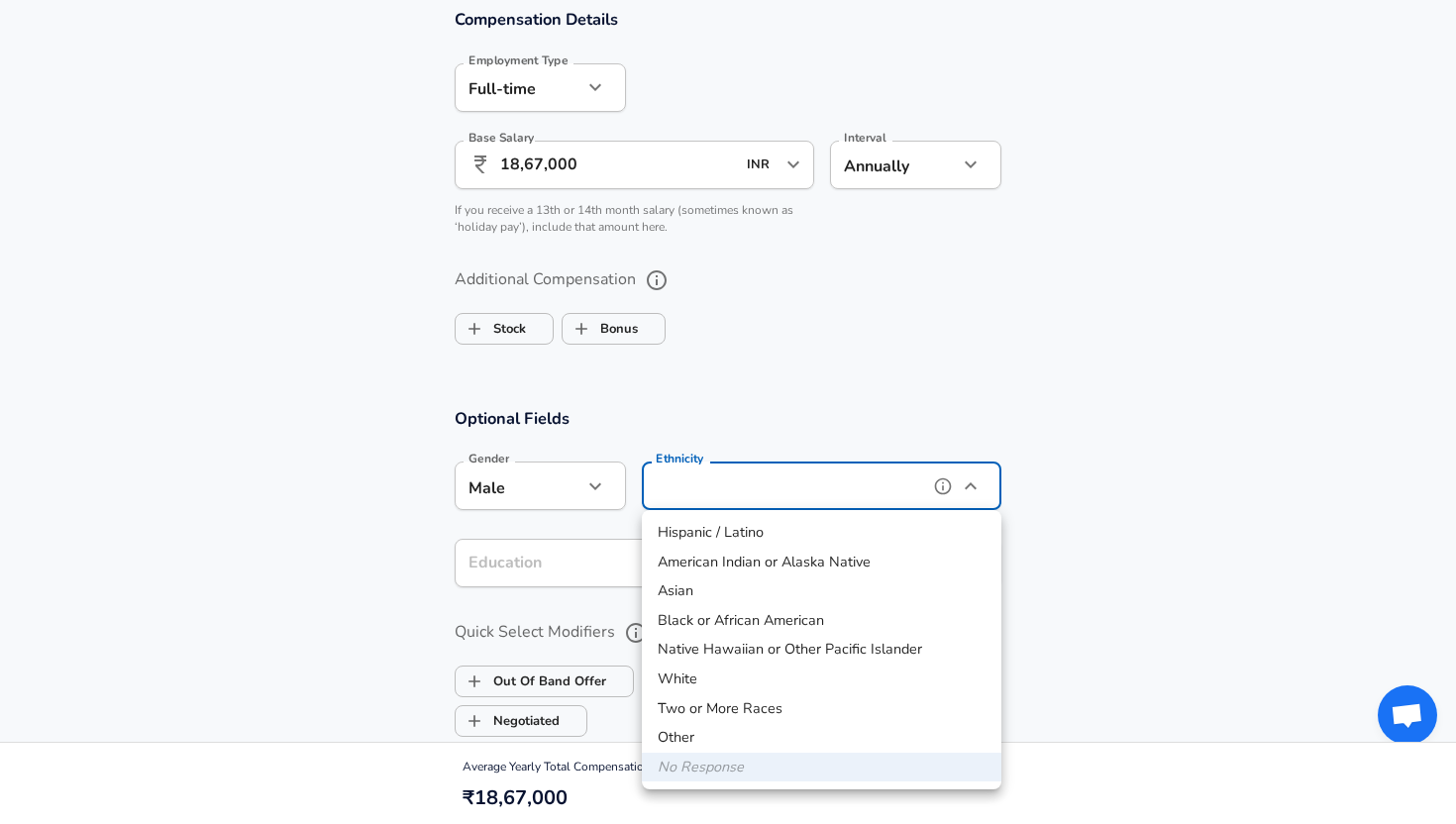 type on "Asian" 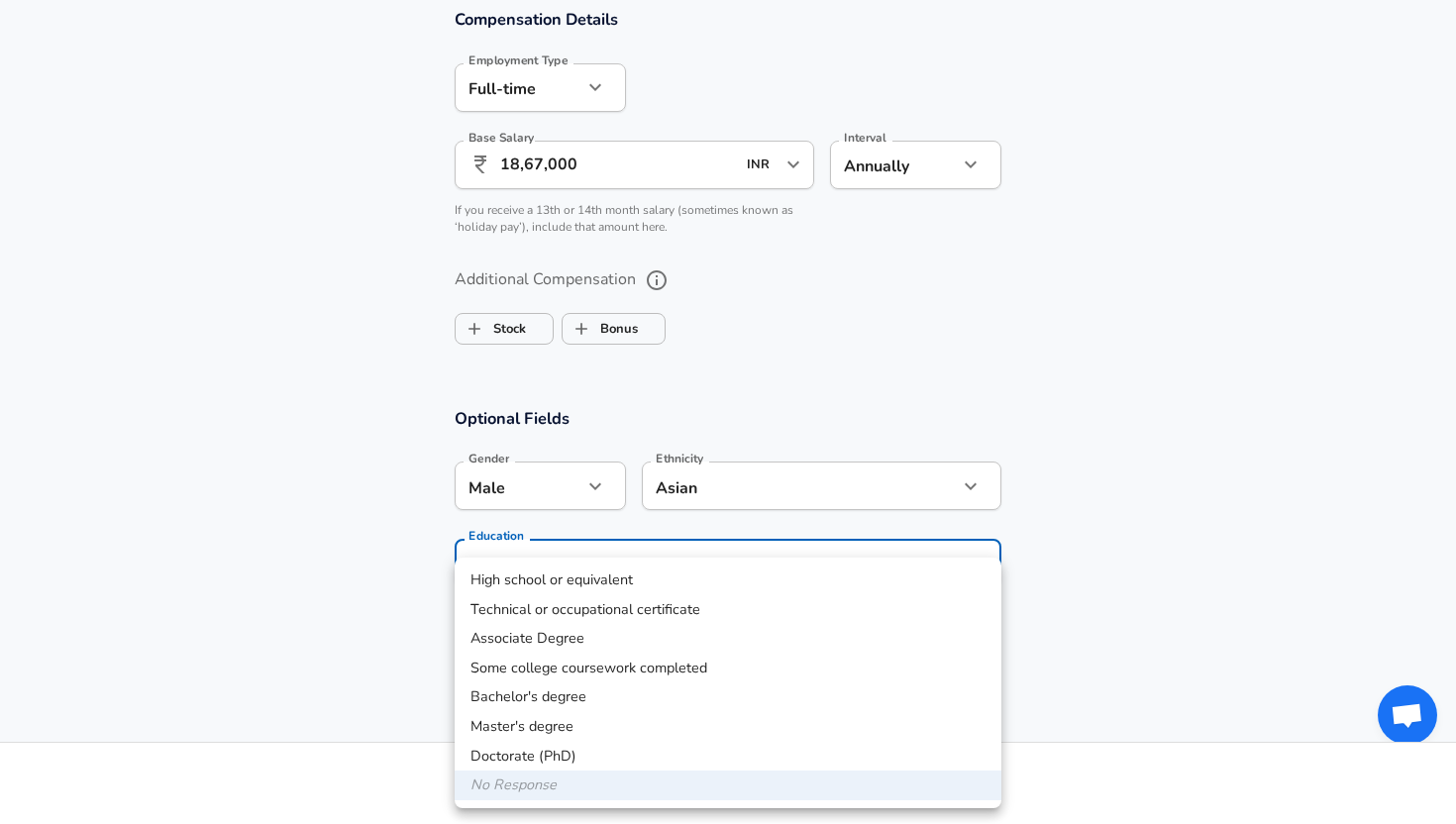 click on "Company AMD Company   Select the title that closest resembles your official title. This should be similar to the title that was present on your offer letter. Title Software Engineer Title   Select a job family that best fits your role. If you can't find one, select 'Other' to enter a custom job family Job Family Software Engineer Job Family   Select a Specialization that best fits your role. If you can't find one, select 'Other' to enter a custom specialization Select Specialization" at bounding box center [728, -1135] 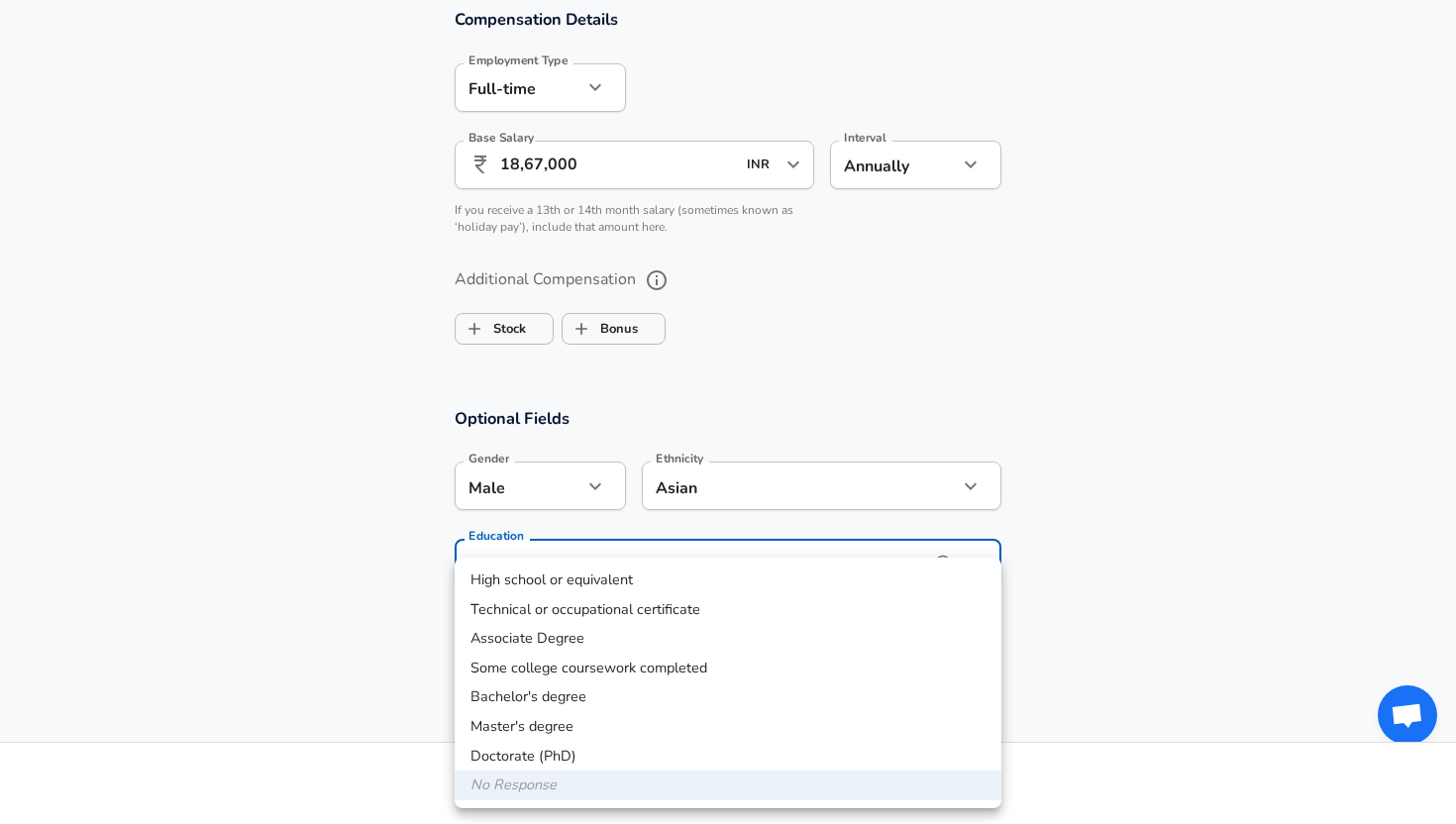 type on "Masters degree" 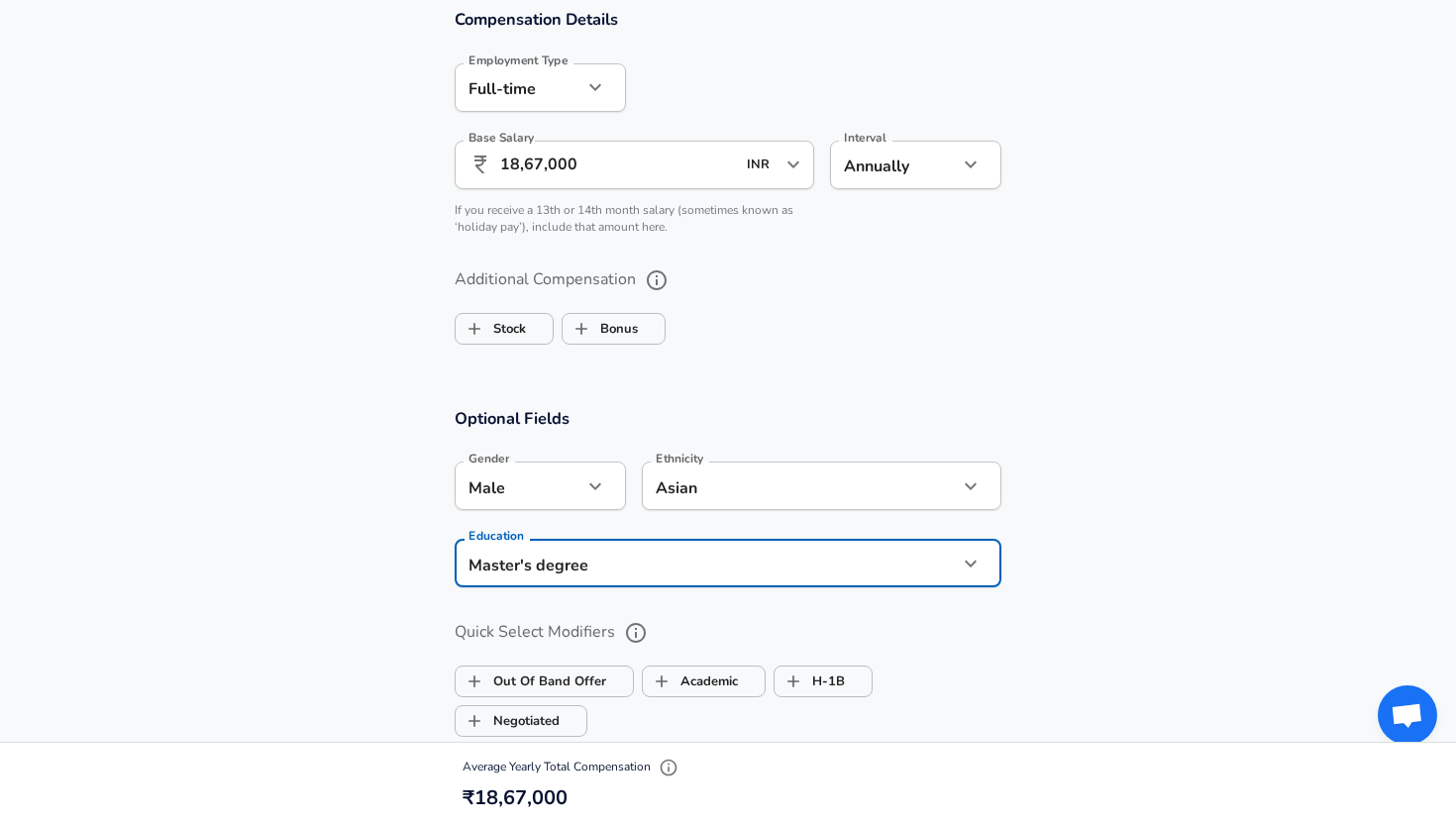 click on "hrishikeshtiwari98@example.com" at bounding box center (728, 670) 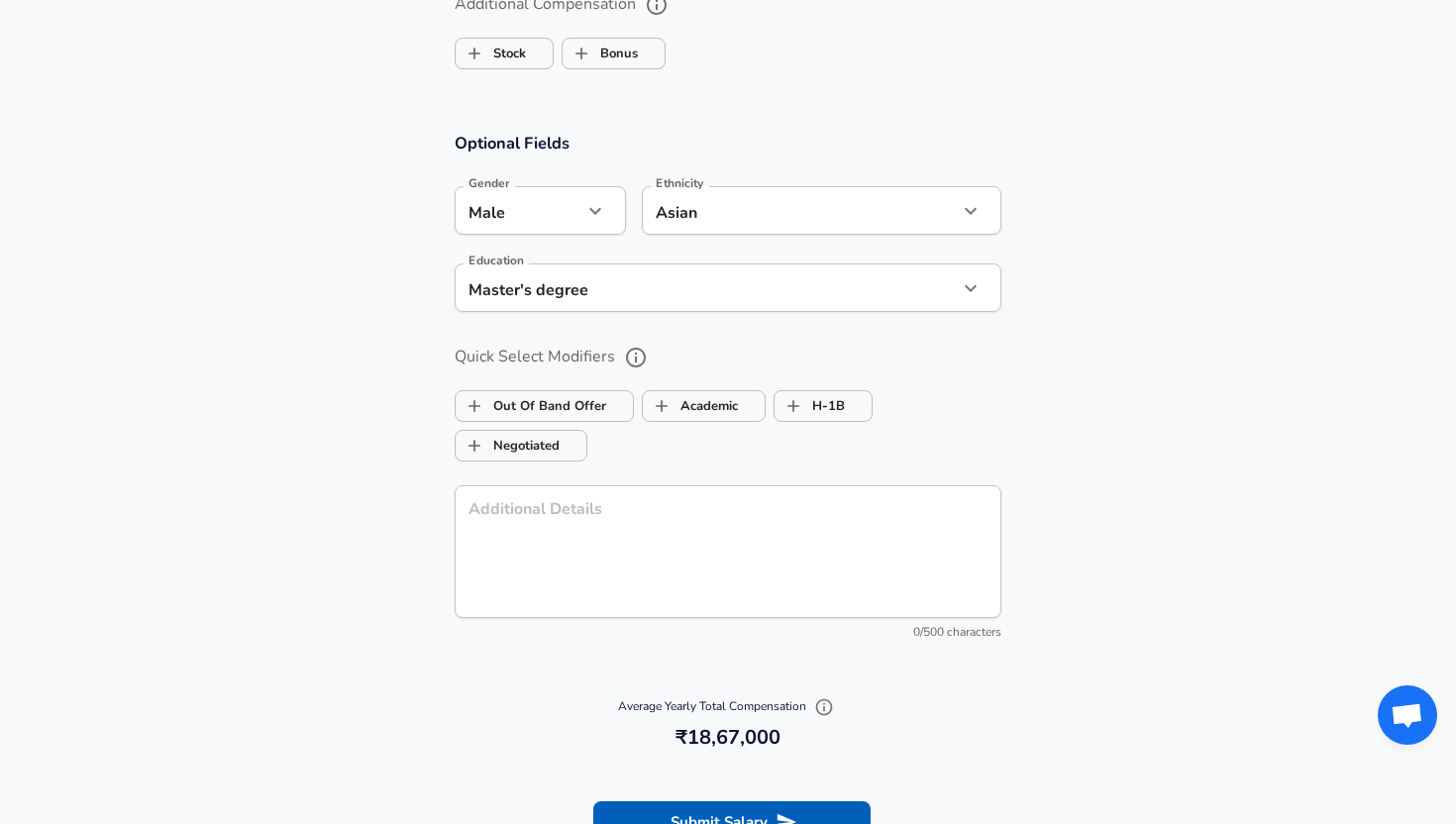 scroll, scrollTop: 1824, scrollLeft: 0, axis: vertical 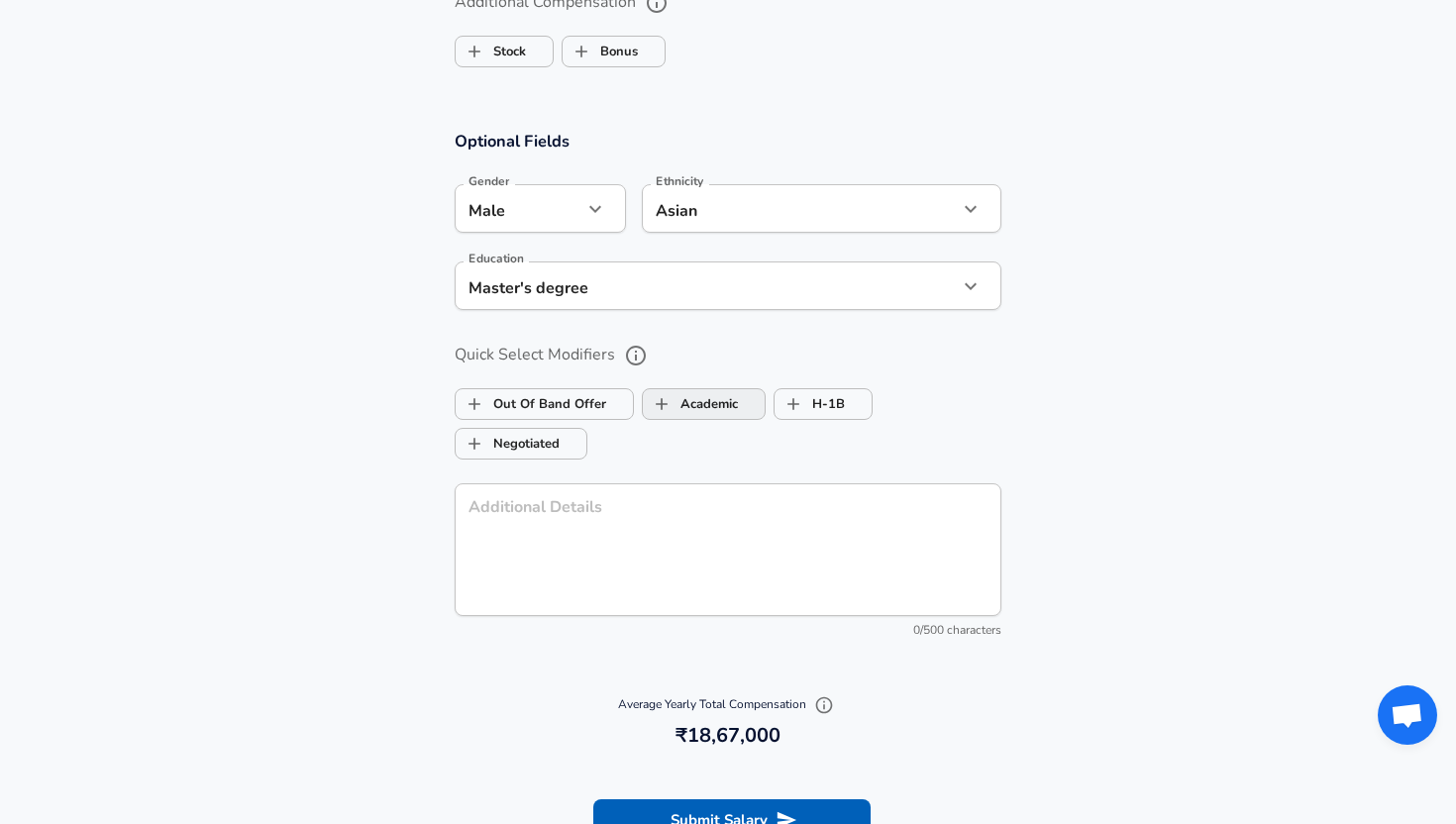 click on "Academic" at bounding box center (662, 404) 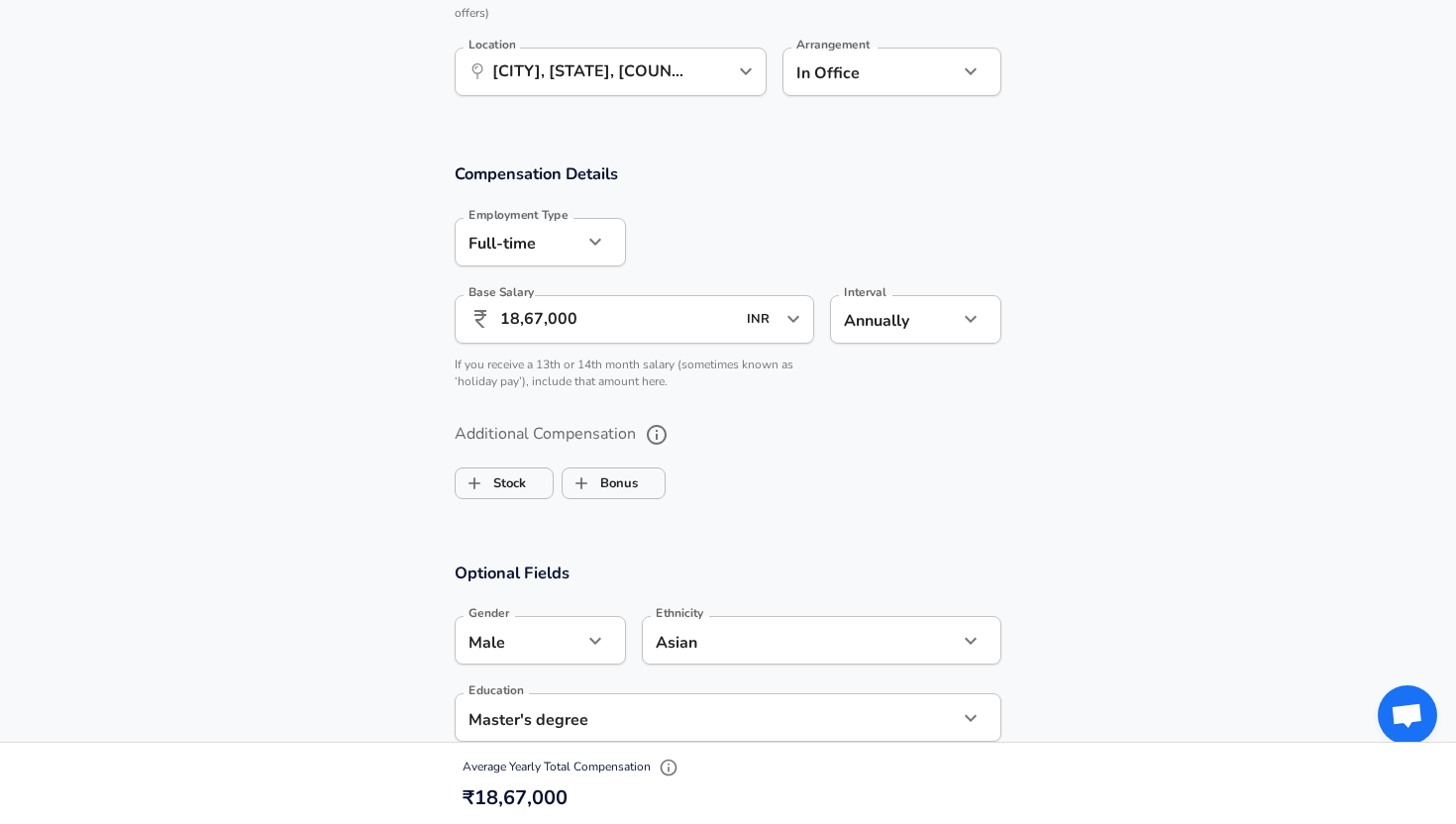 scroll, scrollTop: 1394, scrollLeft: 0, axis: vertical 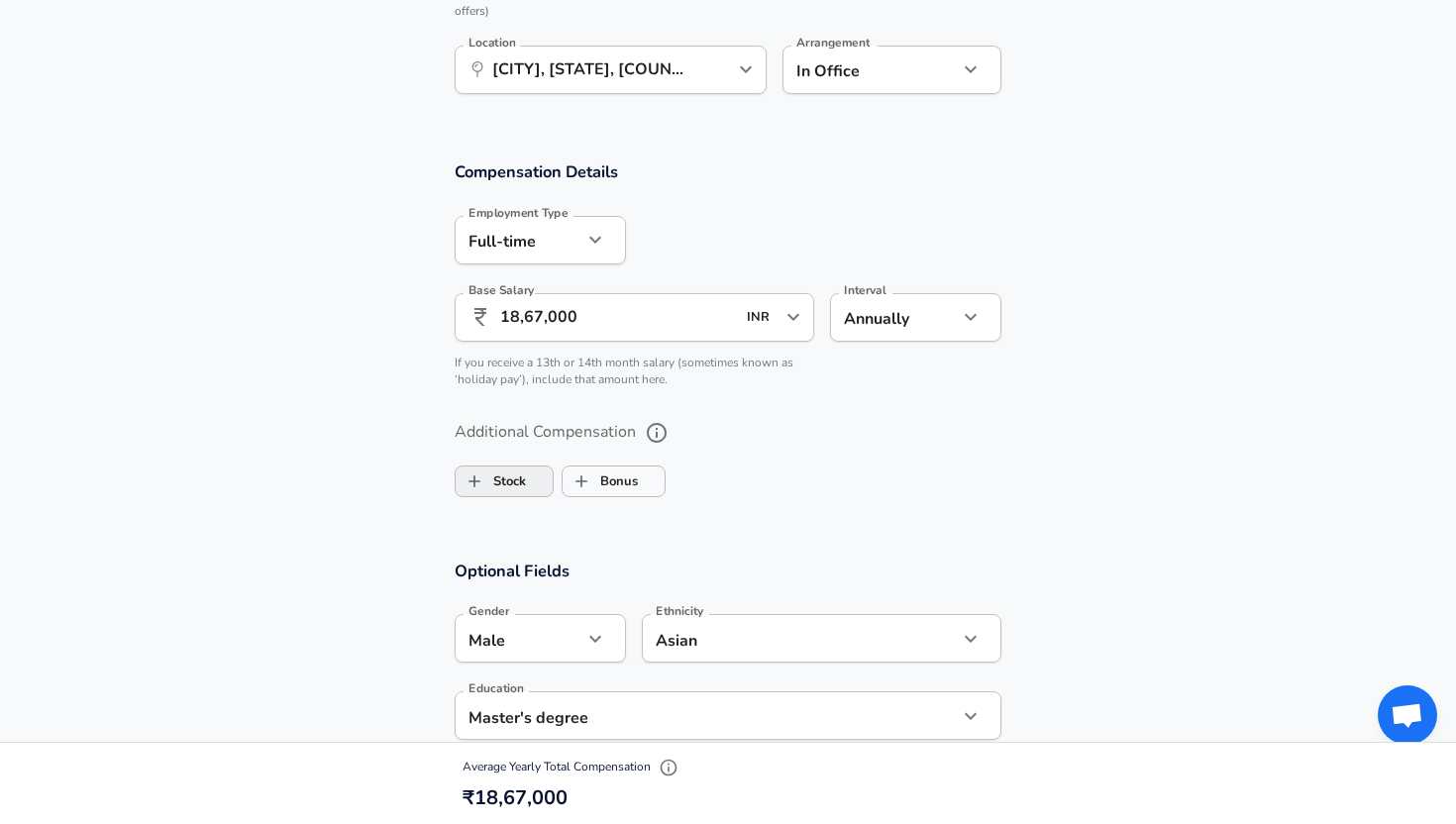 checkbox on "true" 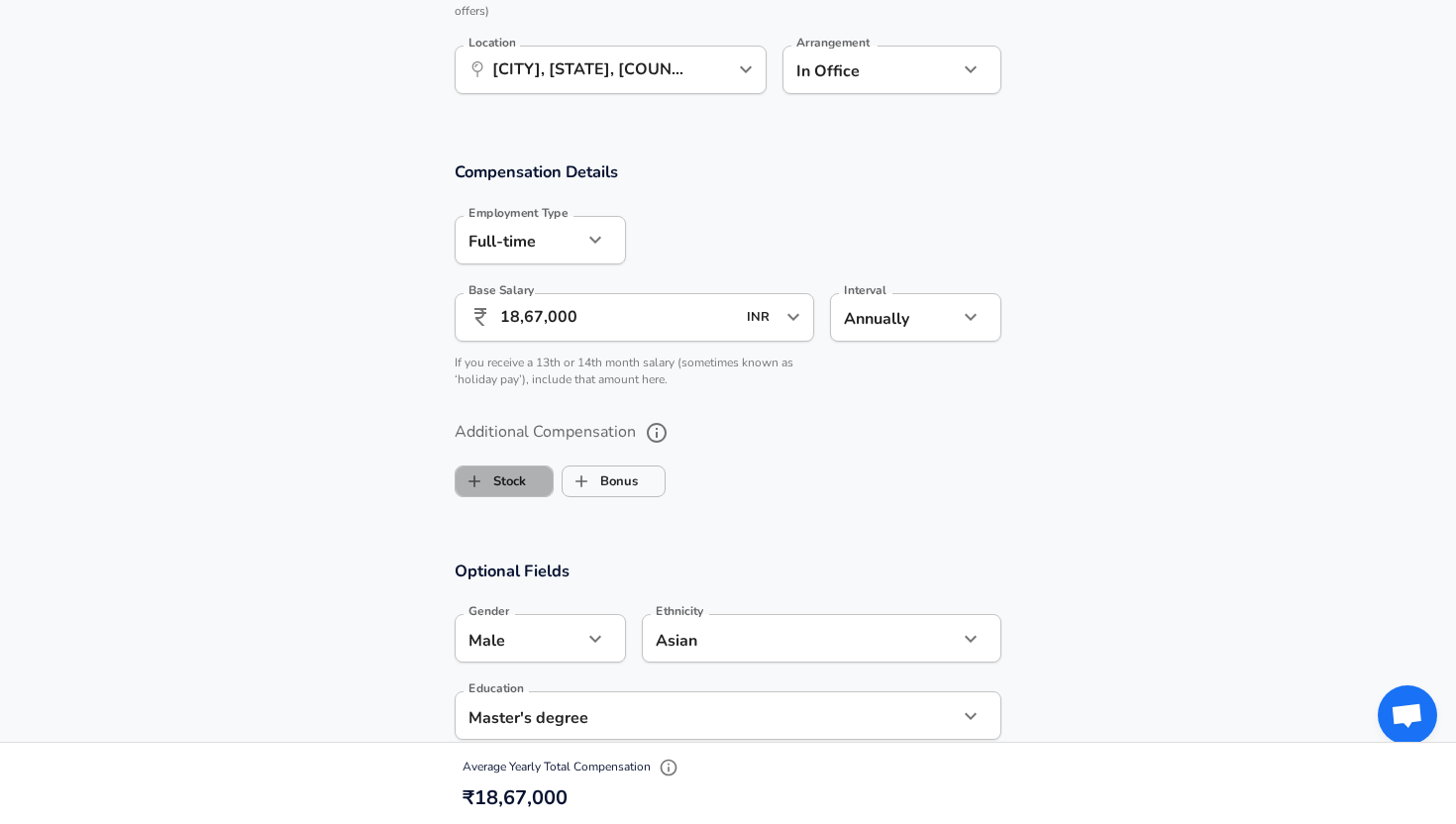 click on "Stock" at bounding box center (490, 481) 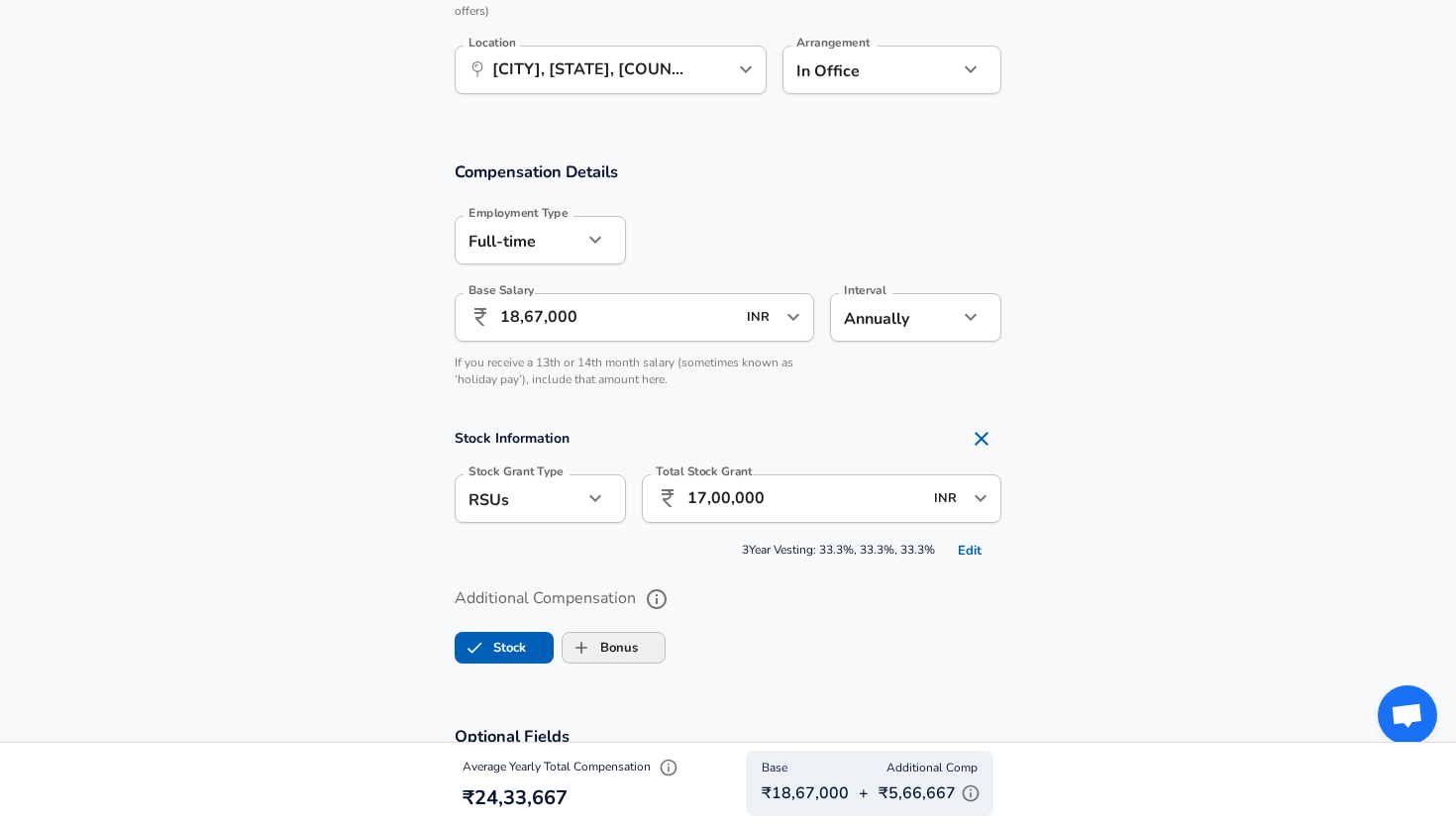 click on "Bonus" at bounding box center [581, 648] 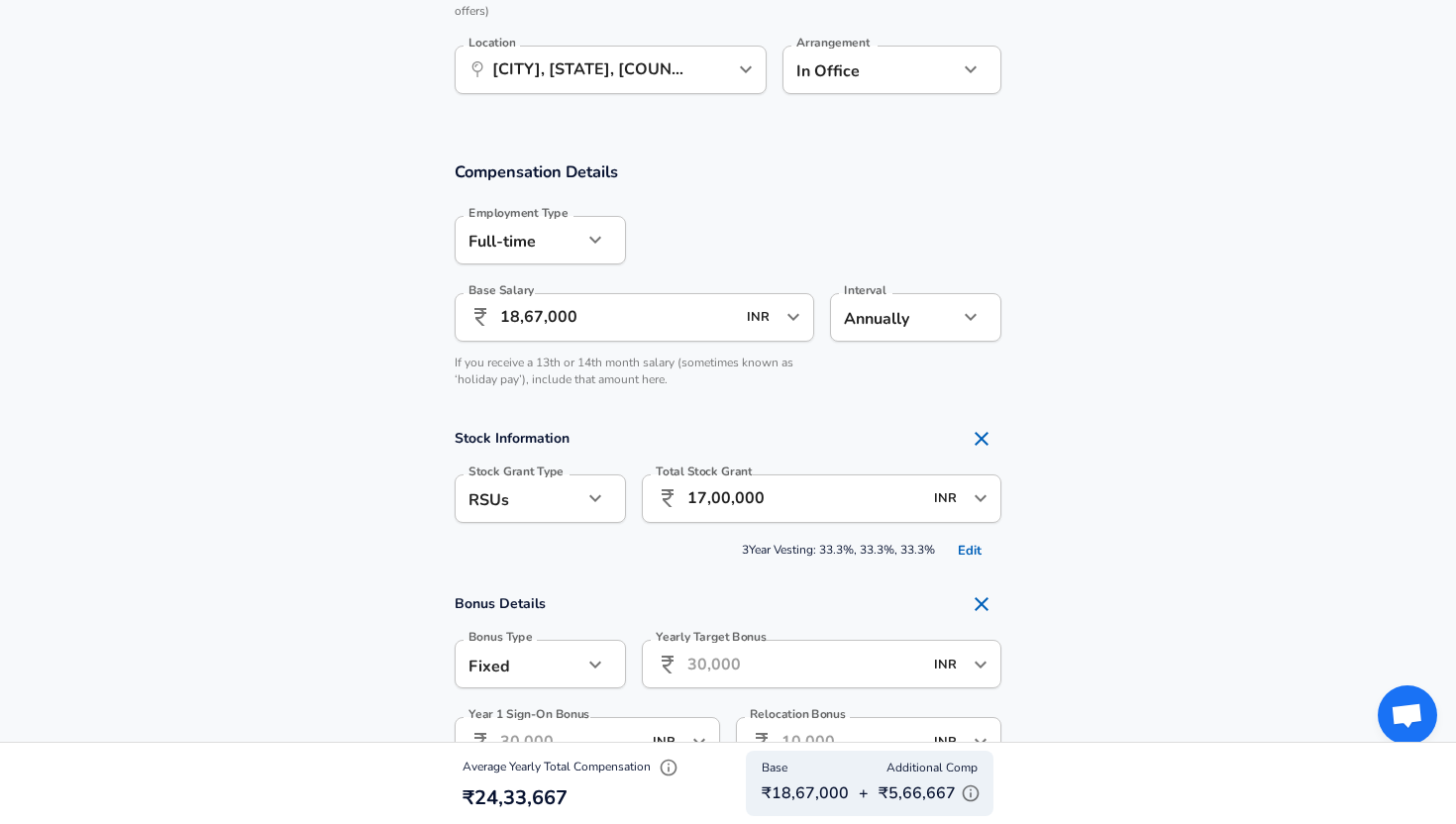checkbox on "true" 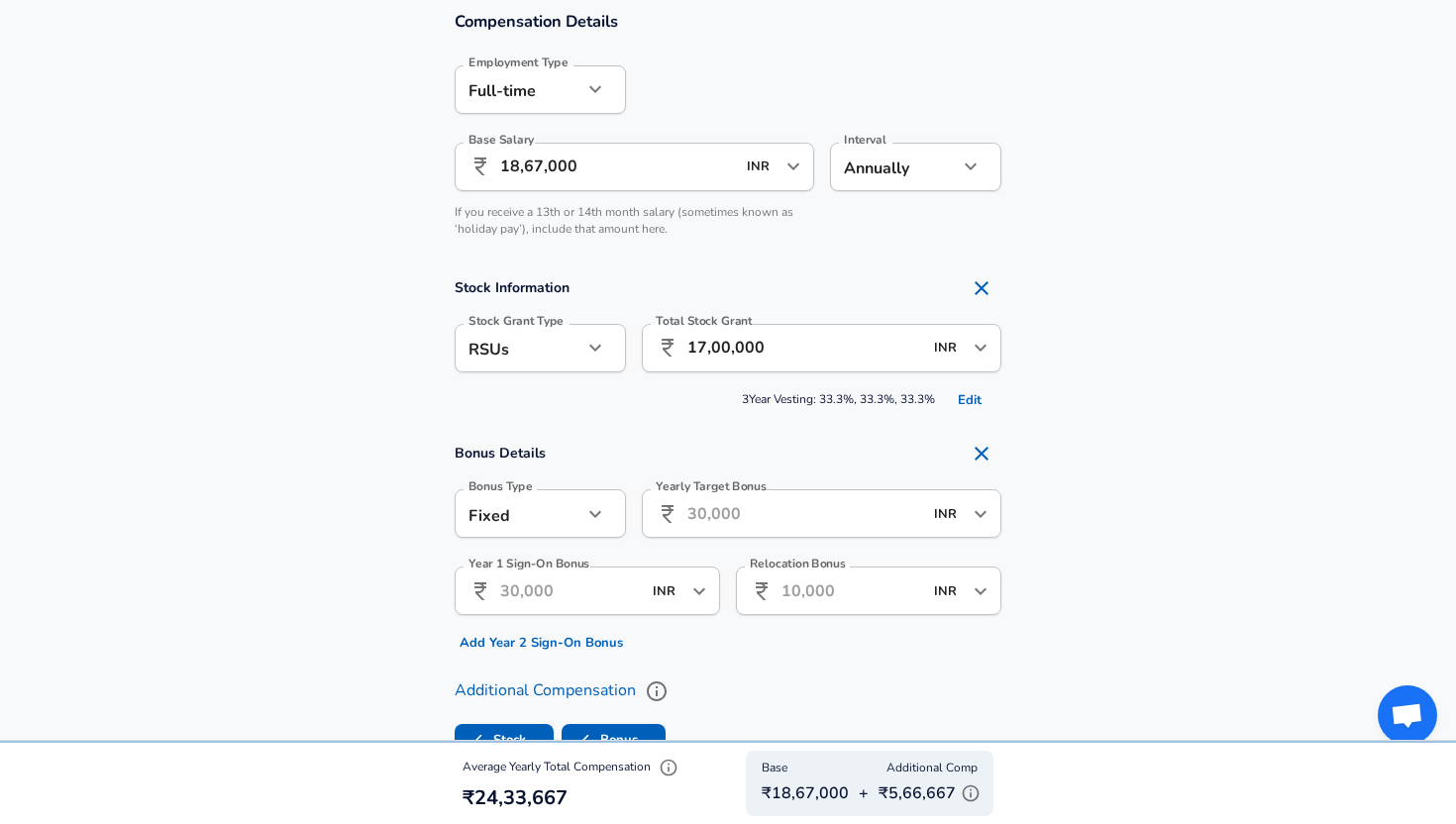 scroll, scrollTop: 1569, scrollLeft: 0, axis: vertical 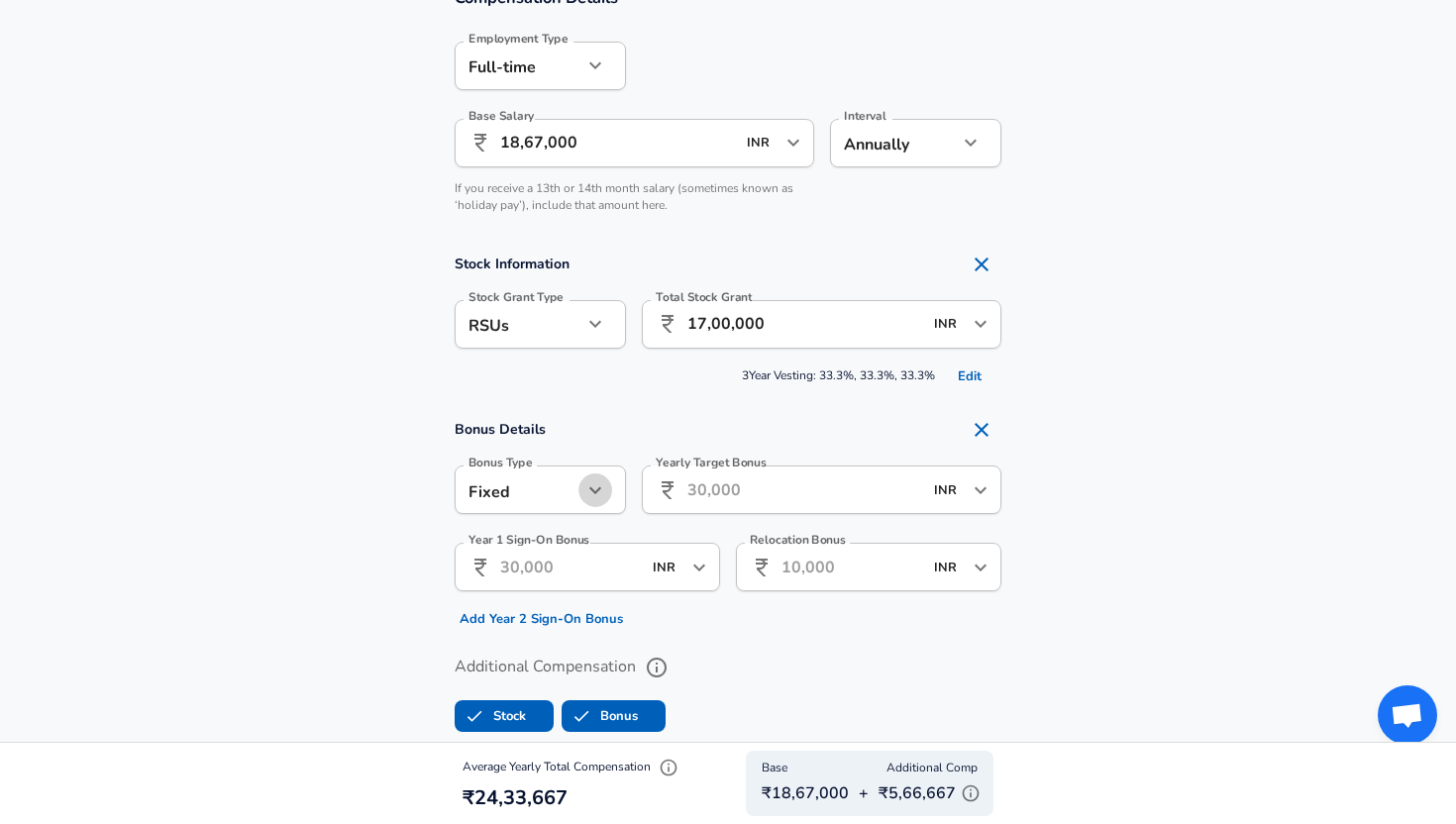 click 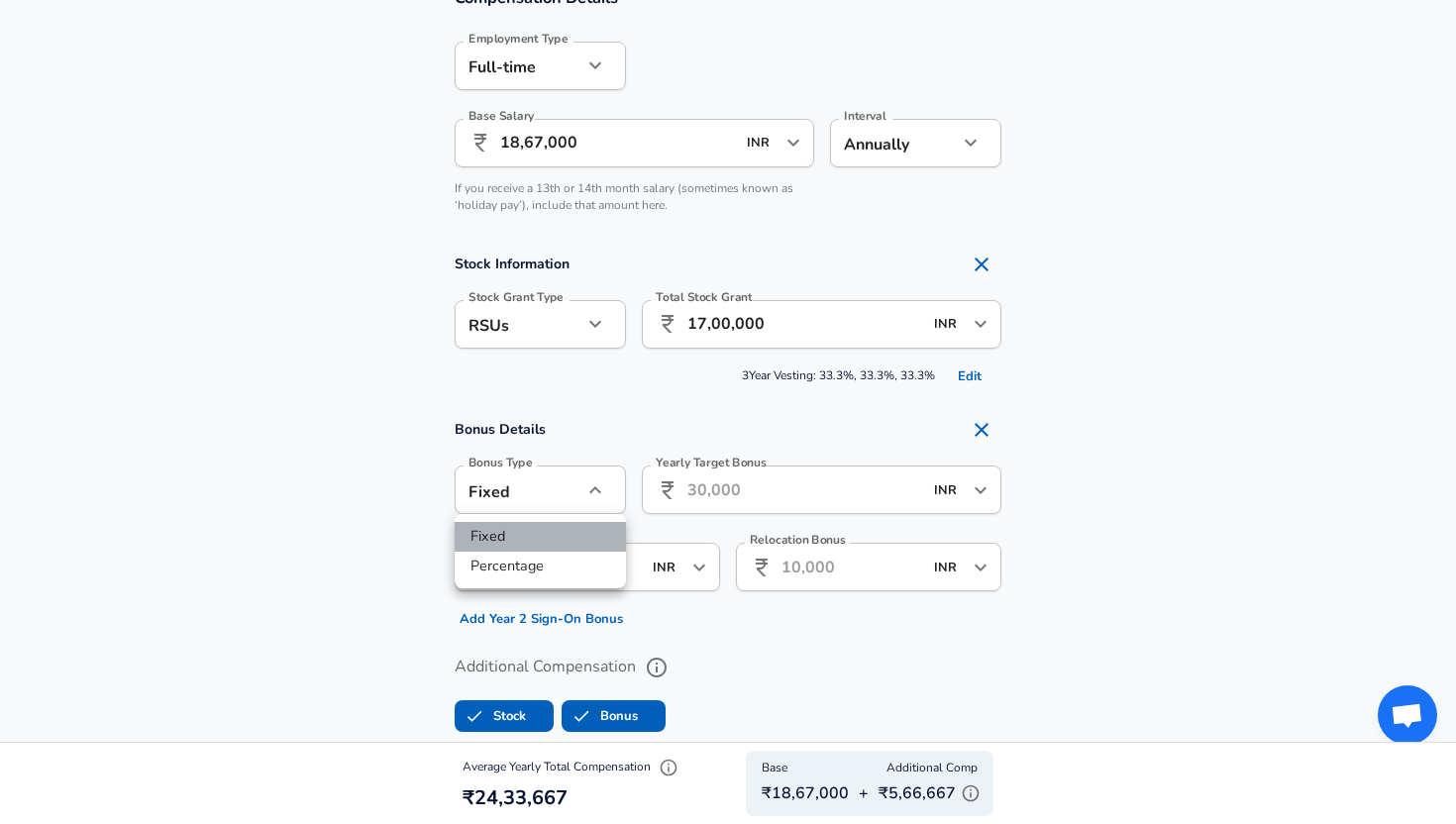 click on "Fixed" at bounding box center (540, 537) 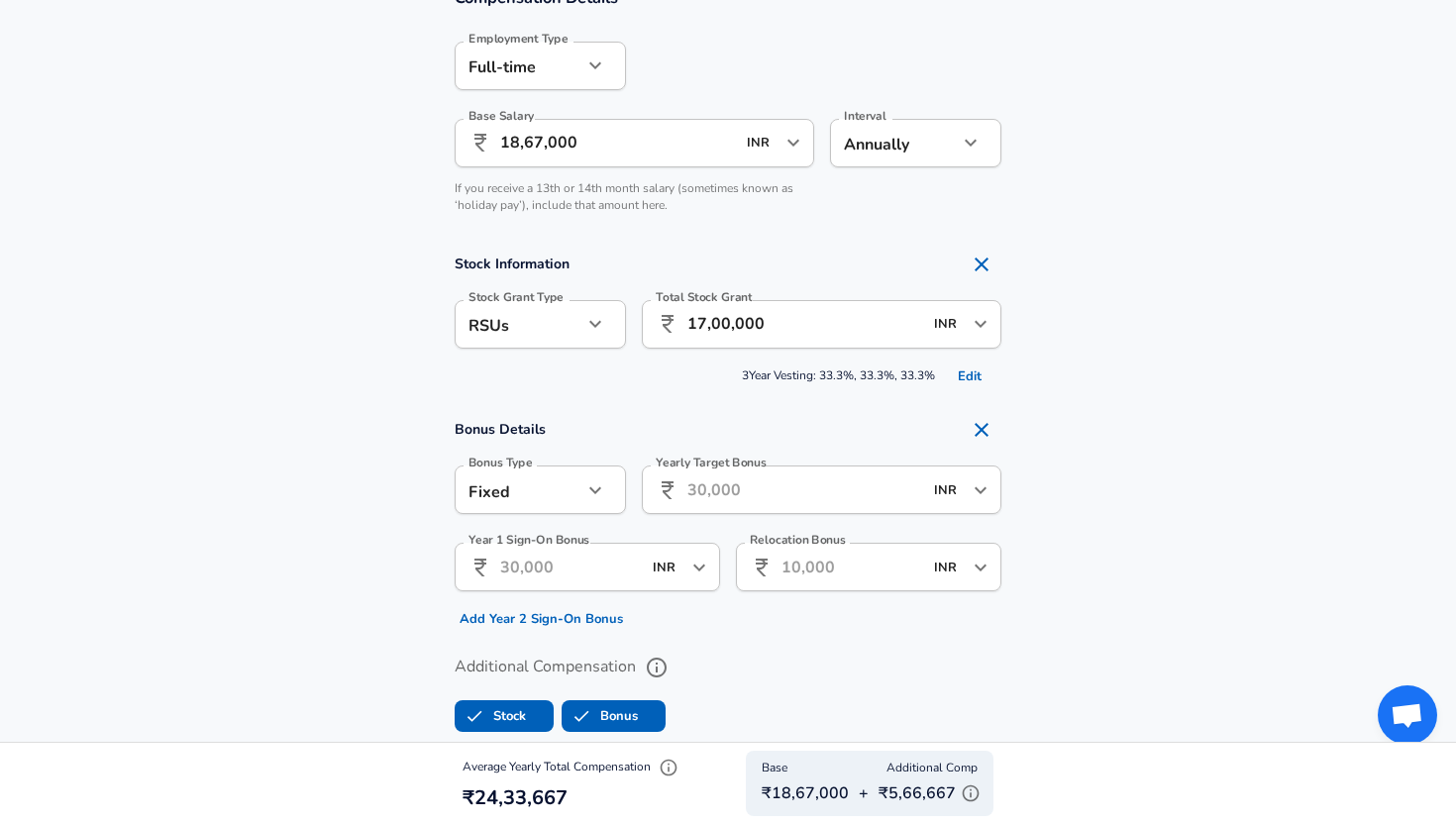 click on "Year 1 Sign-On Bonus" at bounding box center [571, 566] 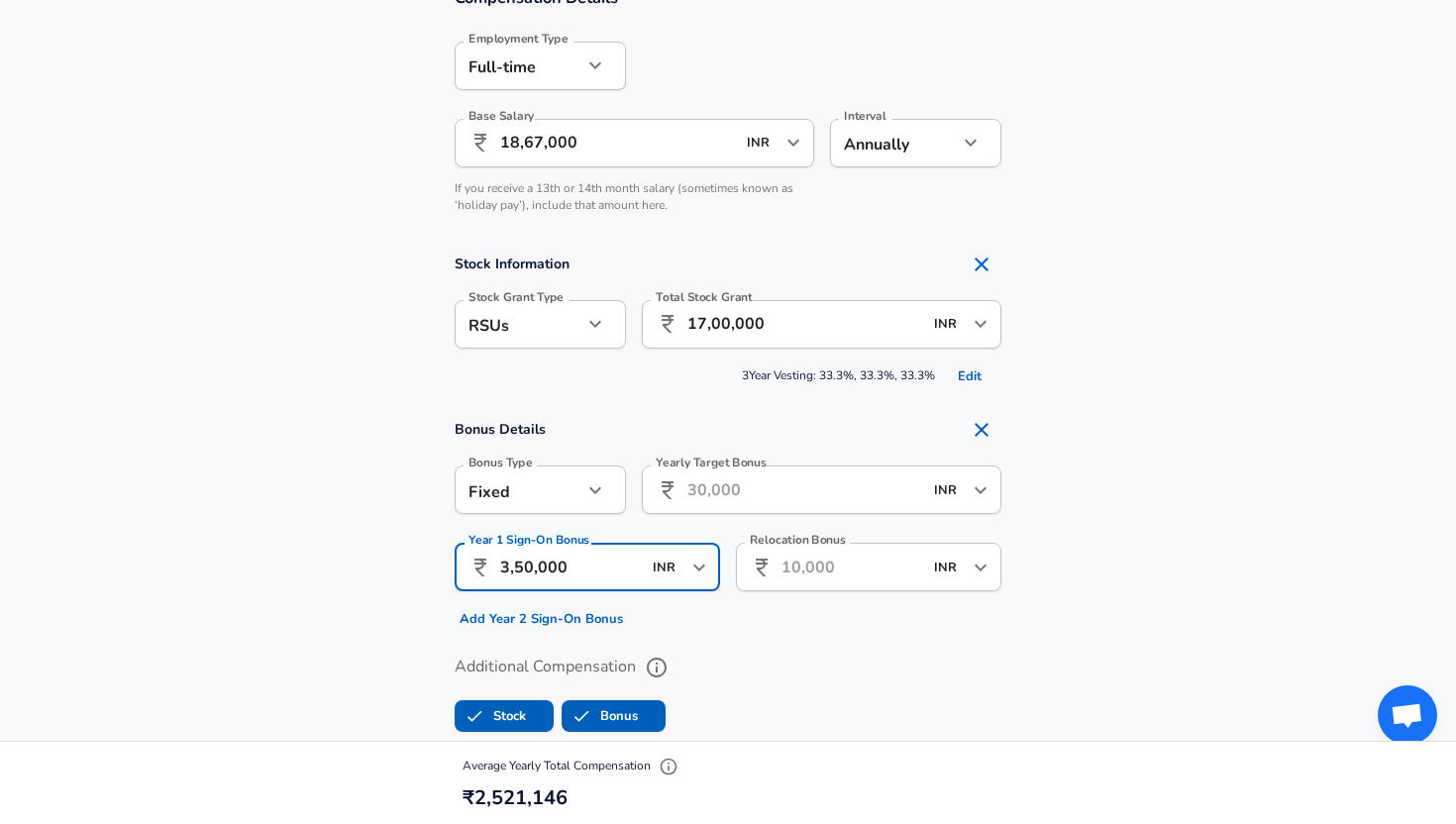 type on "3,50,000" 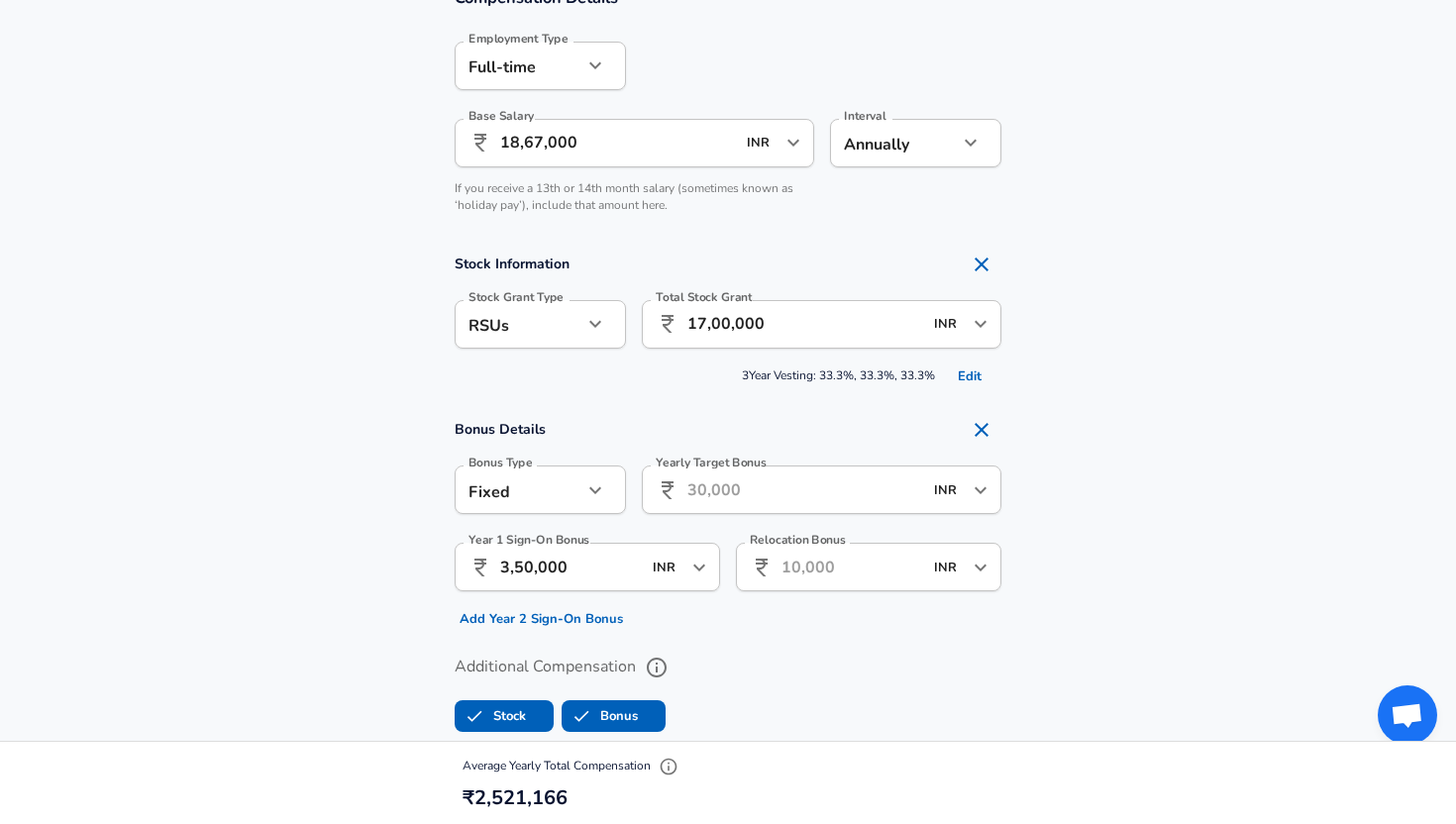 click on "Relocation Bonus" at bounding box center (852, 566) 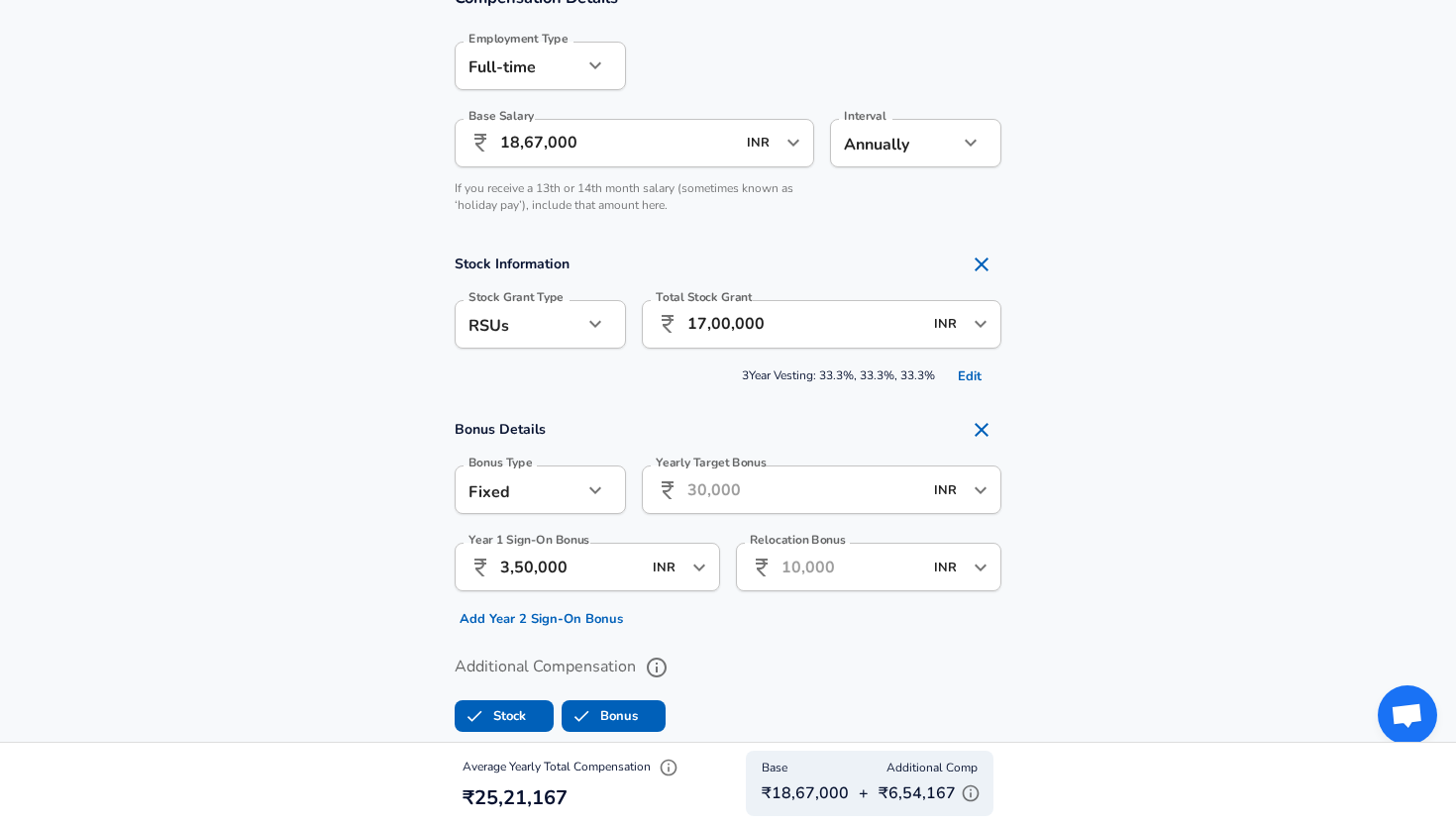 click on "Yearly Target Bonus" at bounding box center (804, 489) 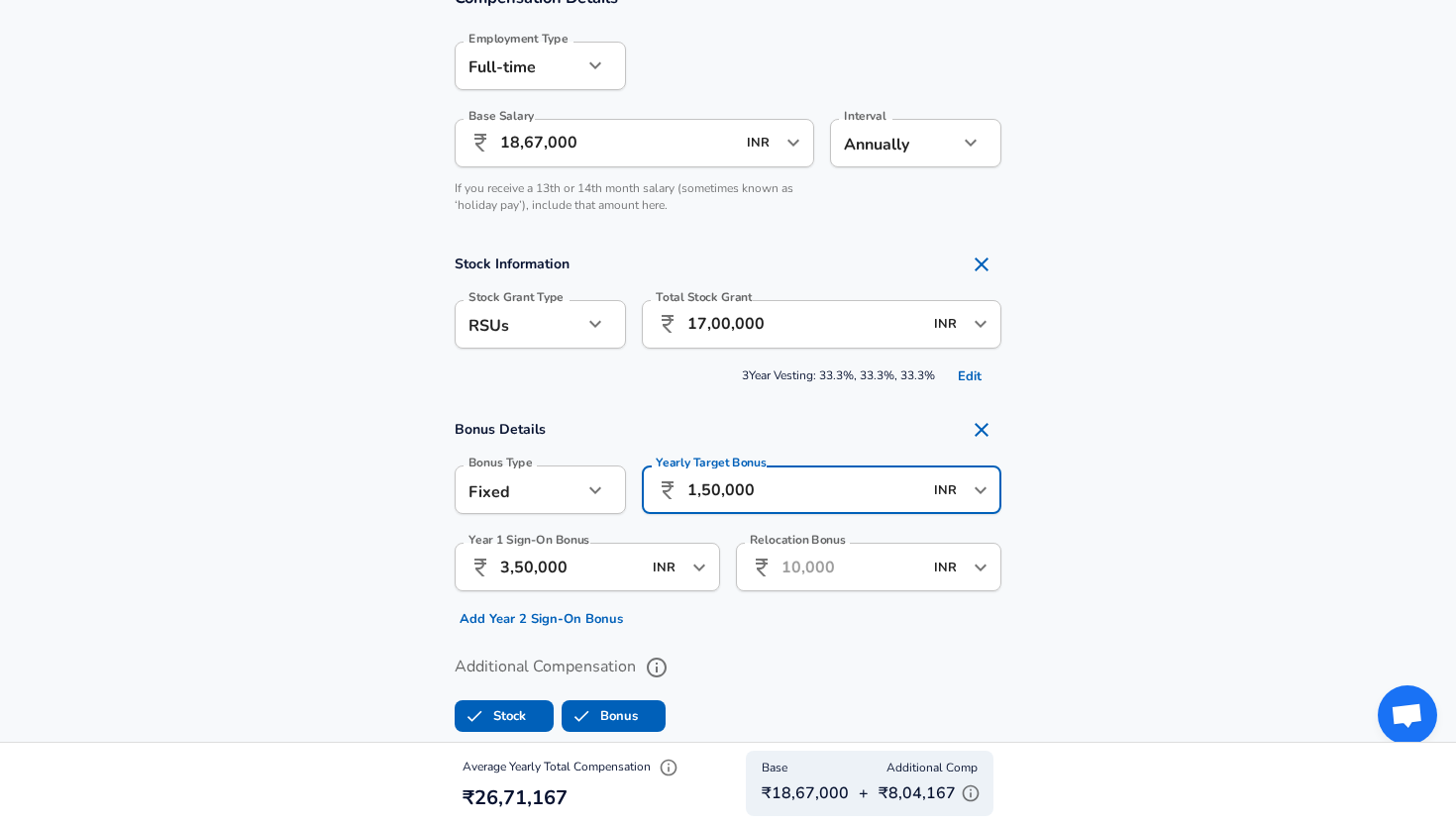 type on "1,50,000" 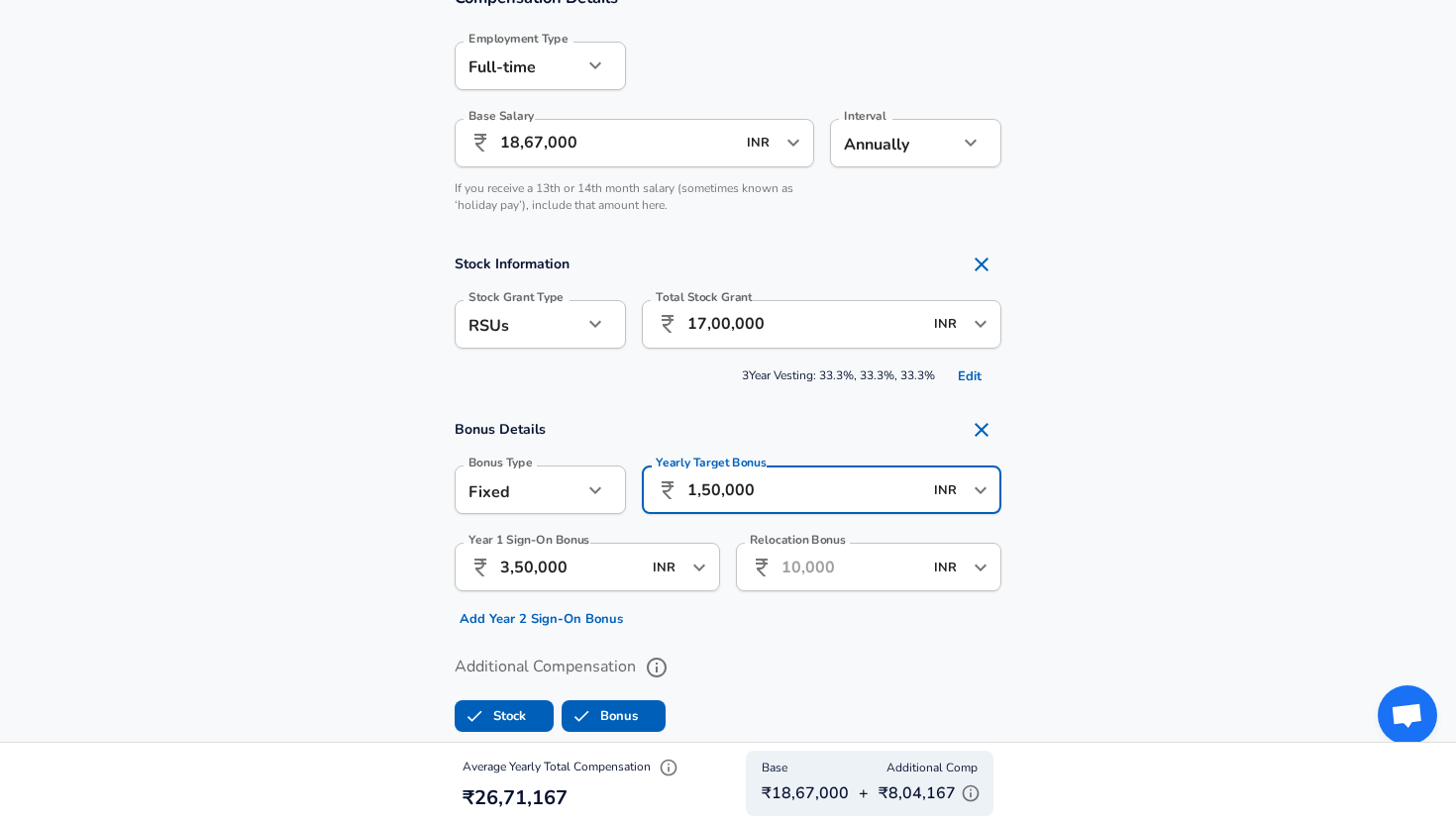 click on "Bonus Details  Bonus Type Fixed fixed Bonus Type Yearly Target Bonus ​ 1,50,000 INR ​ Yearly Target Bonus Year 1 Sign-On Bonus ​ 3,50,000 INR ​ Year 1 Sign-On Bonus Add Year 2 Sign-On Bonus Relocation Bonus ​ INR ​ Relocation Bonus" at bounding box center [728, 522] 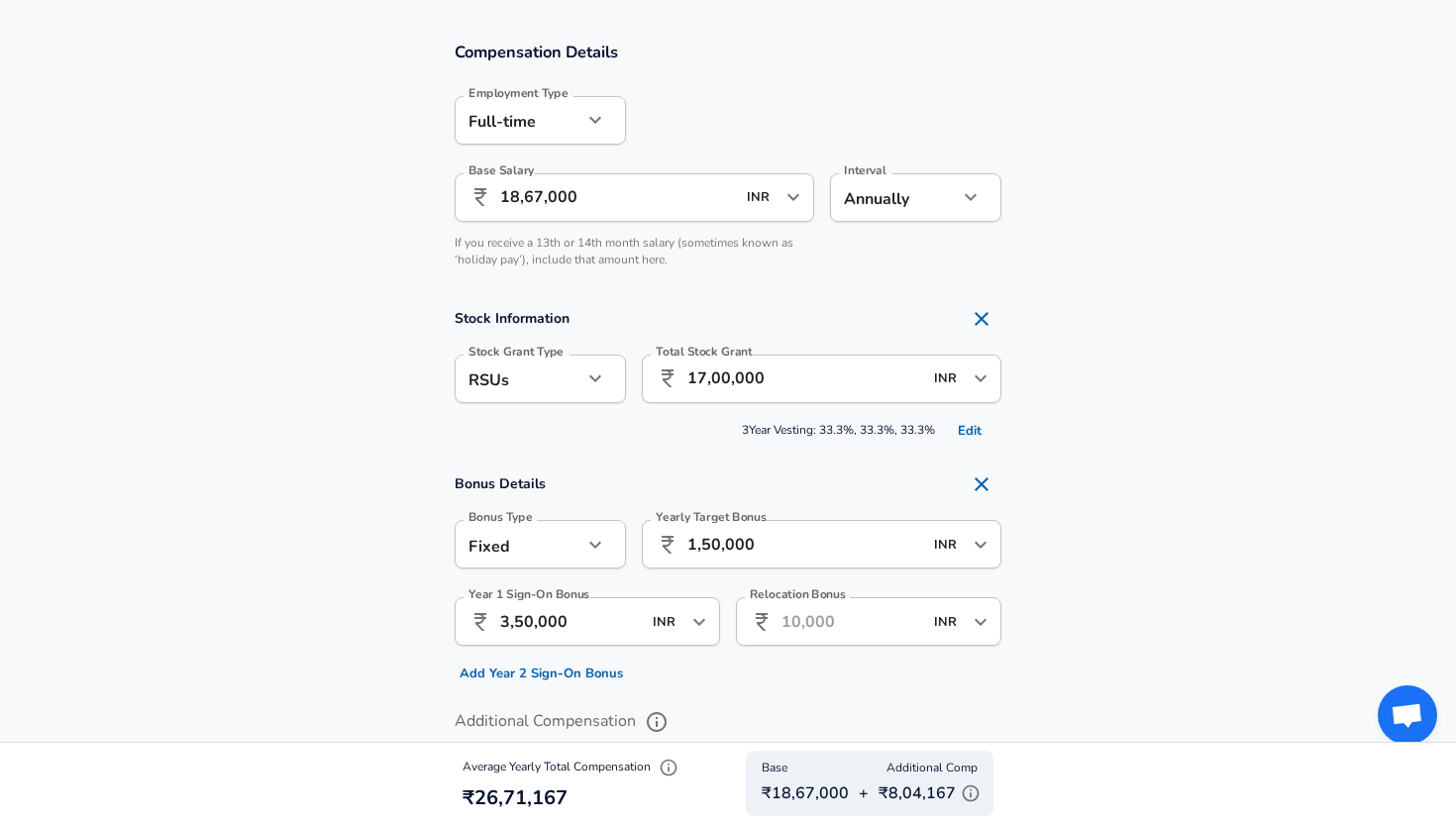 scroll, scrollTop: 1501, scrollLeft: 0, axis: vertical 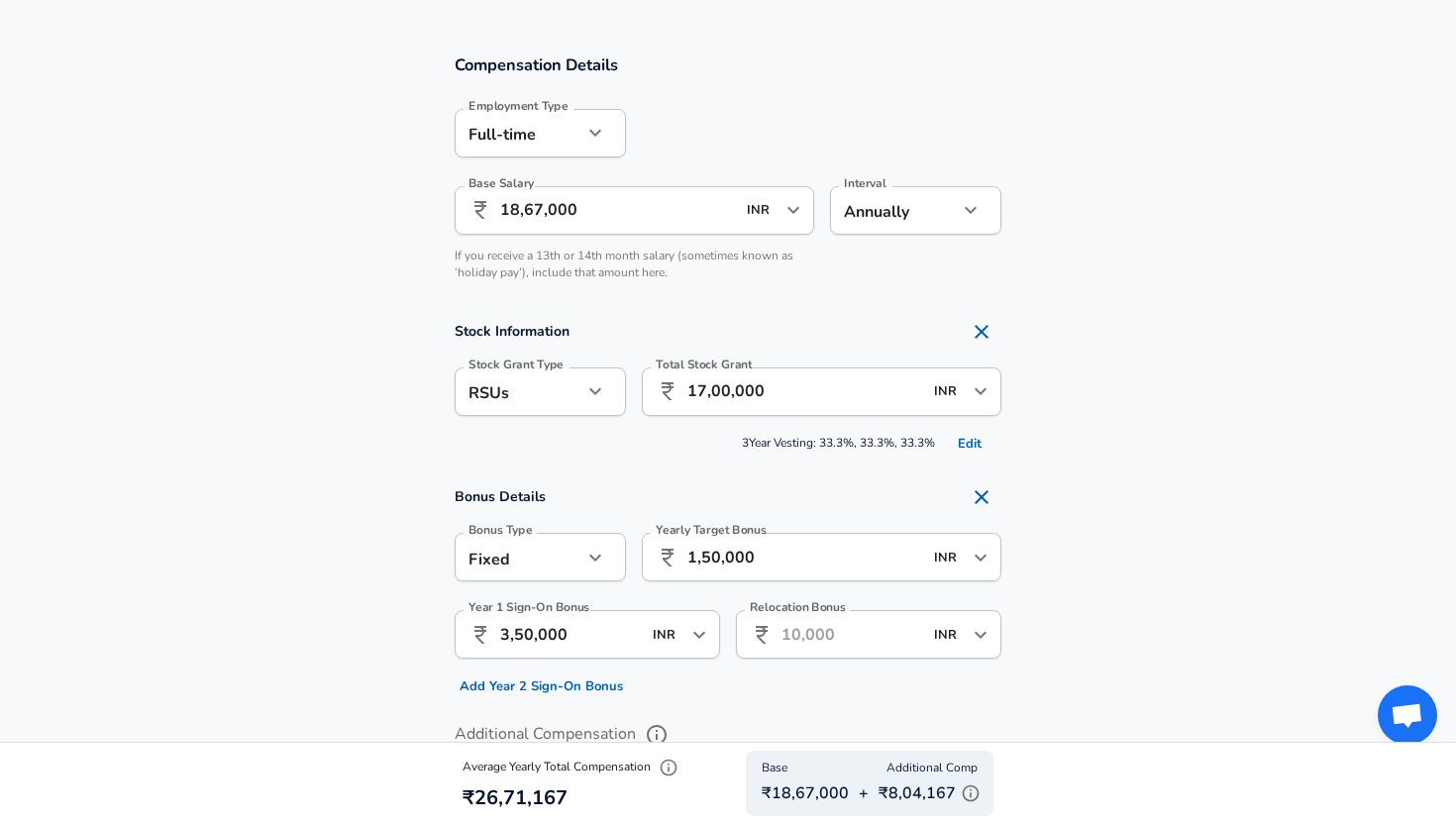 click on "Edit" at bounding box center (970, 444) 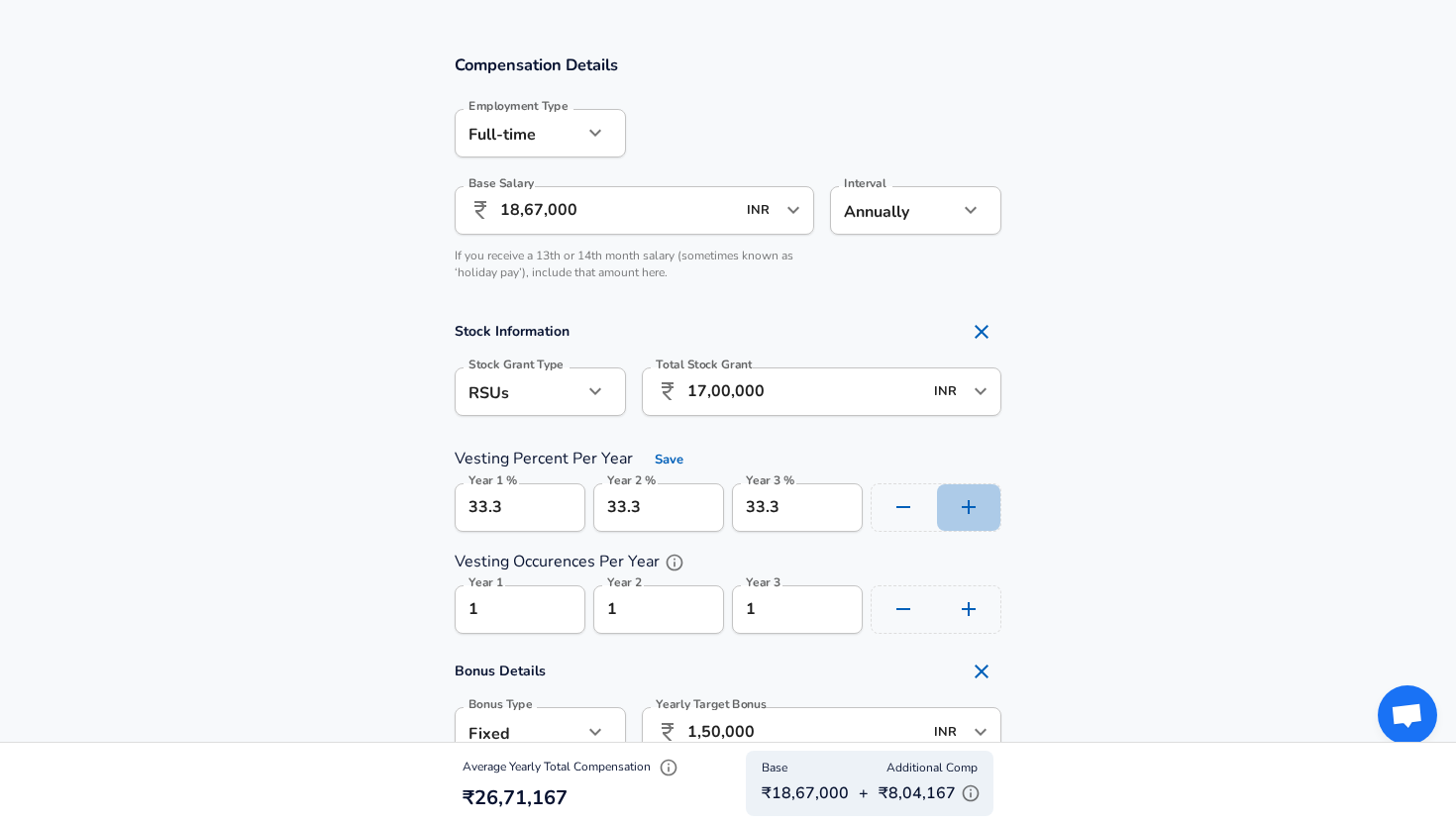 click 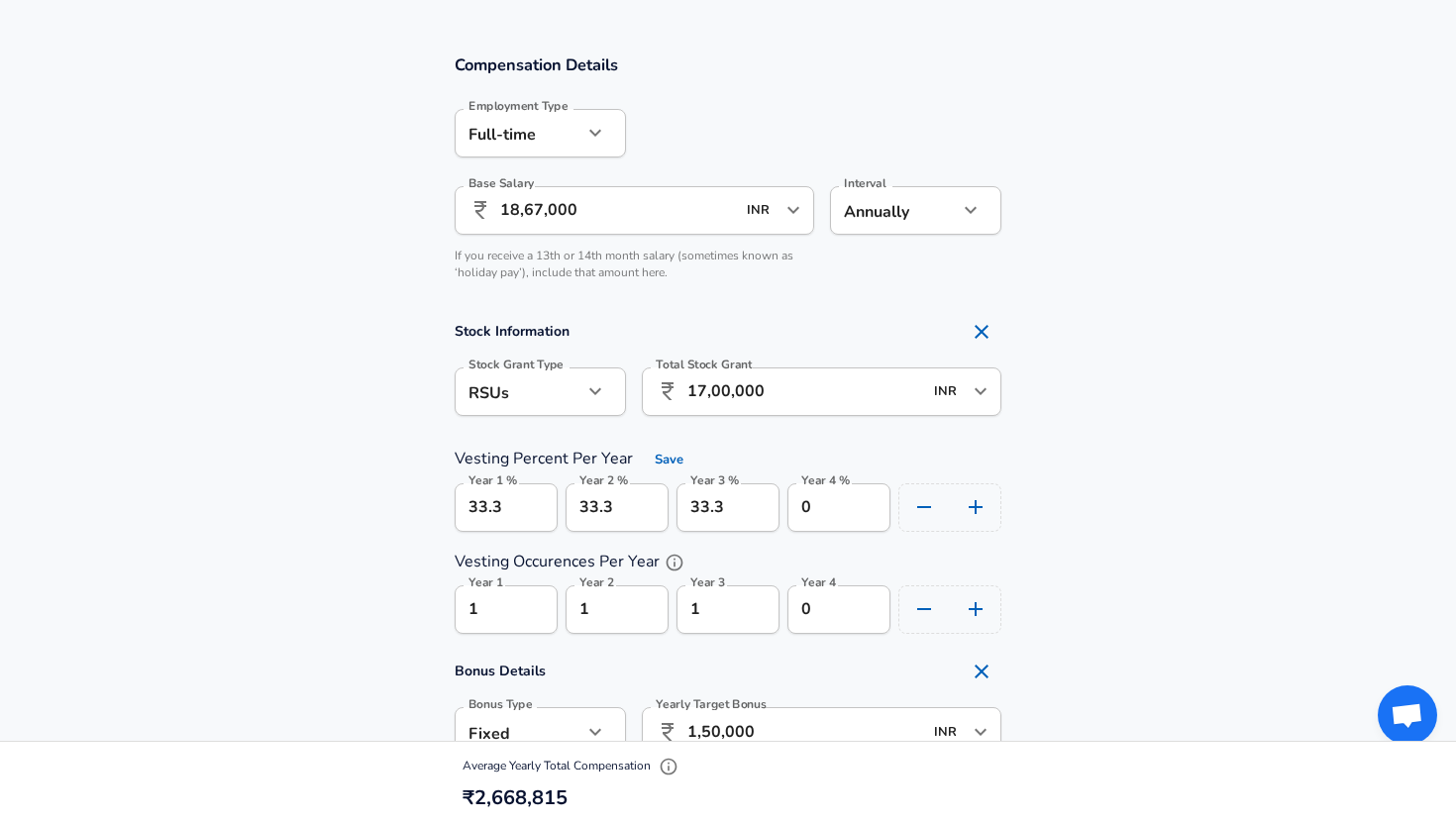 click 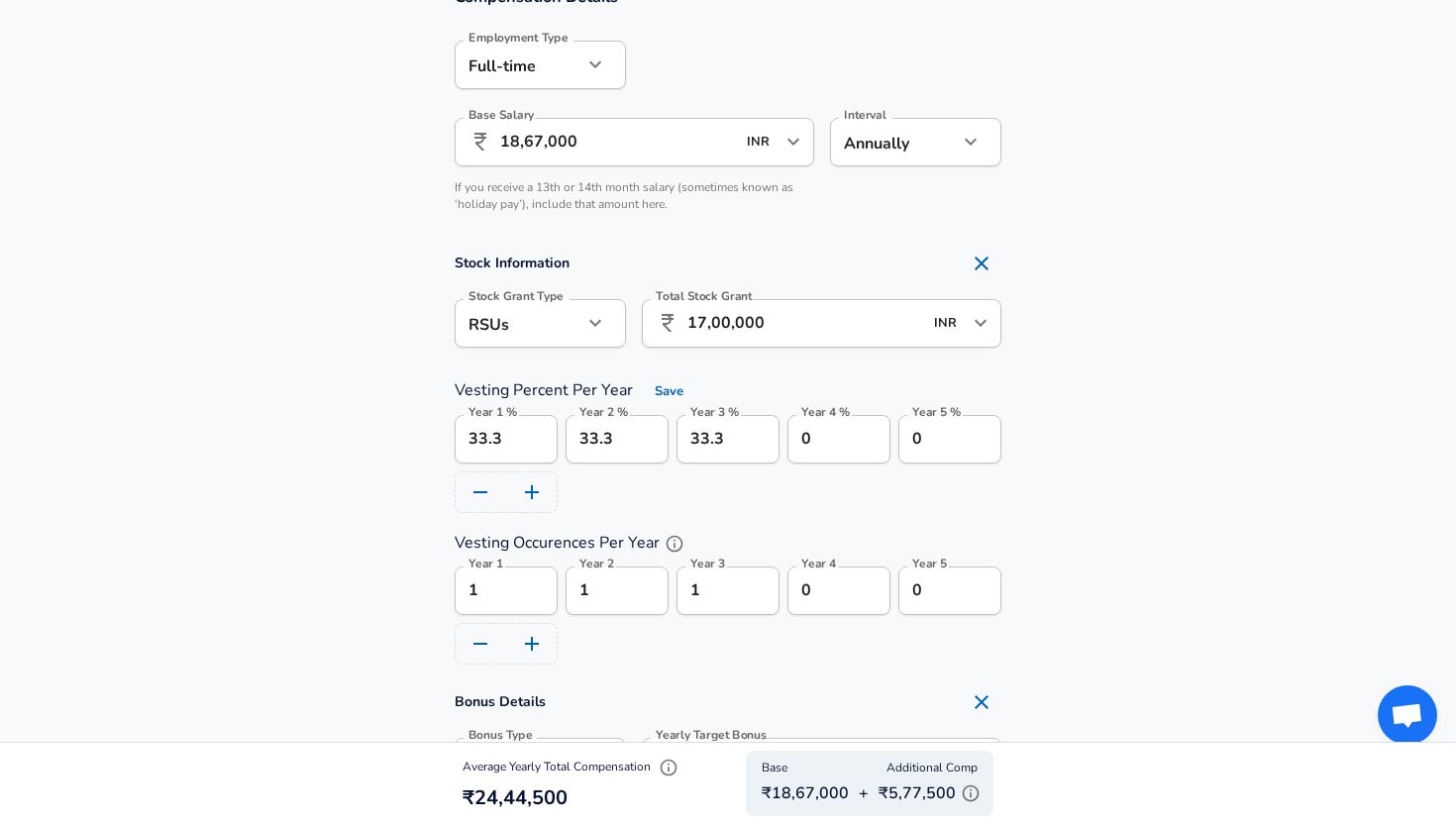 scroll, scrollTop: 1571, scrollLeft: 0, axis: vertical 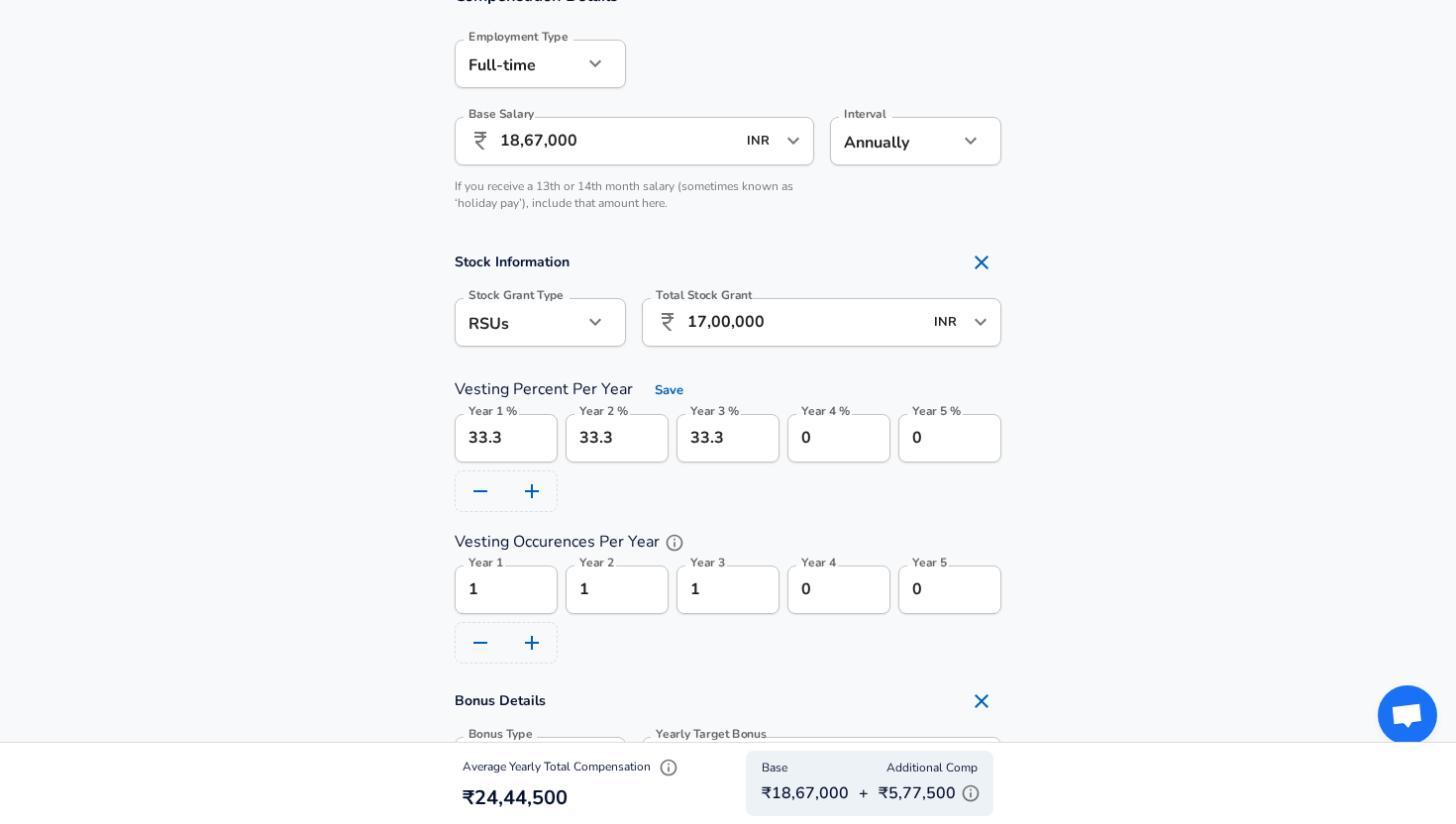 click 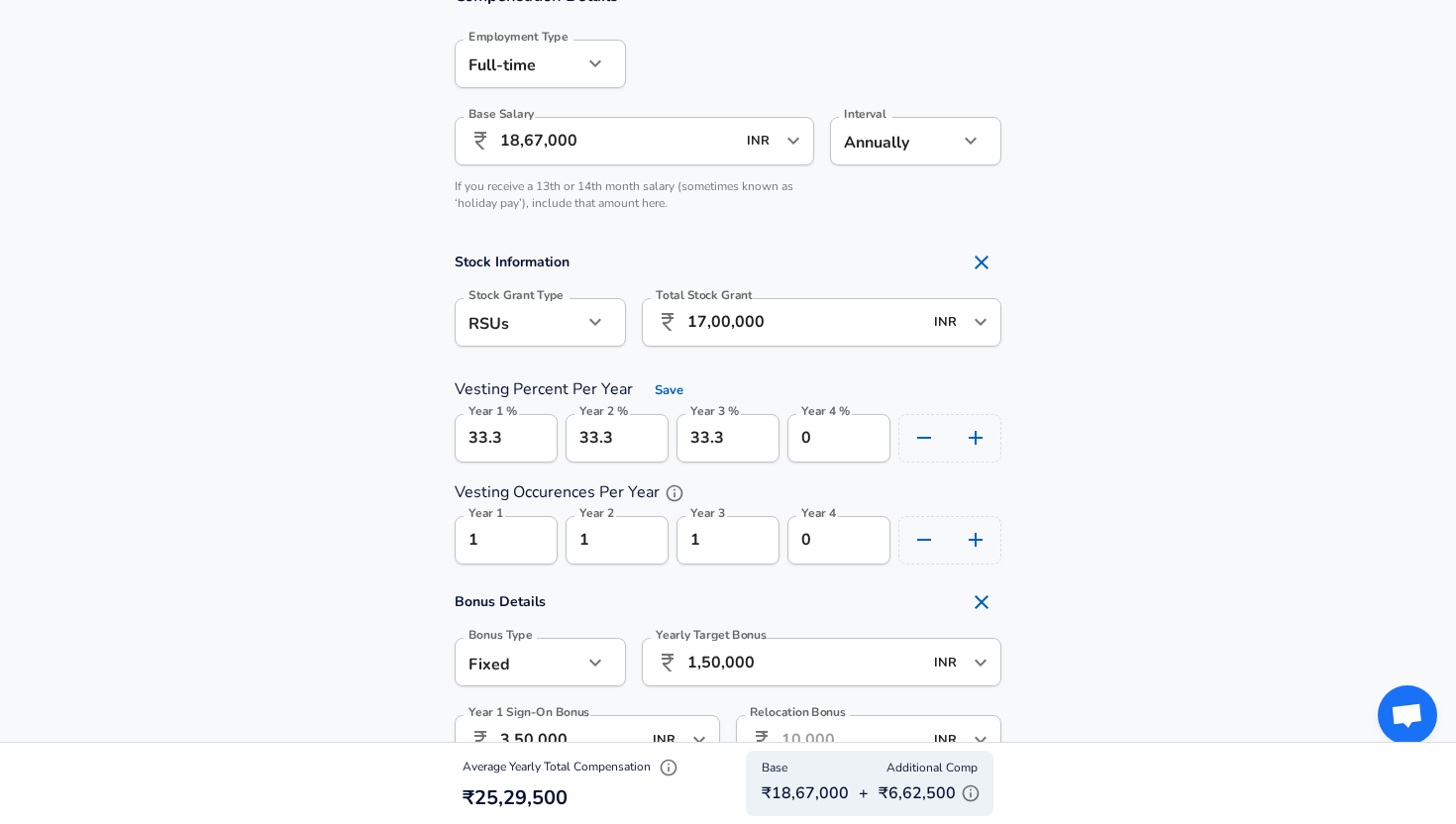 click on "33.3" at bounding box center (506, 438) 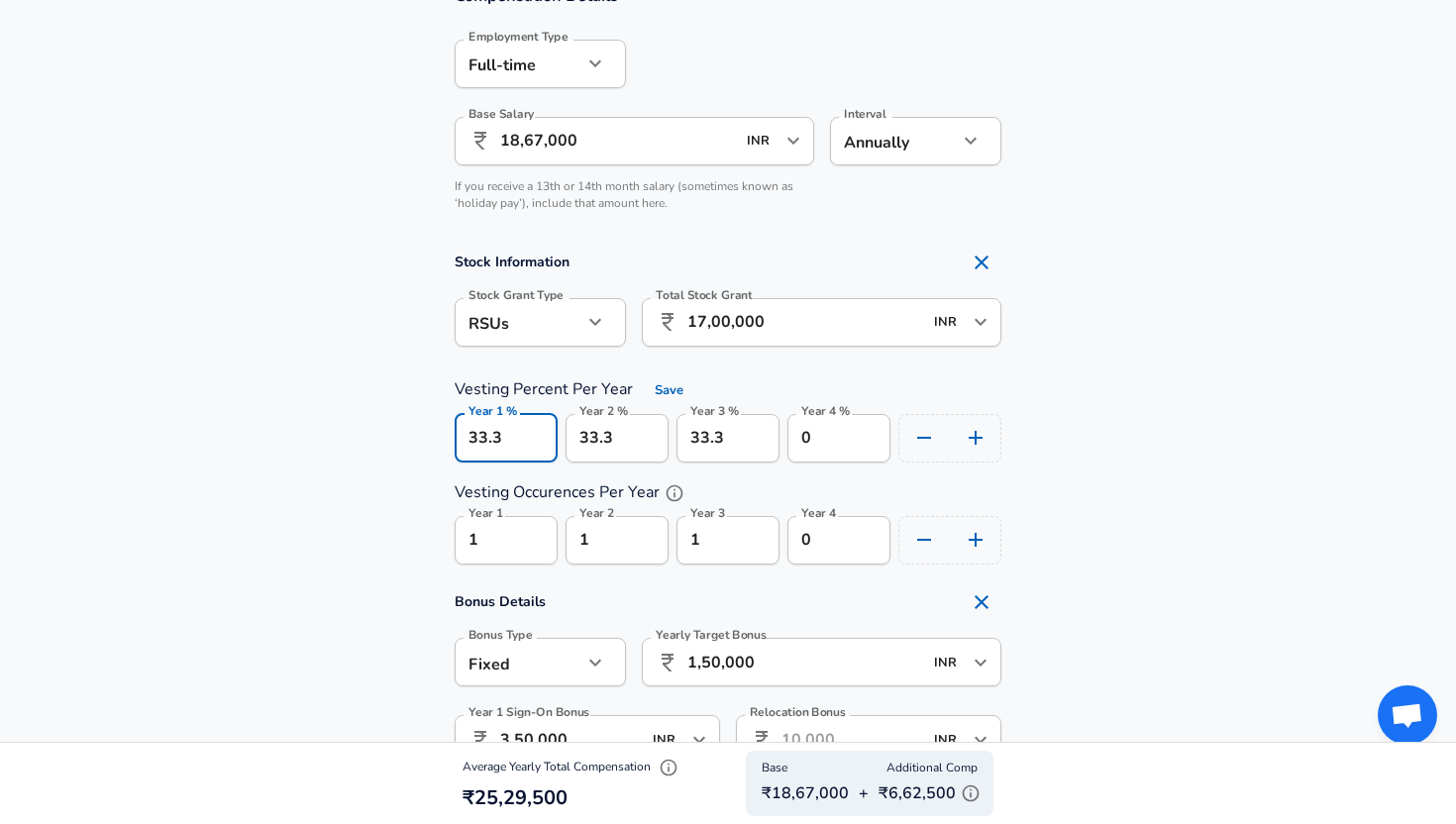 click on "33.3" at bounding box center [506, 438] 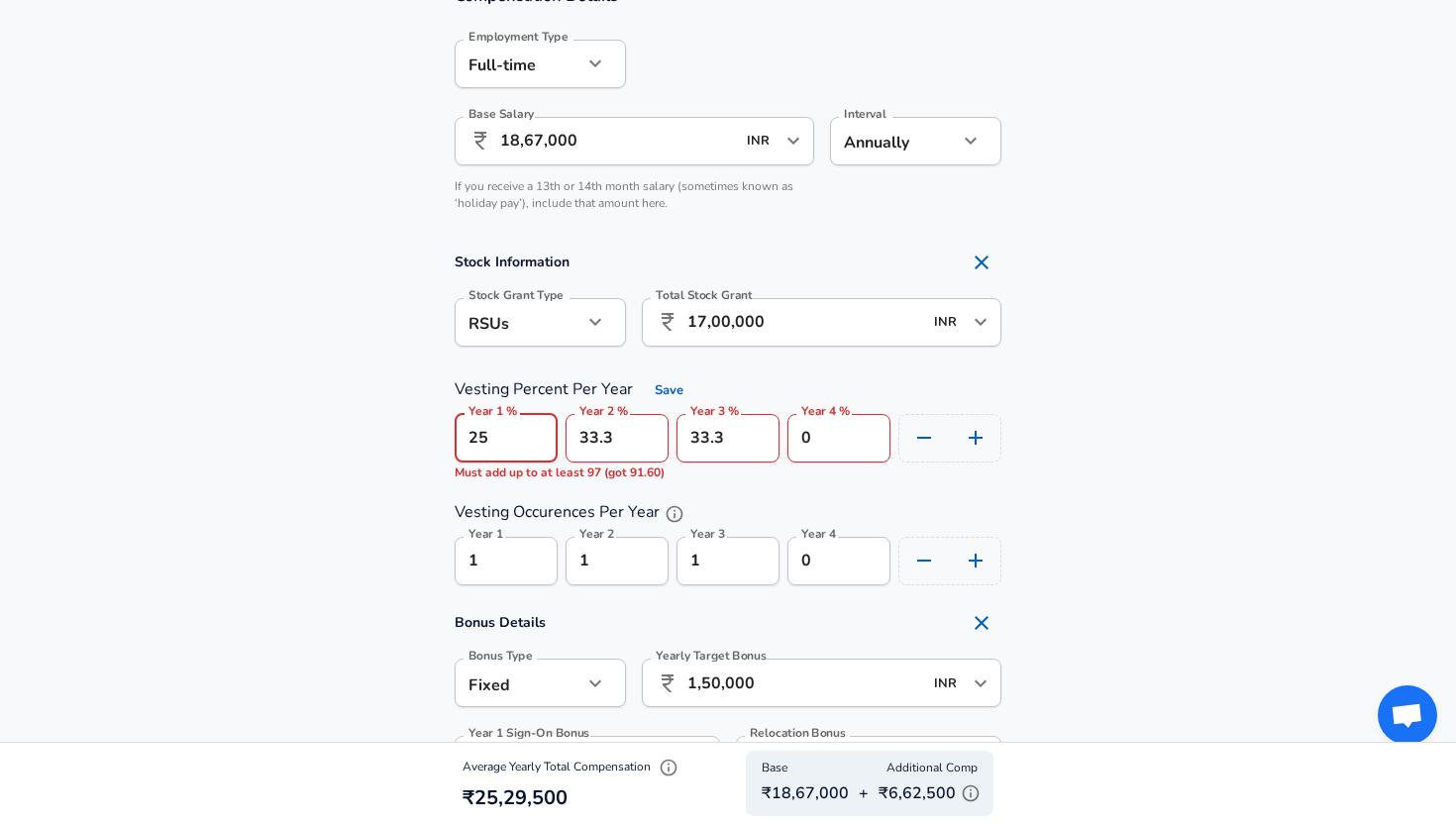type on "25" 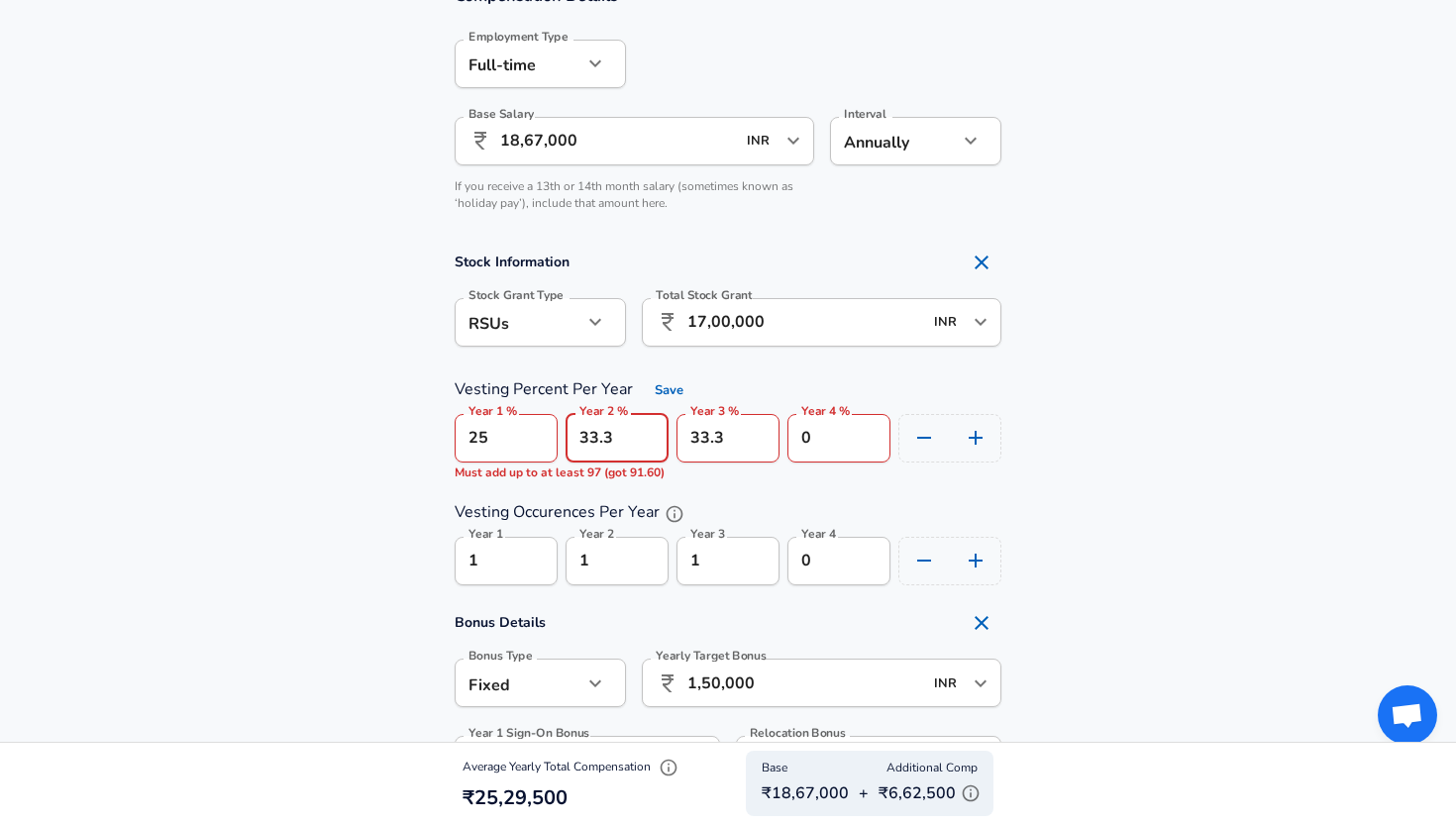 click on "33.3" at bounding box center (617, 438) 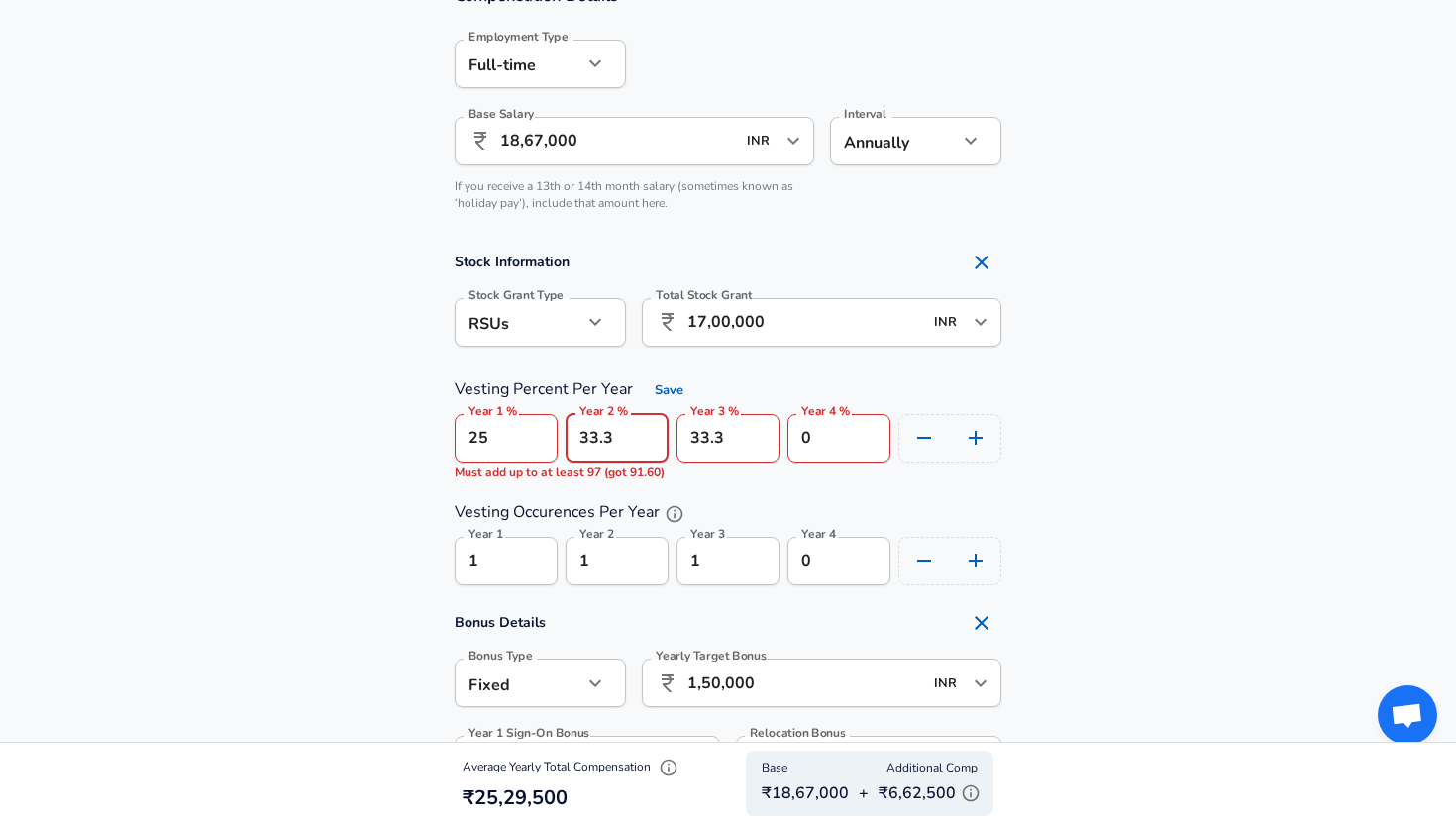 click on "33.3" at bounding box center [617, 438] 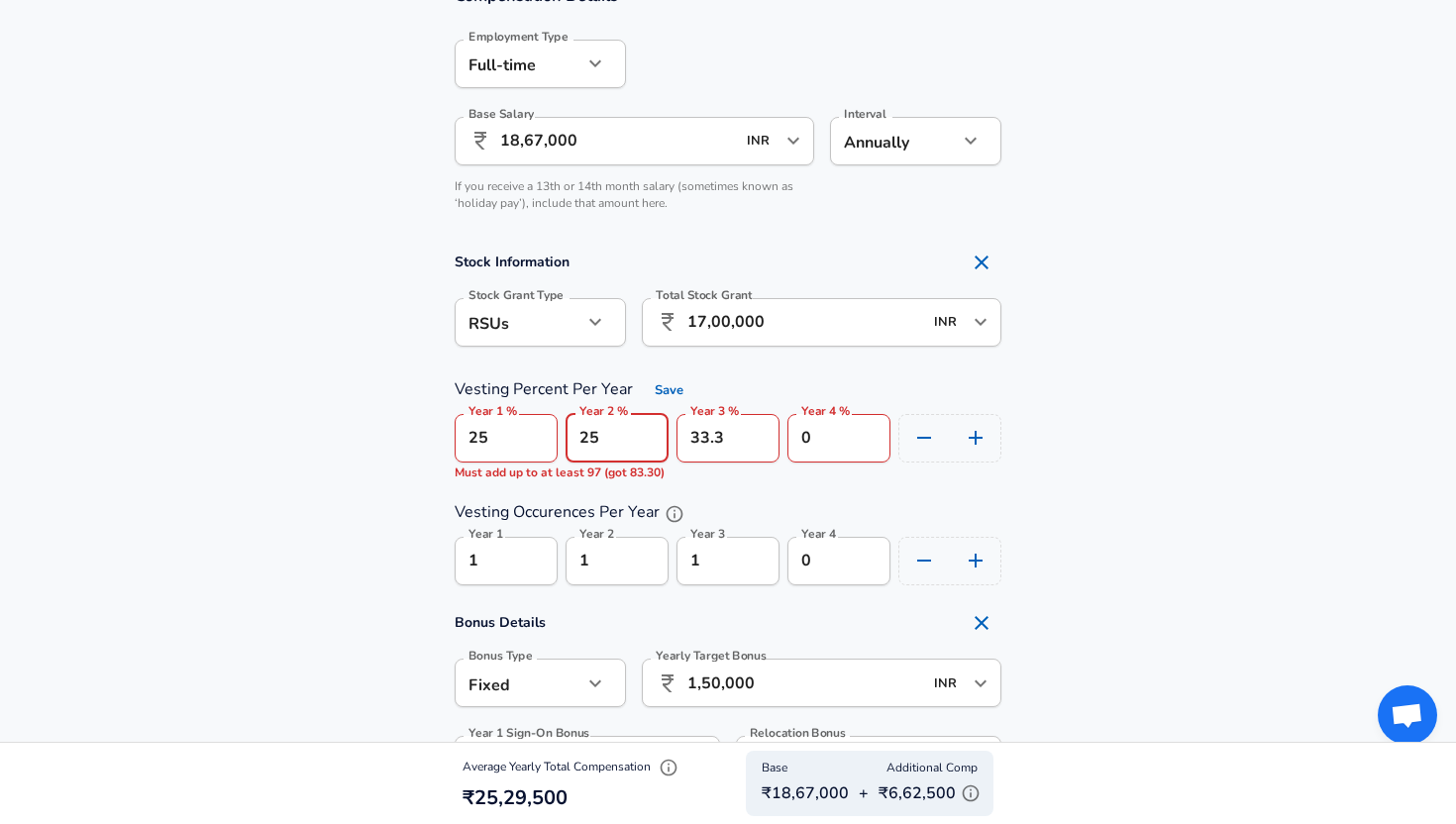 type on "25" 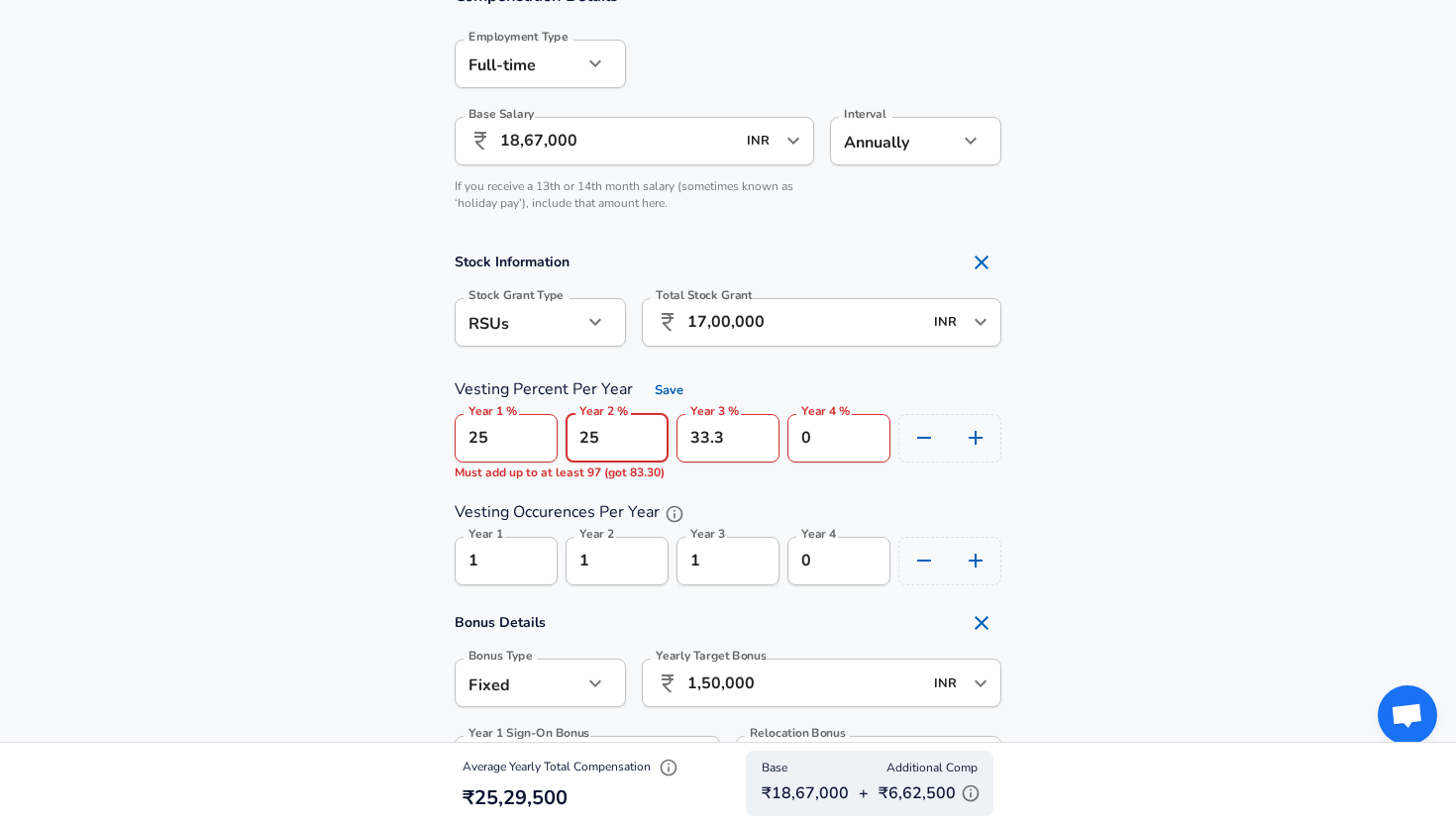 click on "33.3" at bounding box center (728, 438) 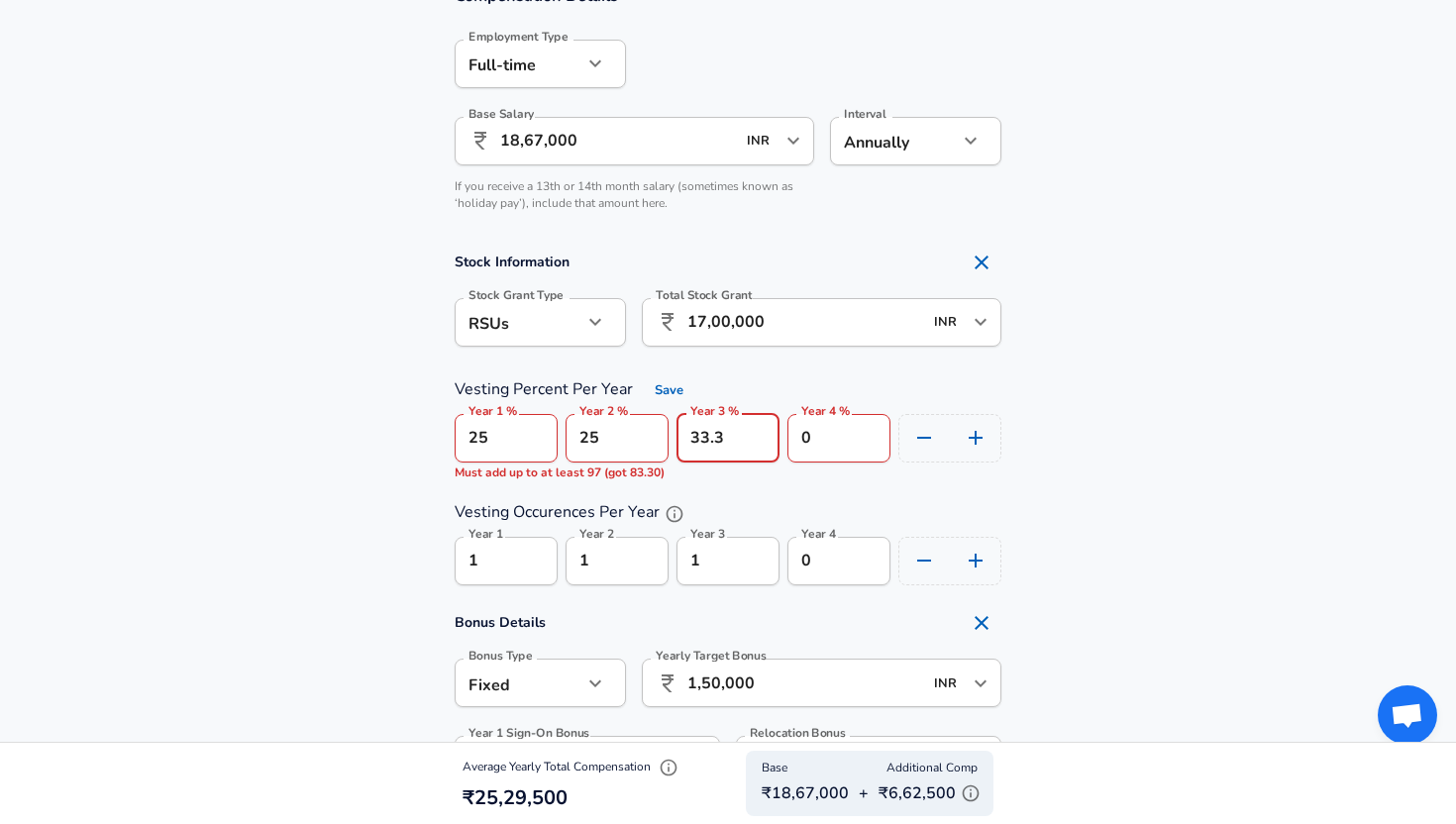 click on "33.3" at bounding box center [728, 438] 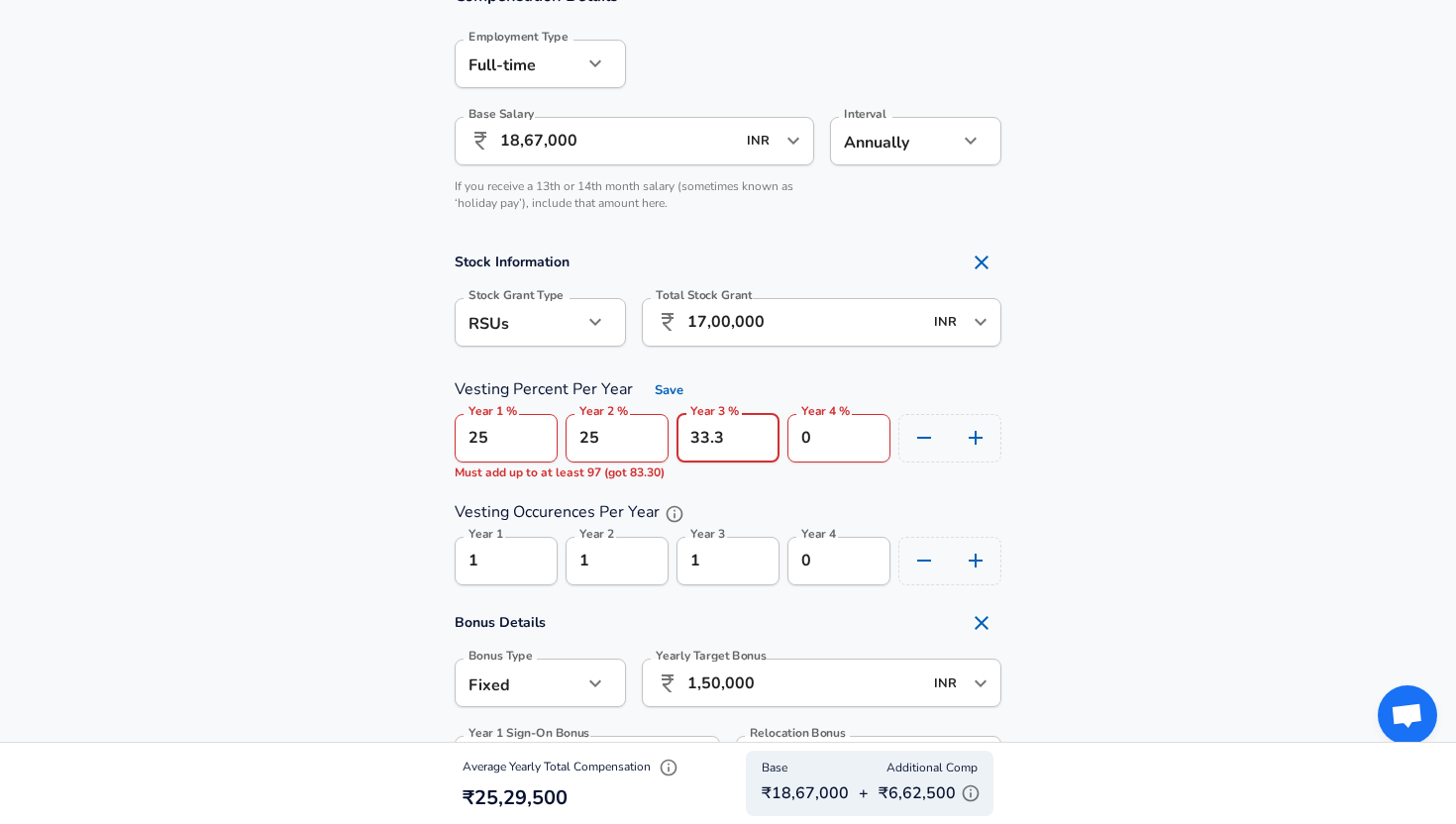 click on "33.3" at bounding box center (728, 438) 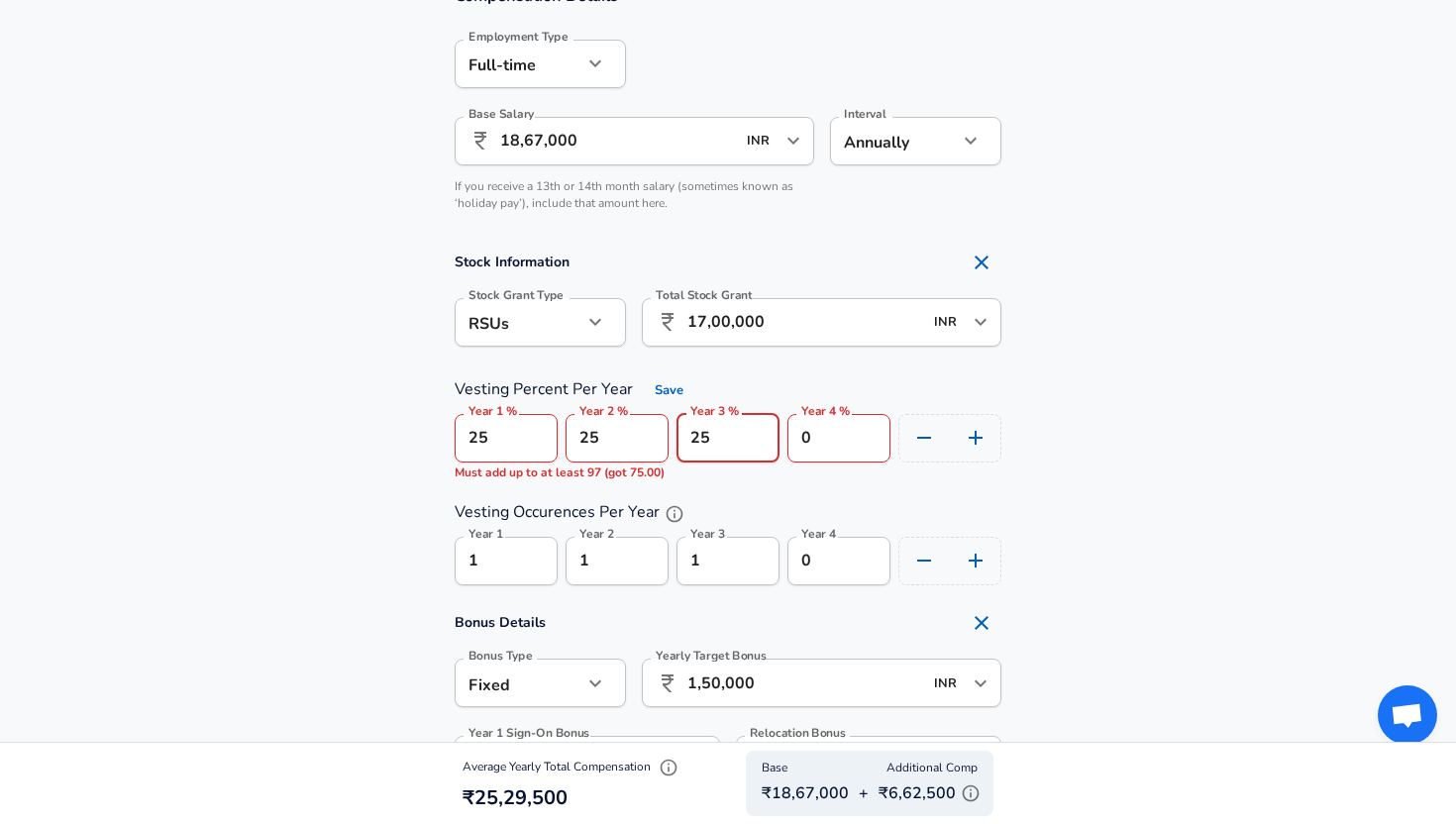 type on "25" 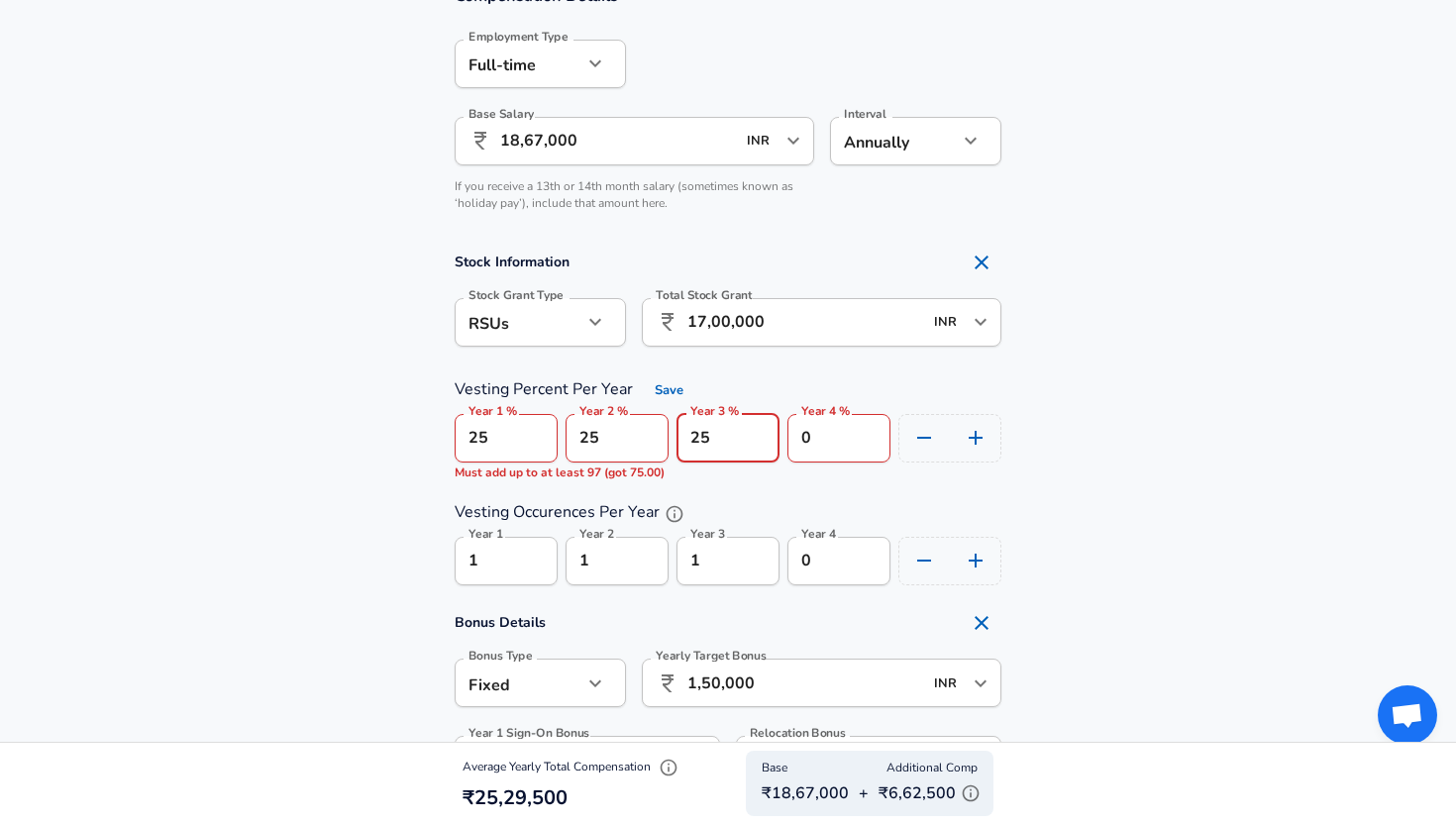 click on "0" at bounding box center (839, 438) 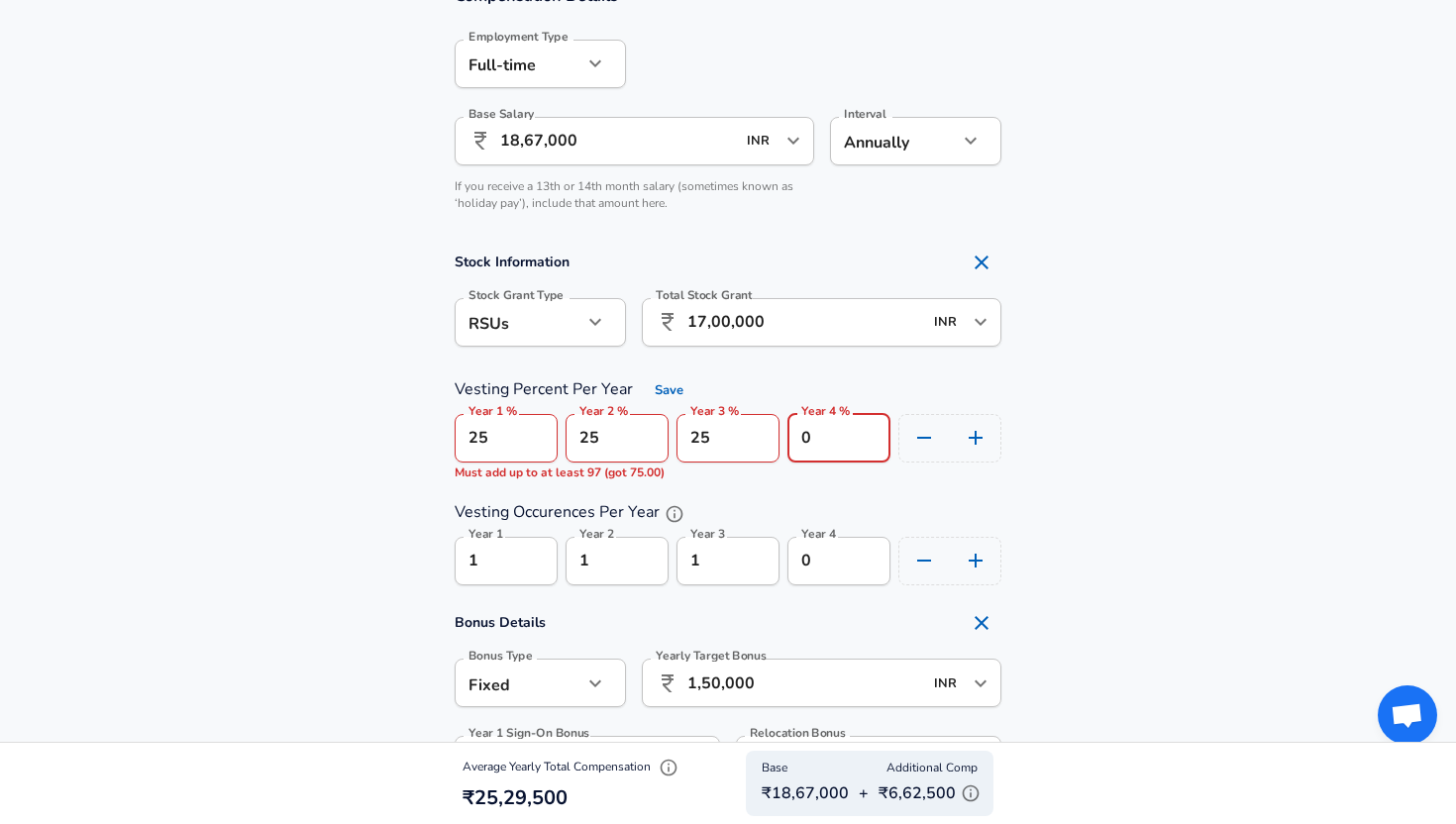 click on "0" at bounding box center [839, 438] 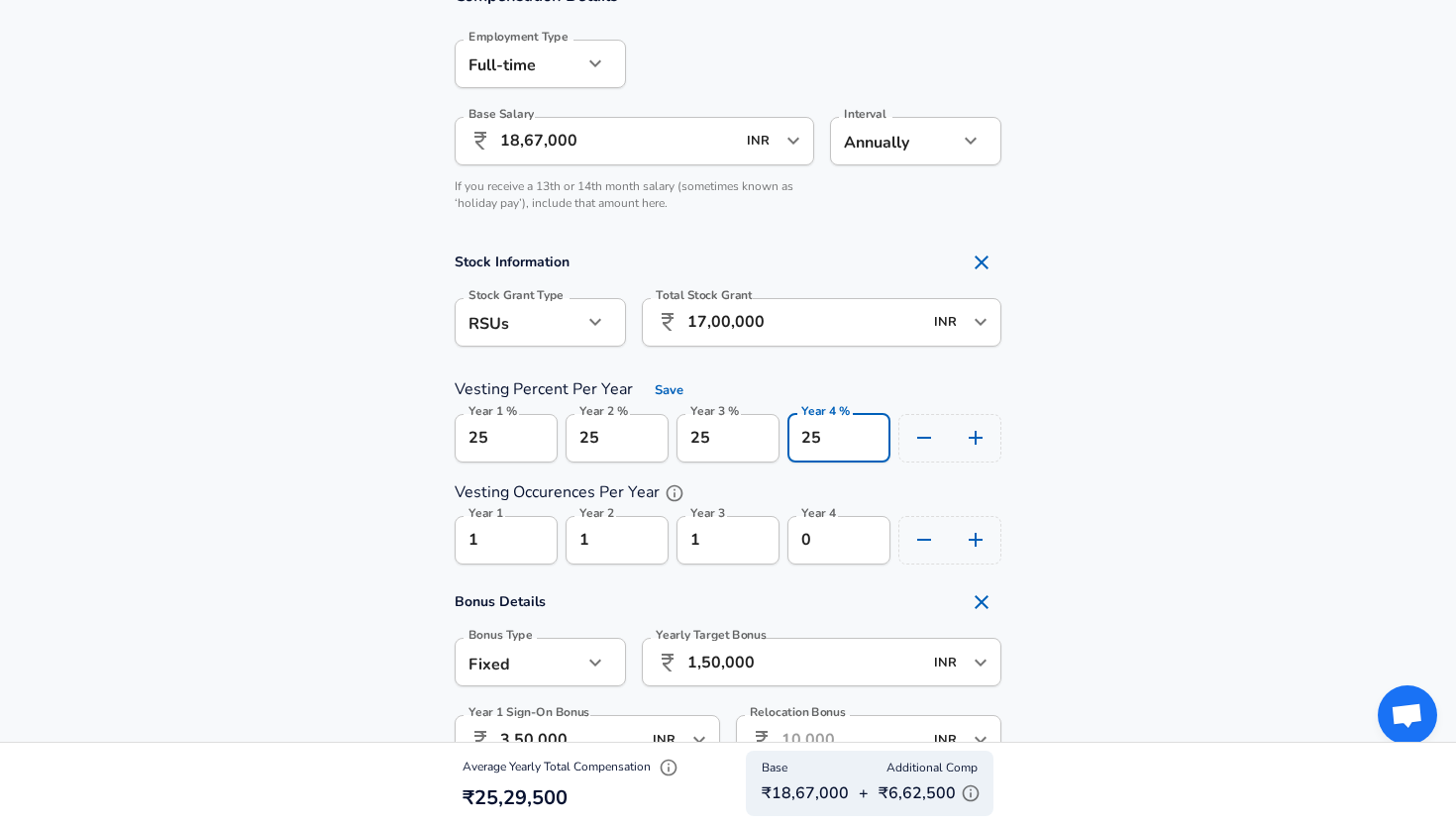 type on "25" 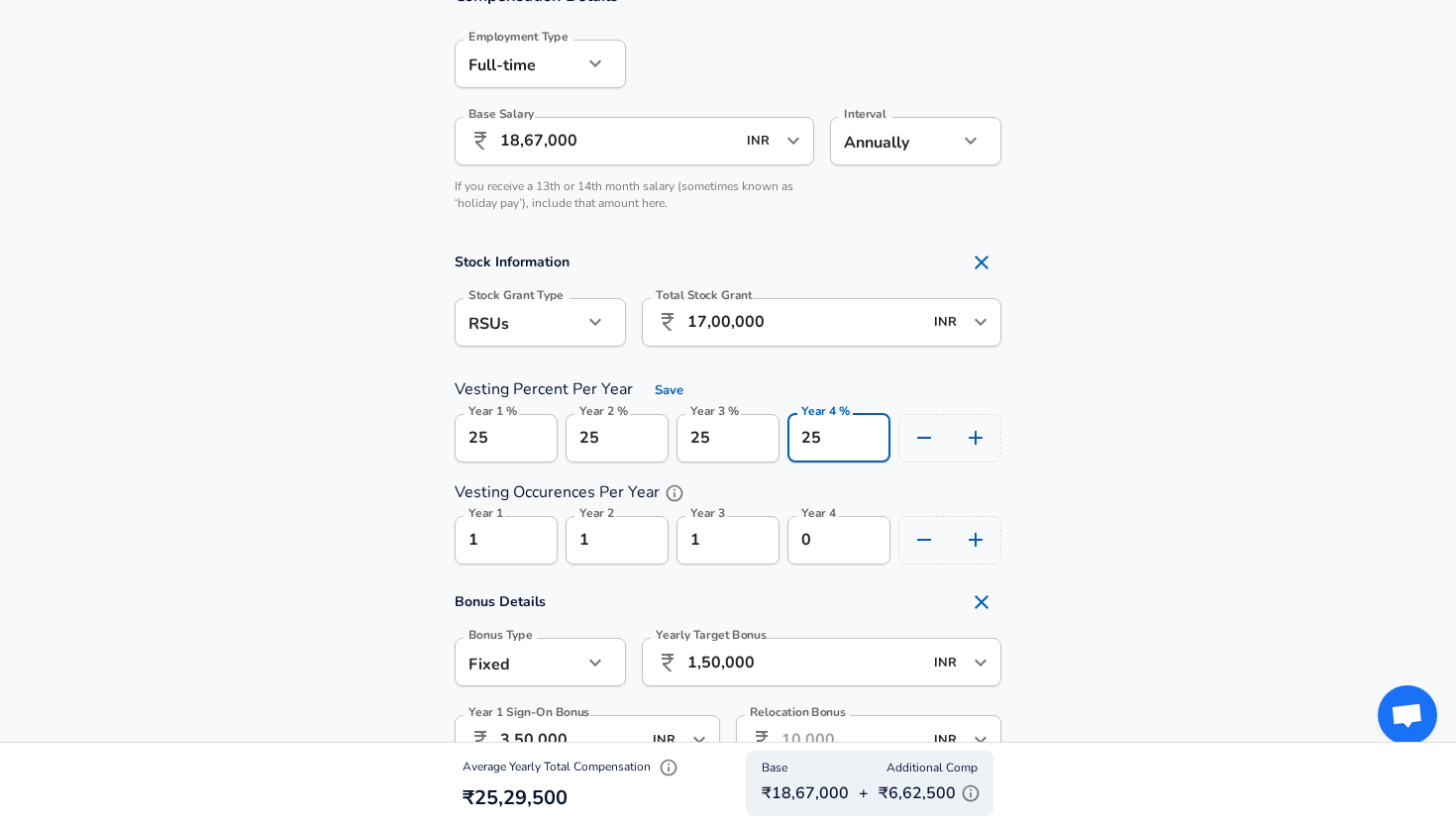 click on "Stock Information  Stock Grant Type RSUs stock Stock Grant Type Total Stock Grant ​ 17,00,000 INR ​ Total Stock Grant Vesting Percent Per Year   Save Year 1 % 25 Year 1 % Year 2 % 25 Year 2 % Year 3 % 25 Year 3 % Year 4 % 25 Year 4 % Vesting Occurences Per Year Year 1 1 Year 1 Year 2 1 Year 2 Year 3 1 Year 3 Year 4 0 Year 4" at bounding box center [728, 403] 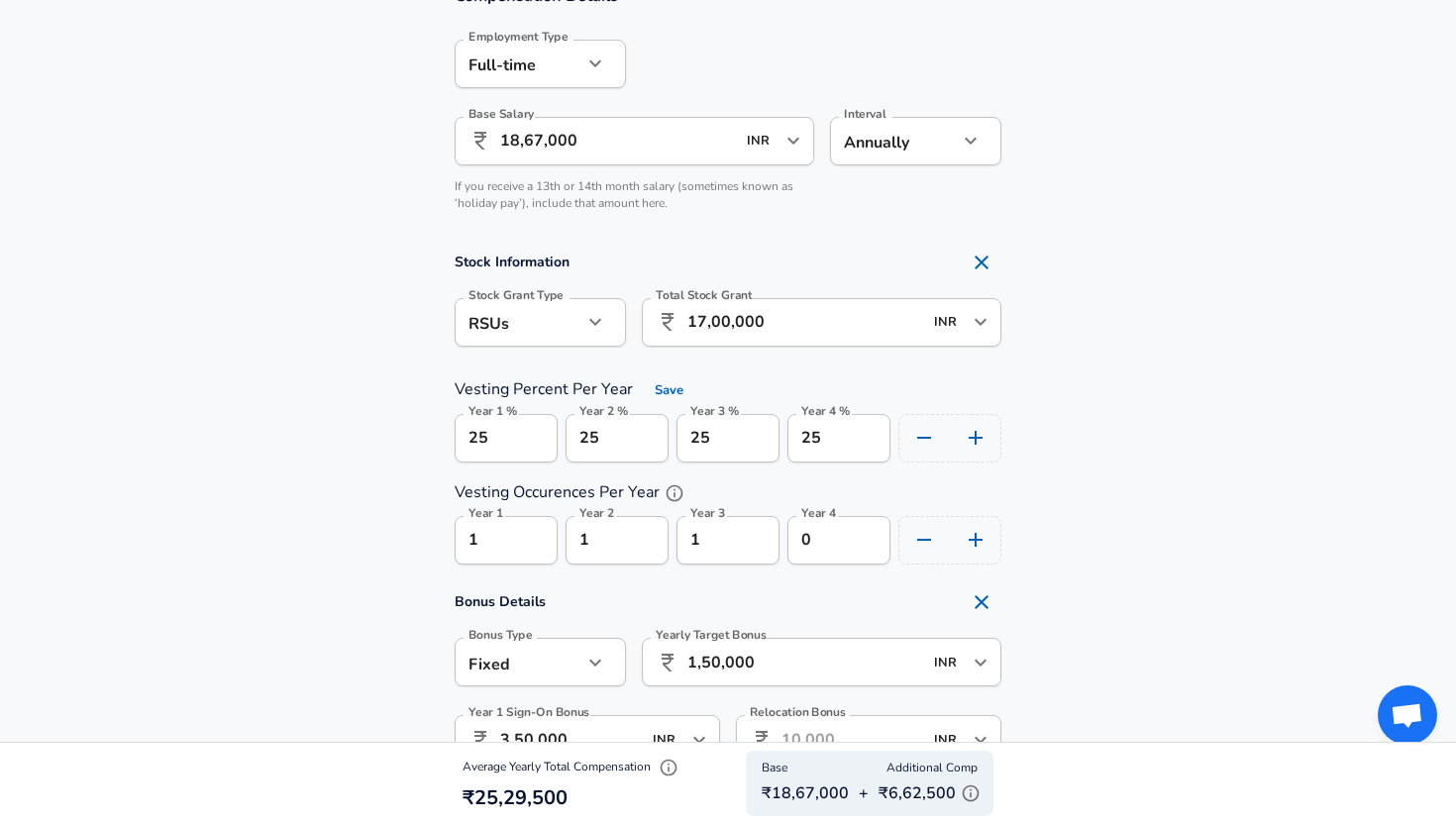 click on "0" at bounding box center (839, 540) 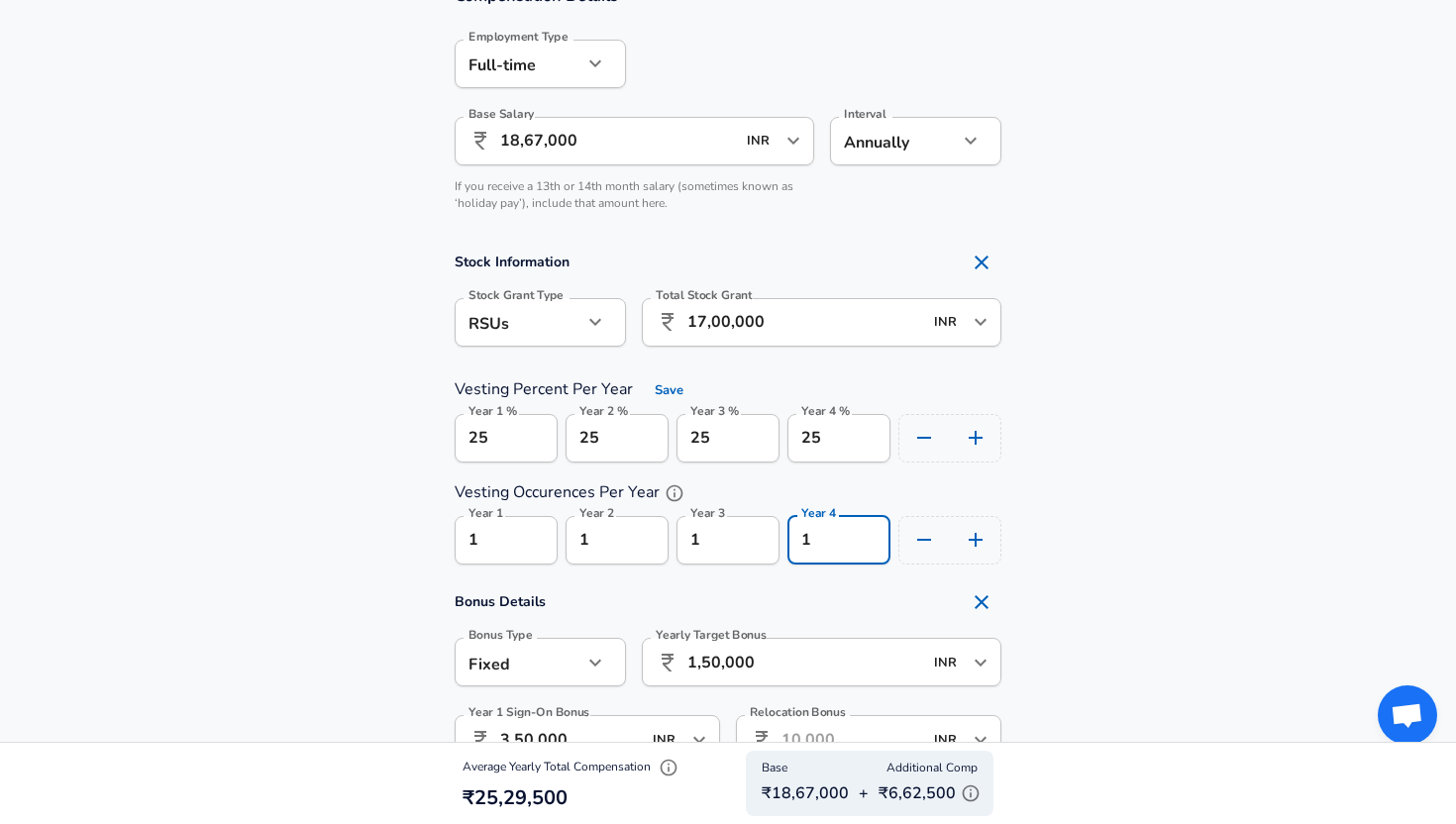type on "1" 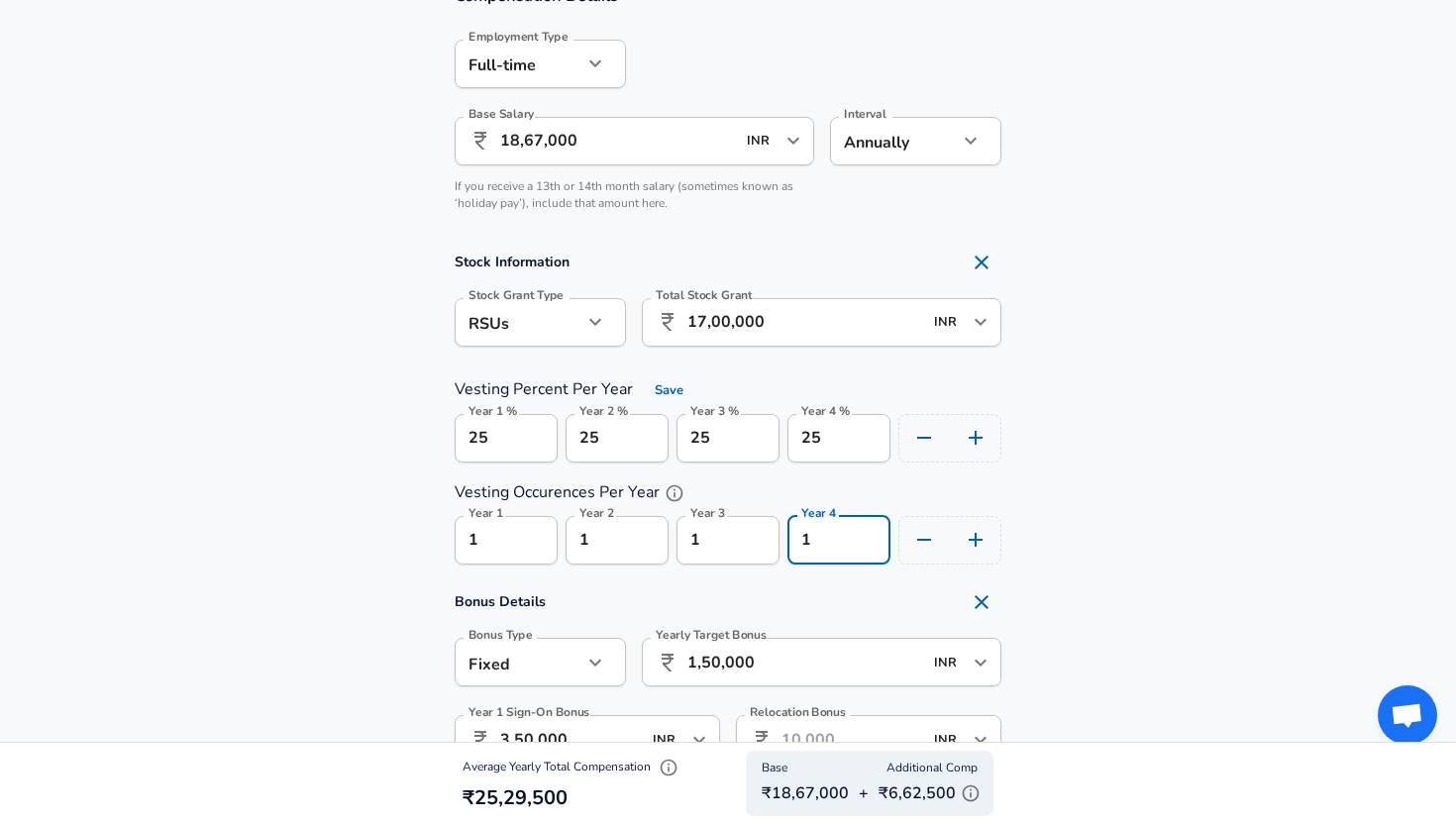 click on "Stock Information  Stock Grant Type RSUs stock Stock Grant Type Total Stock Grant ​ 17,00,000 INR ​ Total Stock Grant Vesting Percent Per Year   Save Year 1 % 25 Year 1 % Year 2 % 25 Year 2 % Year 3 % 25 Year 3 % Year 4 % 25 Year 4 % Vesting Occurences Per Year Year 1 1 Year 1 Year 2 1 Year 2 Year 3 1 Year 3 Year 4 1 Year 4" at bounding box center [728, 403] 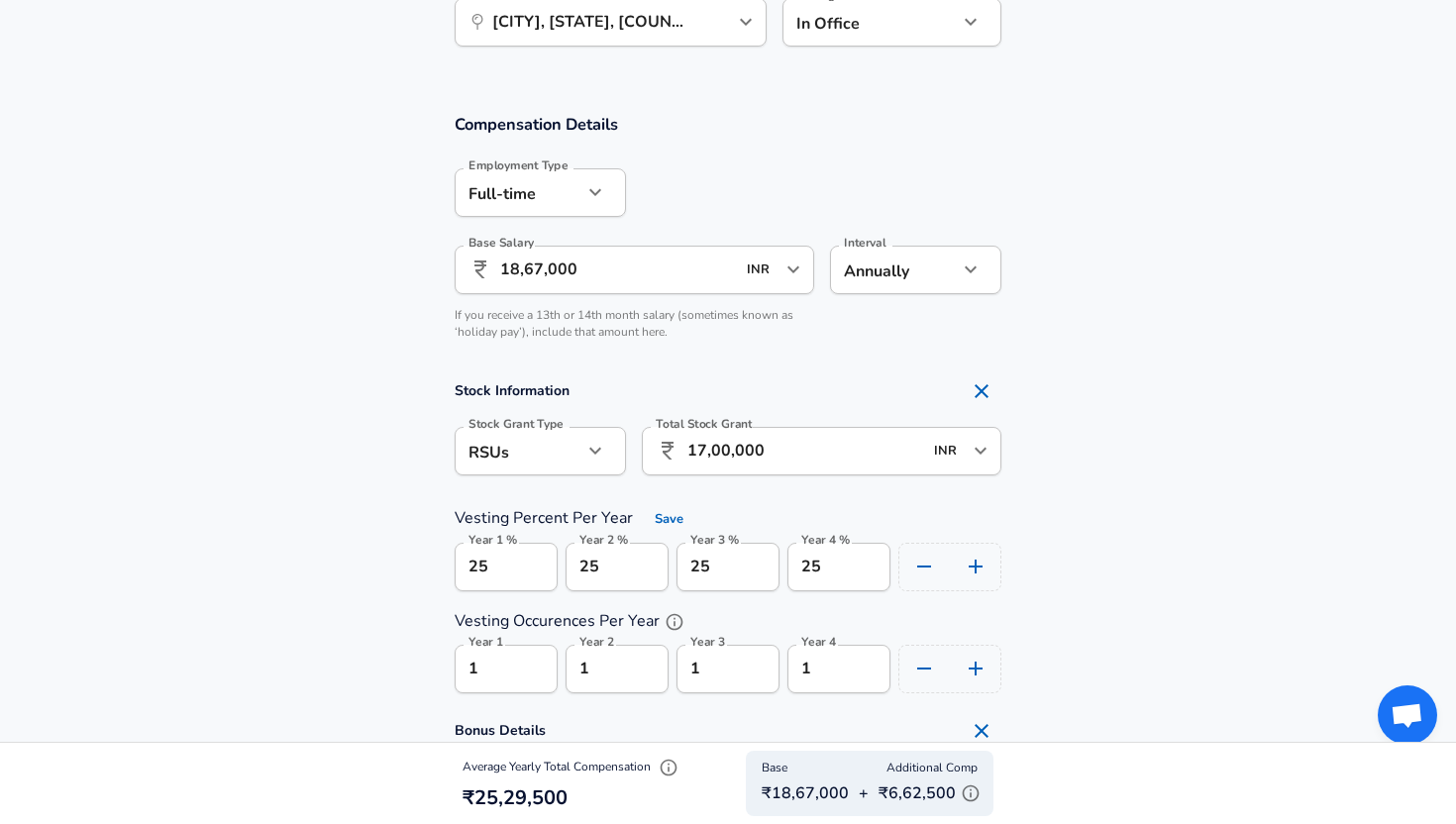 scroll, scrollTop: 1428, scrollLeft: 0, axis: vertical 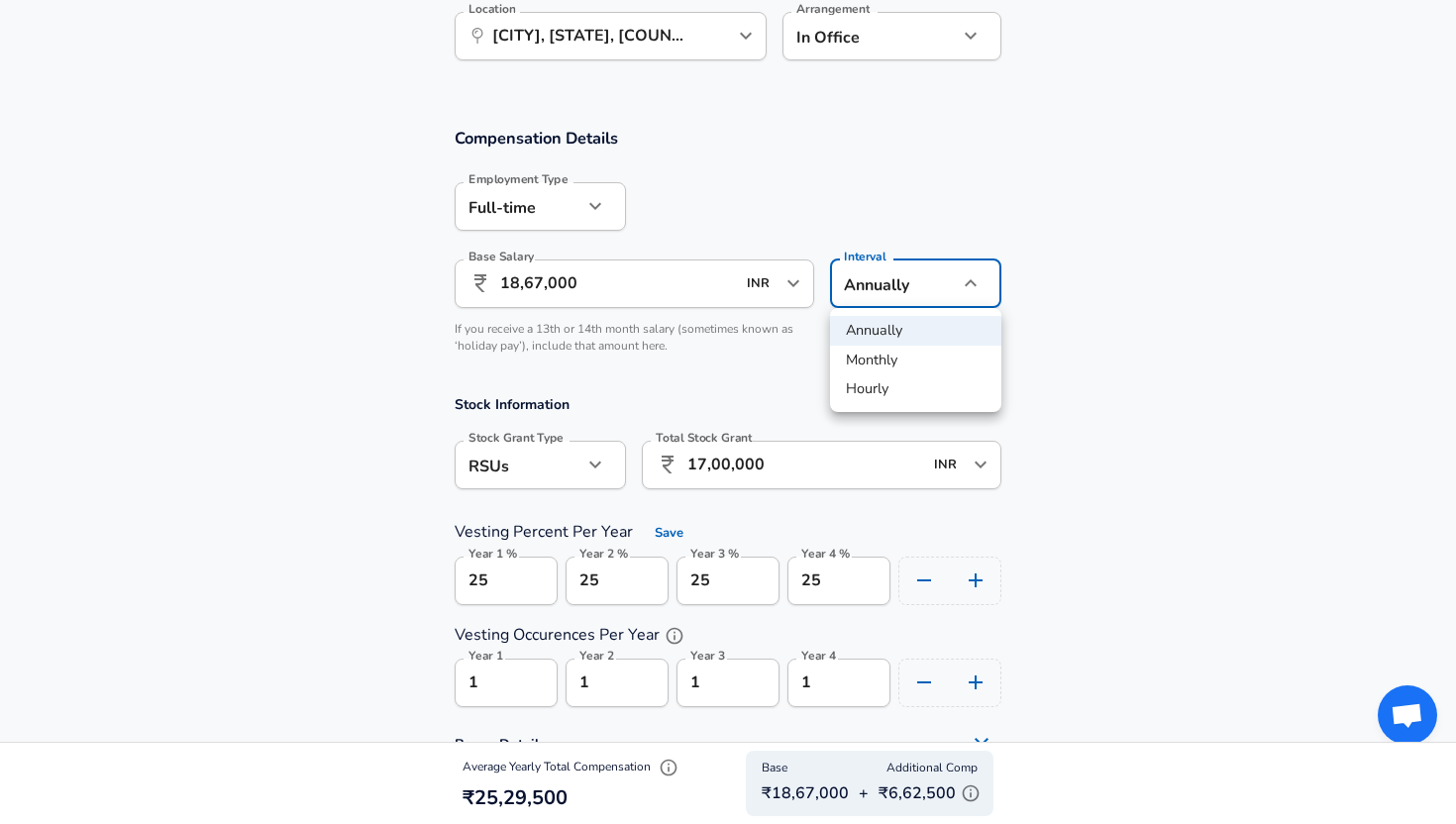 click on "Company AMD Company   Select the title that closest resembles your official title. This should be similar to the title that was present on your offer letter. Title Software Engineer Title   Select a job family that best fits your role. If you can't find one, select 'Other' to enter a custom job family Job Family Software Engineer Job Family   Select a Specialization that best fits your role. If you can't find one, select 'Other' to enter a custom specialization Select Specialization" at bounding box center (728, -1016) 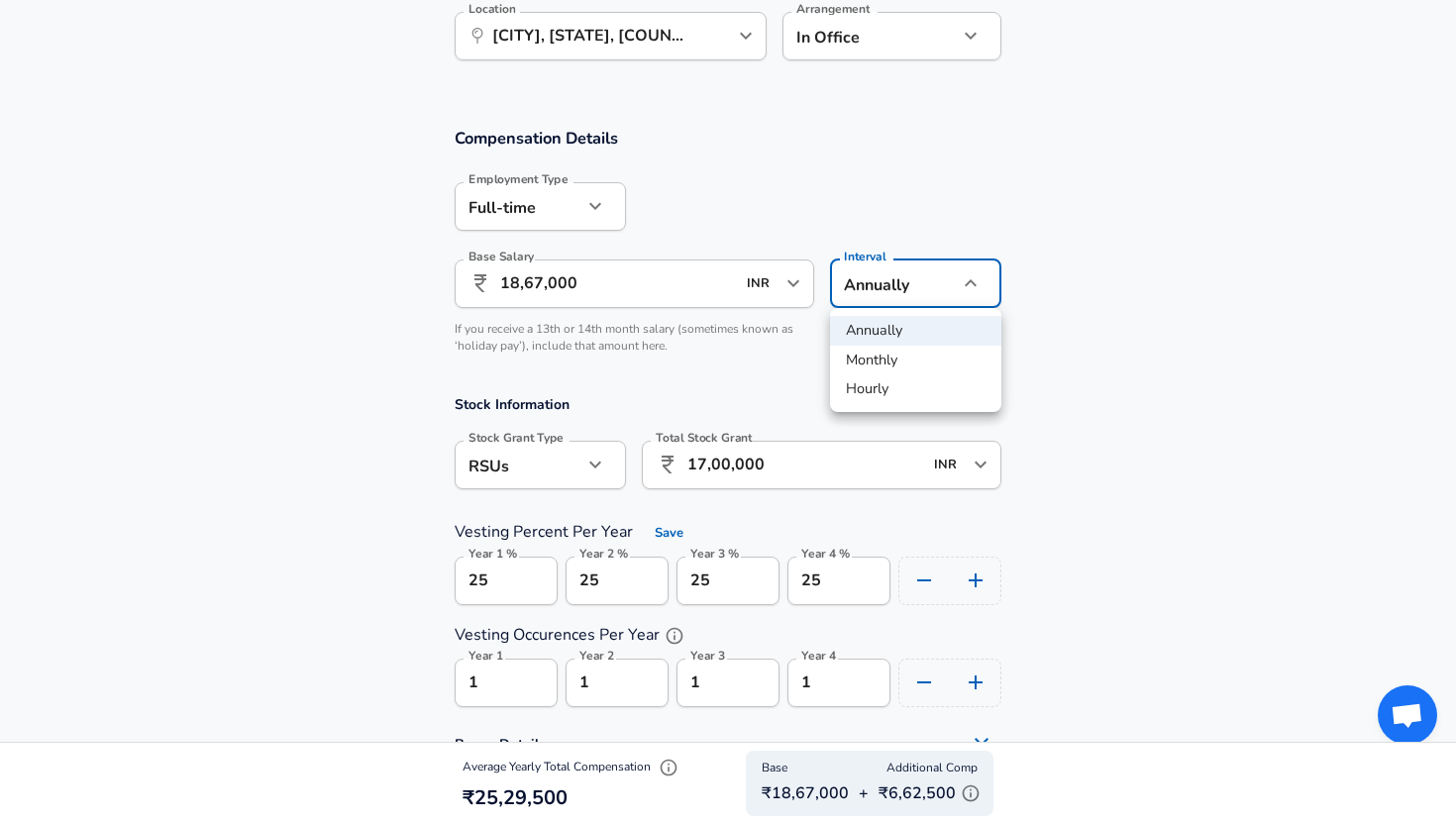 click at bounding box center [728, 412] 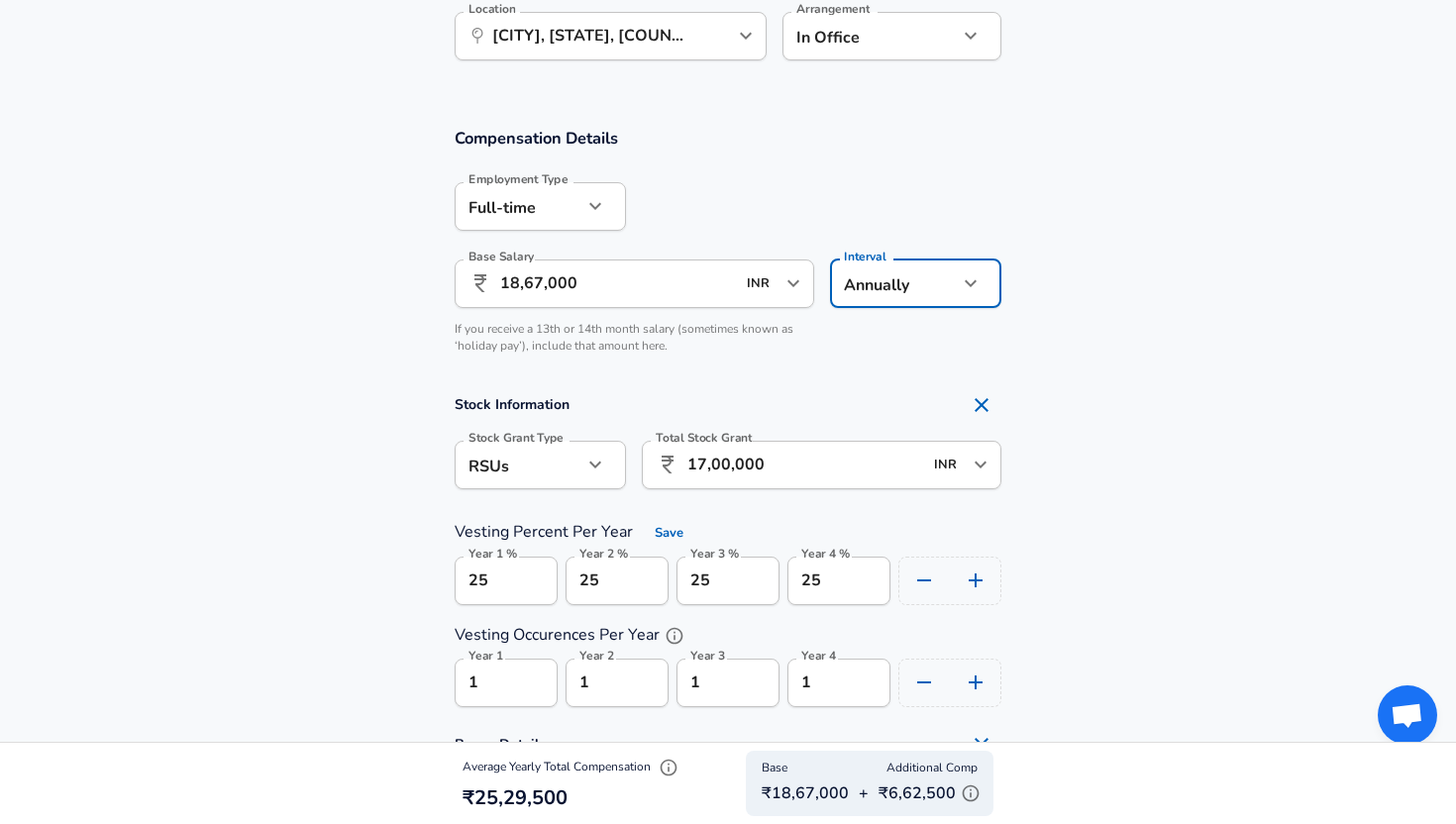 click on "Company AMD Company   Select the title that closest resembles your official title. This should be similar to the title that was present on your offer letter. Title Software Engineer Title   Select a job family that best fits your role. If you can't find one, select 'Other' to enter a custom job family Job Family Software Engineer Job Family   Select a Specialization that best fits your role. If you can't find one, select 'Other' to enter a custom specialization Select Specialization" at bounding box center (728, -1016) 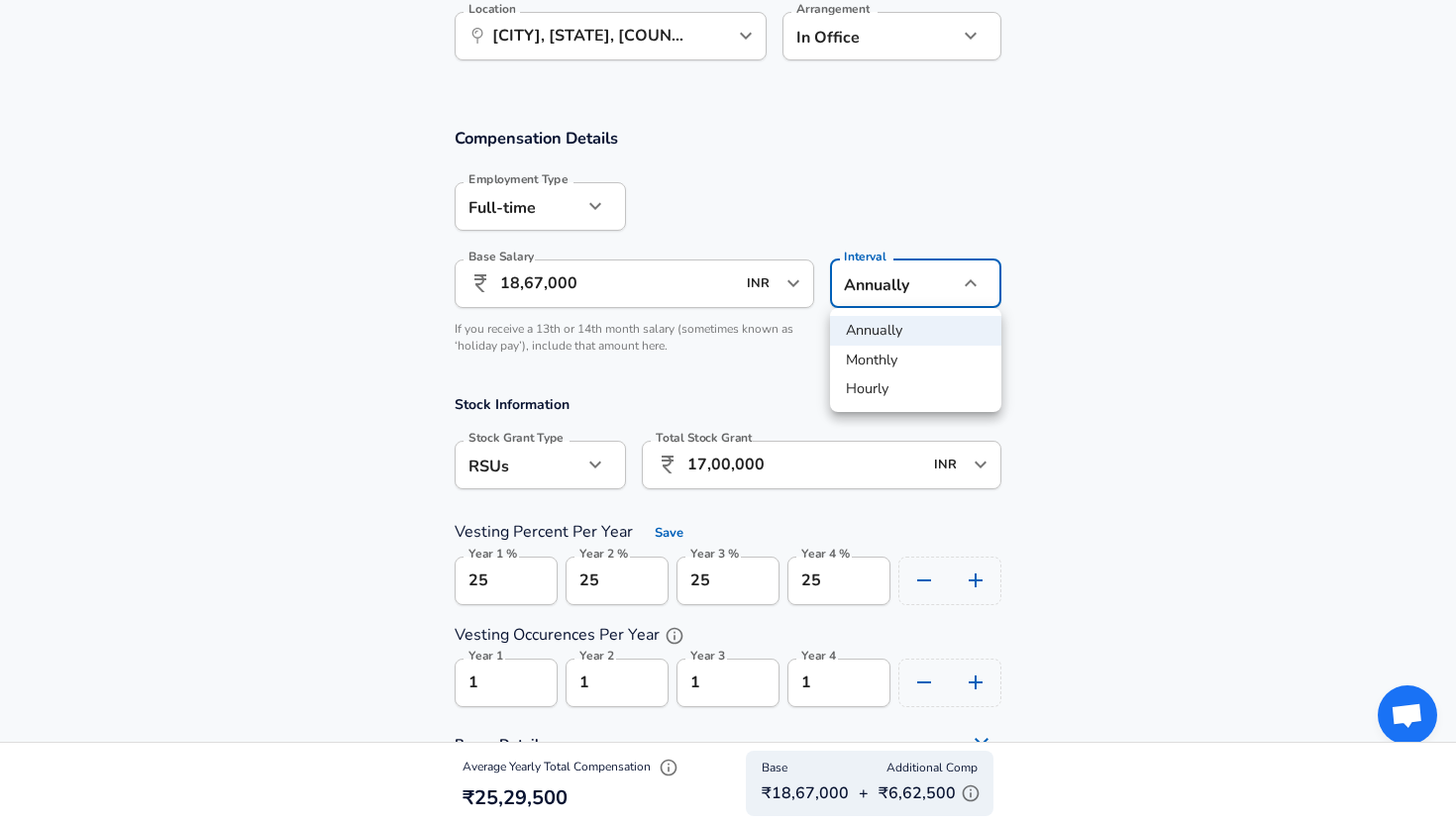 click on "Monthly" at bounding box center [915, 360] 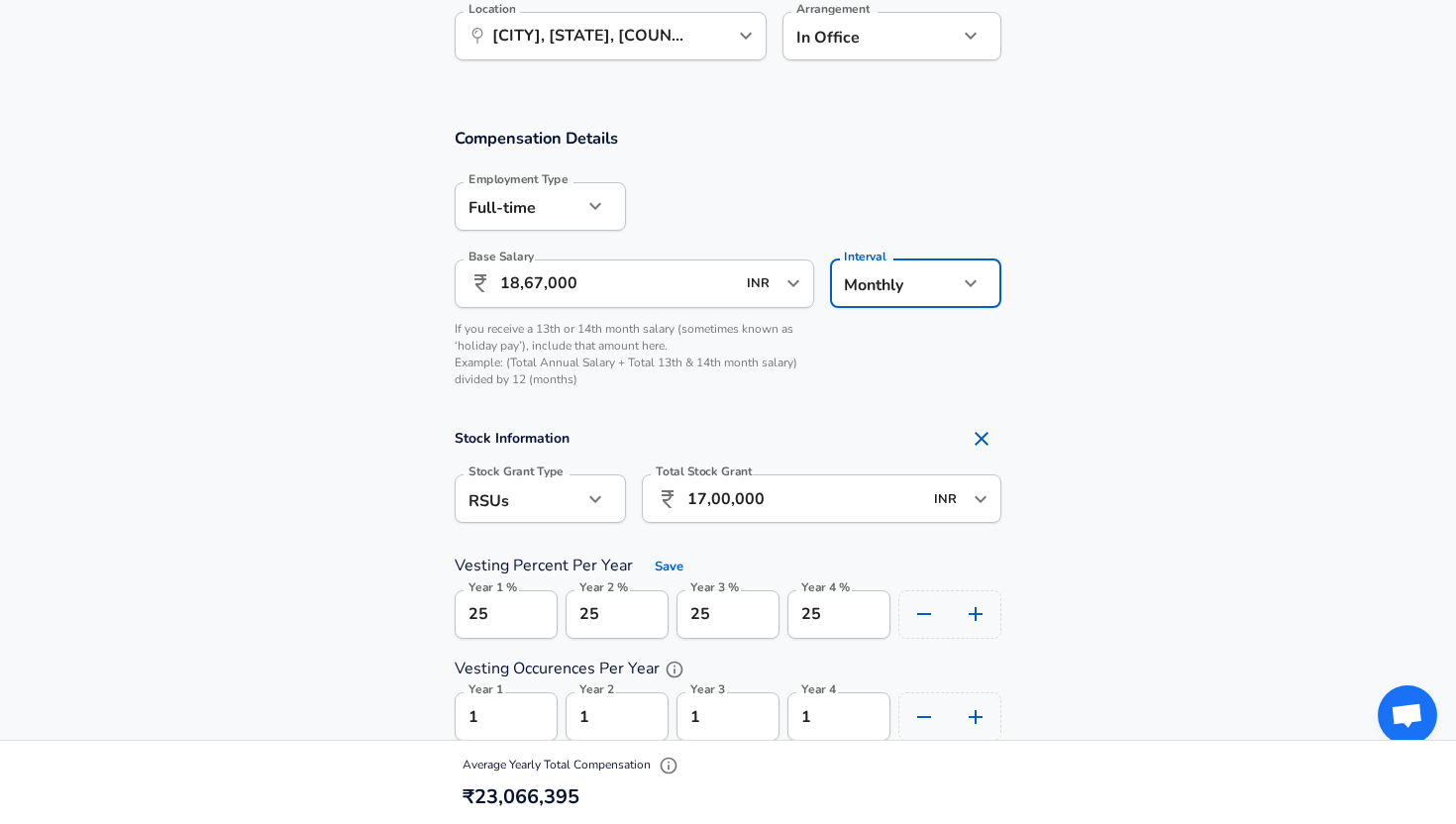 click on "Compensation Details Employment Type Full-time full_time Employment Type Base Salary ​ 18,67,000 INR ​ Base Salary Interval Monthly monthly Interval If you receive a 13th or 14th month salary (sometimes known as ‘holiday pay’), include that amount here.  Example: (Total Annual Salary + Total 13th & 14th month salary) divided by 12 (months)" at bounding box center [728, 263] 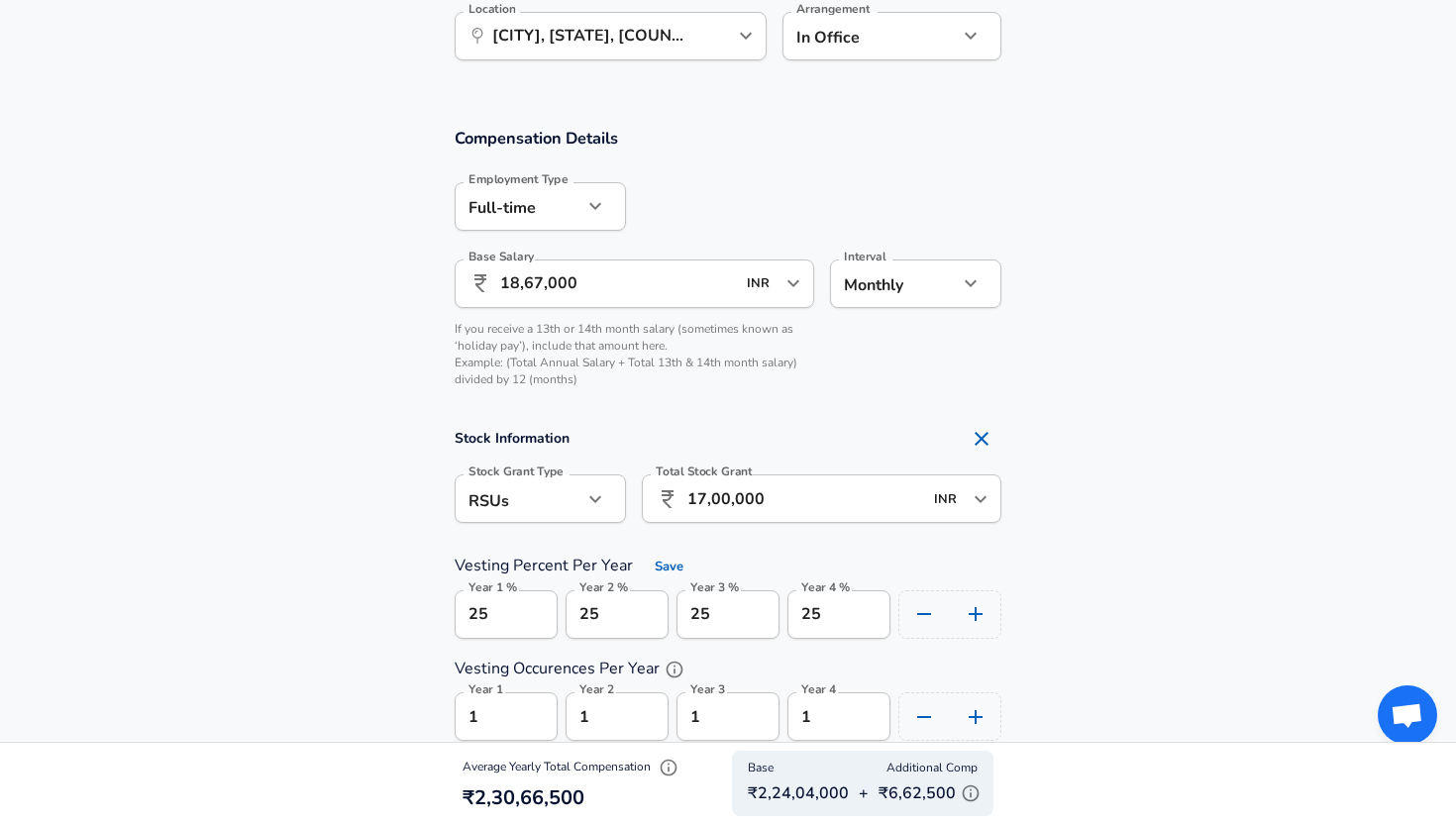 click on "Company AMD Company   Select the title that closest resembles your official title. This should be similar to the title that was present on your offer letter. Title Software Engineer Title   Select a job family that best fits your role. If you can't find one, select 'Other' to enter a custom job family Job Family Software Engineer Job Family   Select a Specialization that best fits your role. If you can't find one, select 'Other' to enter a custom specialization Select Specialization" at bounding box center (728, -1016) 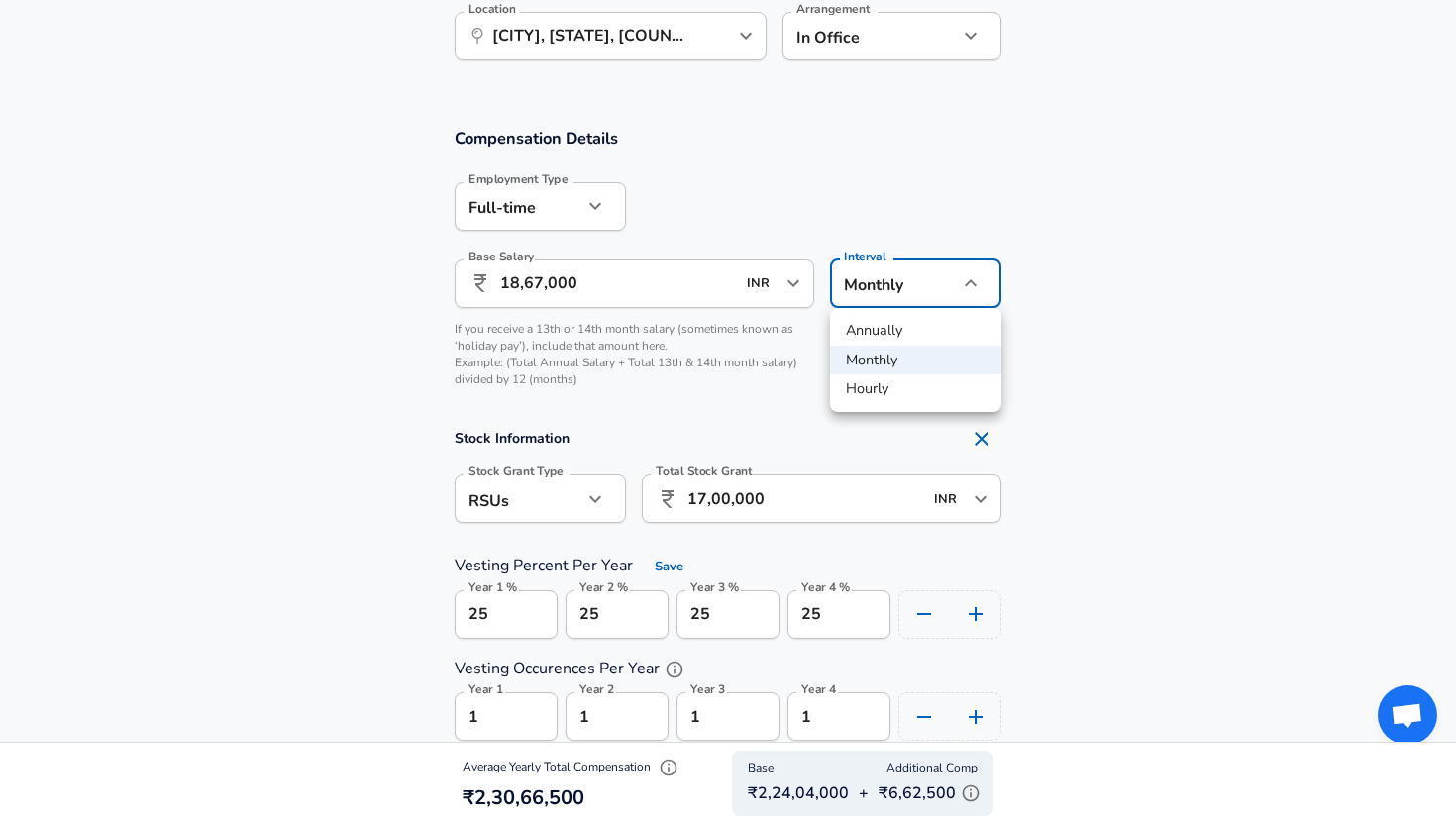 click on "Annually" at bounding box center [915, 331] 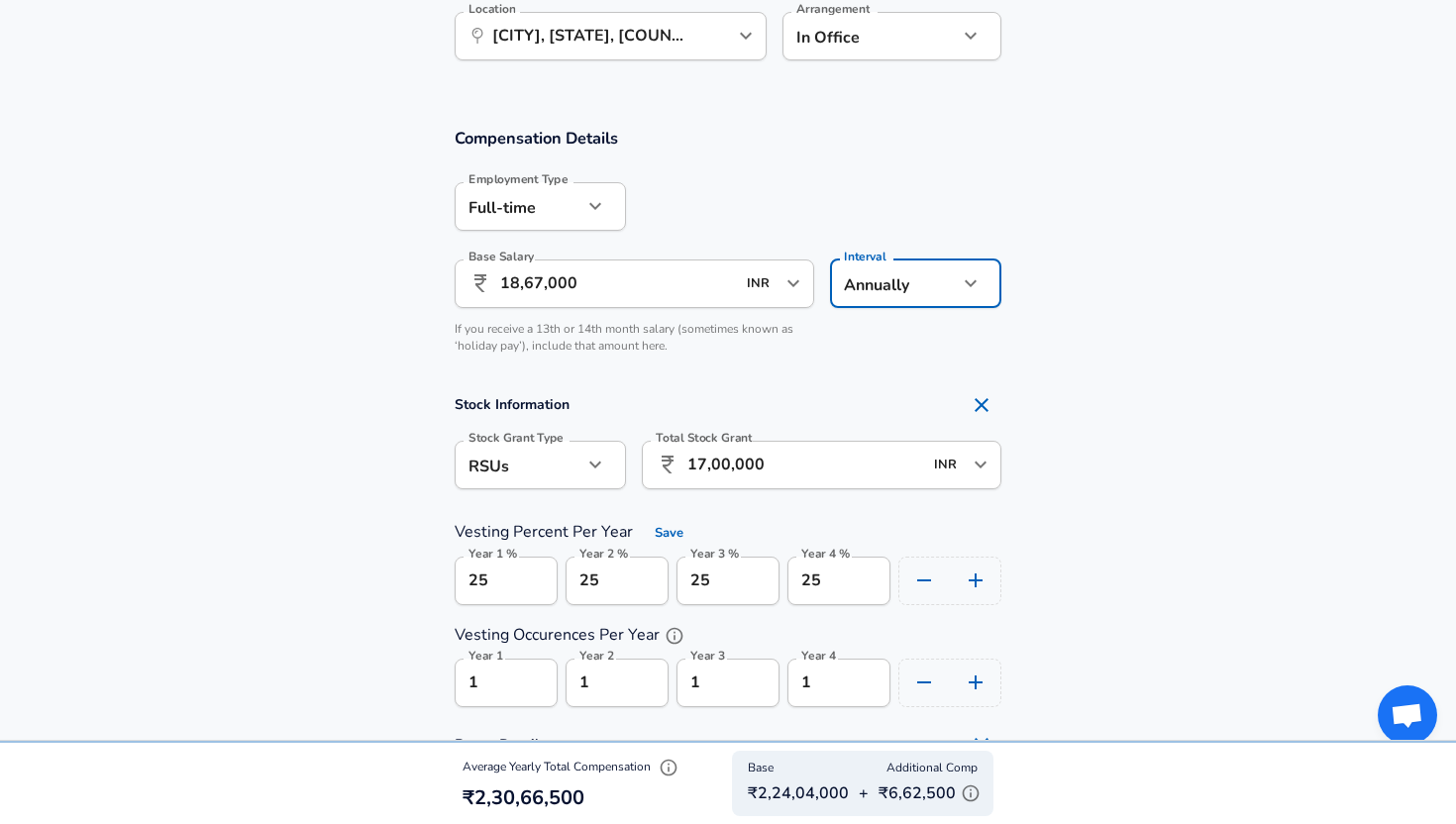 click on "Compensation Details Employment Type Full-time full_time Employment Type Base Salary ​ 18,67,000 INR ​ Base Salary Interval Annually yearly Interval If you receive a 13th or 14th month salary (sometimes known as ‘holiday pay’), include that amount here.  Stock Information  Stock Grant Type RSUs stock Stock Grant Type Total Stock Grant ​ 17,00,000 INR ​ Total Stock Grant Vesting Percent Per Year   Save Year 1 % 25 Year 1 % Year 2 % 25 Year 2 % Year 3 % 25 Year 3 % Year 4 % 25 Year 4 % Vesting Occurences Per Year Year 1 1 Year 1 Year 2 1 Year 2 Year 3 1 Year 3 Year 4 1 Year 4 Bonus Details  Bonus Type Fixed fixed Bonus Type Yearly Target Bonus ​ 1,50,000 INR ​ Yearly Target Bonus Year 1 Sign-On Bonus ​ 3,50,000 INR ​ Year 1 Sign-On Bonus Add Year 2 Sign-On Bonus Relocation Bonus ​ INR ​ Relocation Bonus Additional Compensation   Stock Bonus" at bounding box center [728, 595] 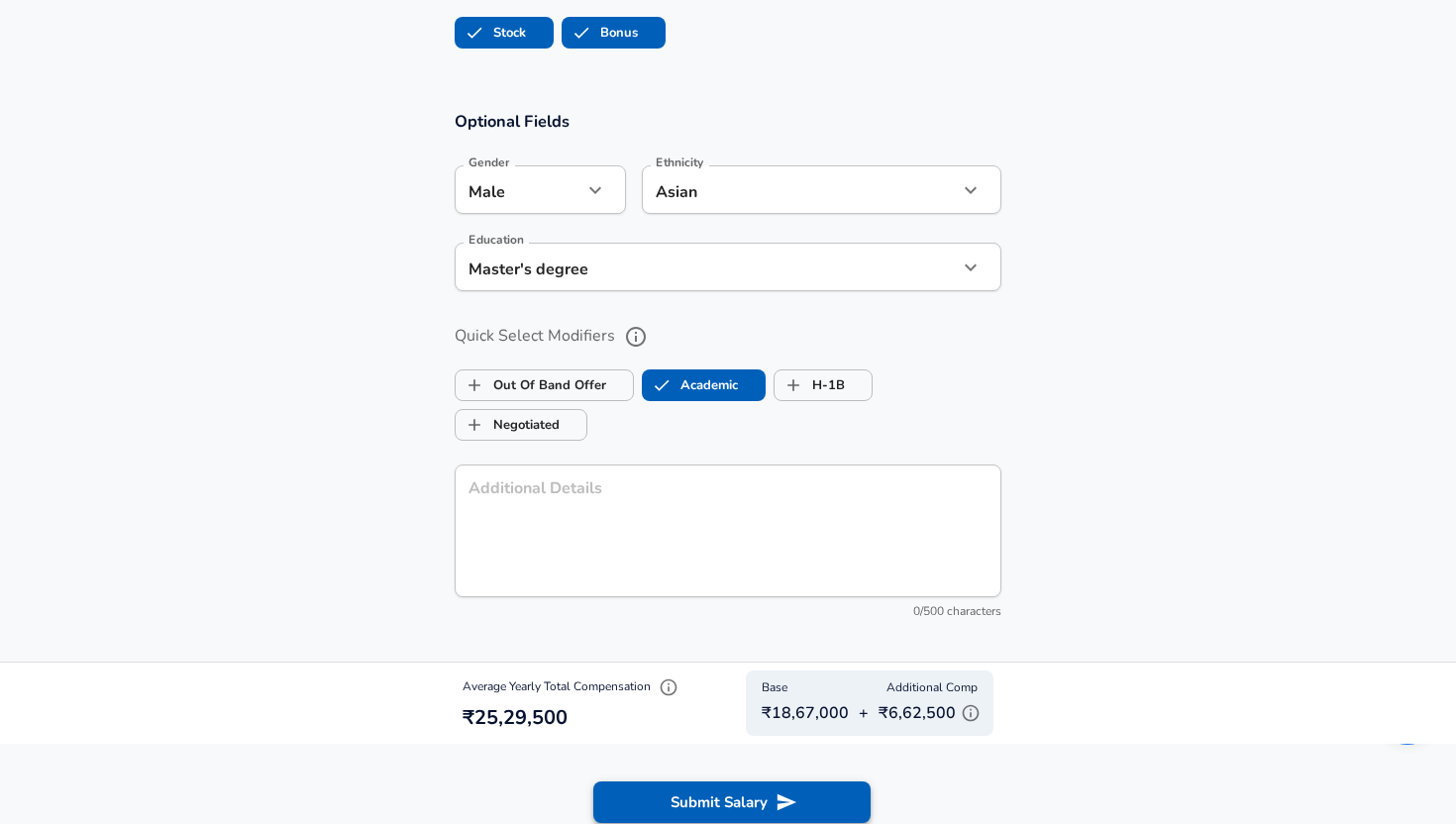 scroll, scrollTop: 2457, scrollLeft: 0, axis: vertical 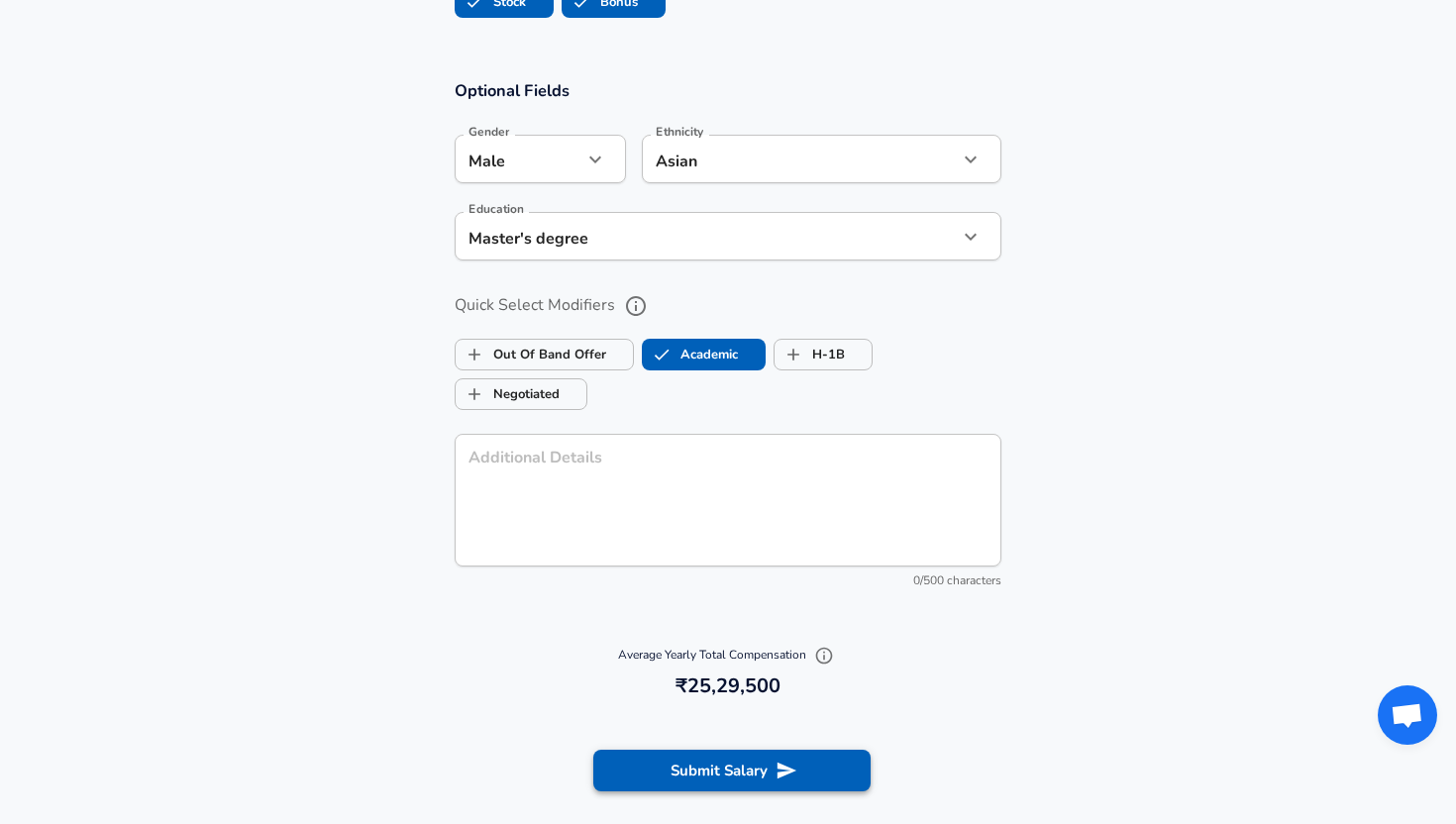 click on "Submit Salary" at bounding box center (732, 771) 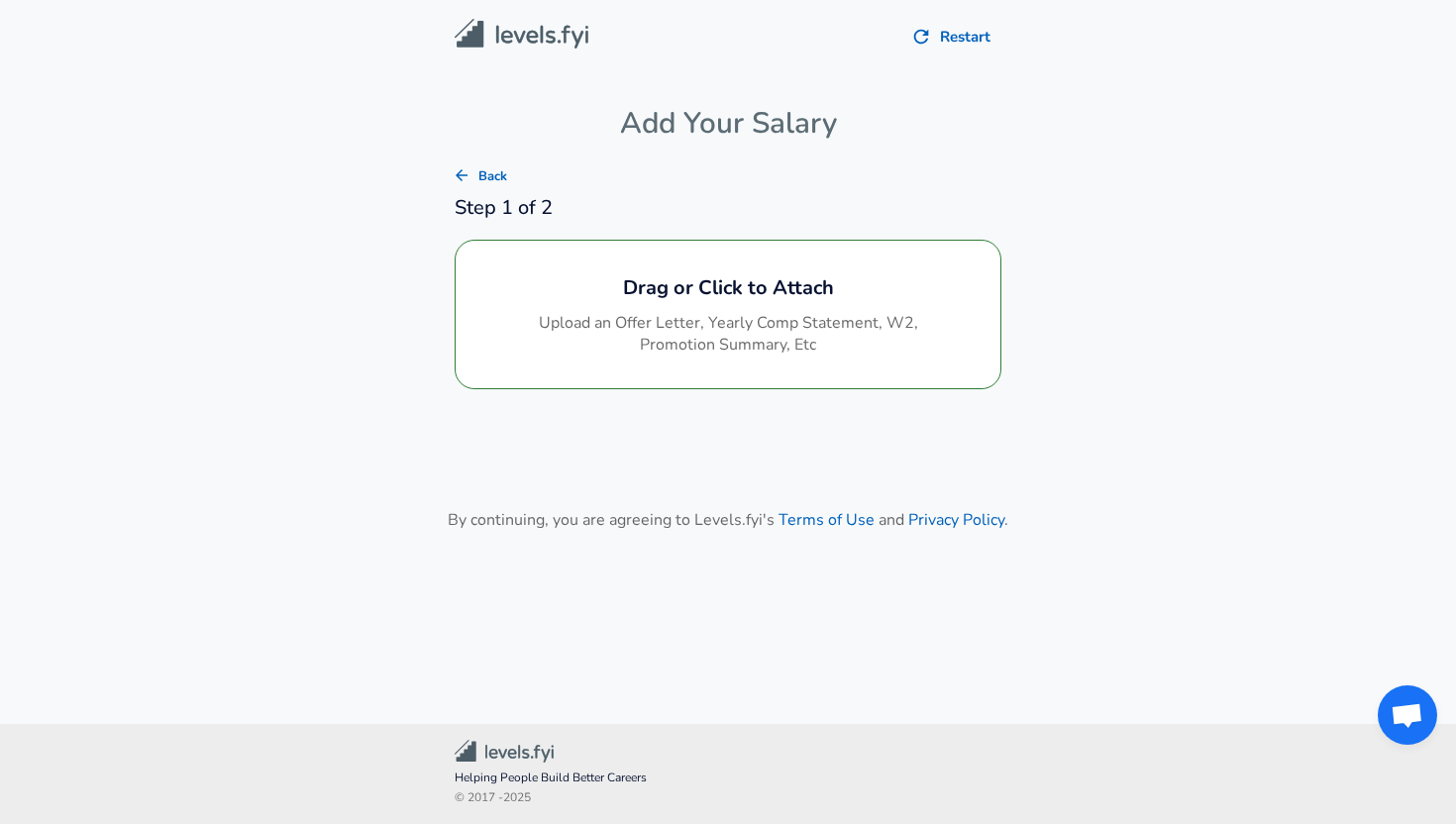 scroll, scrollTop: 0, scrollLeft: 0, axis: both 